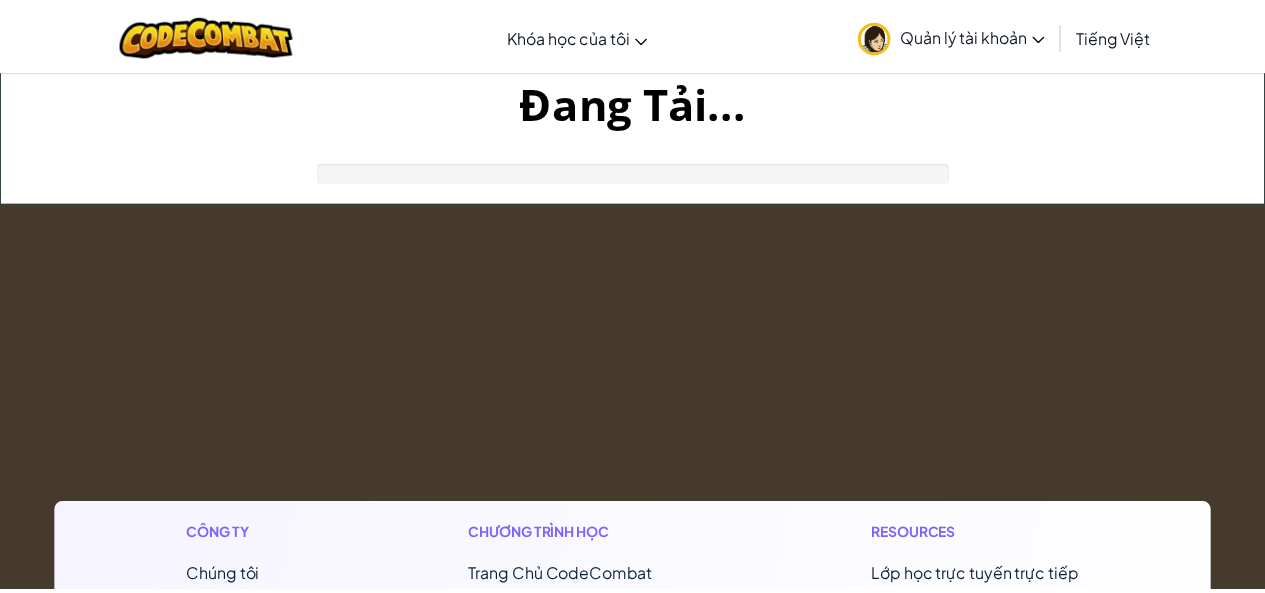 scroll, scrollTop: 0, scrollLeft: 0, axis: both 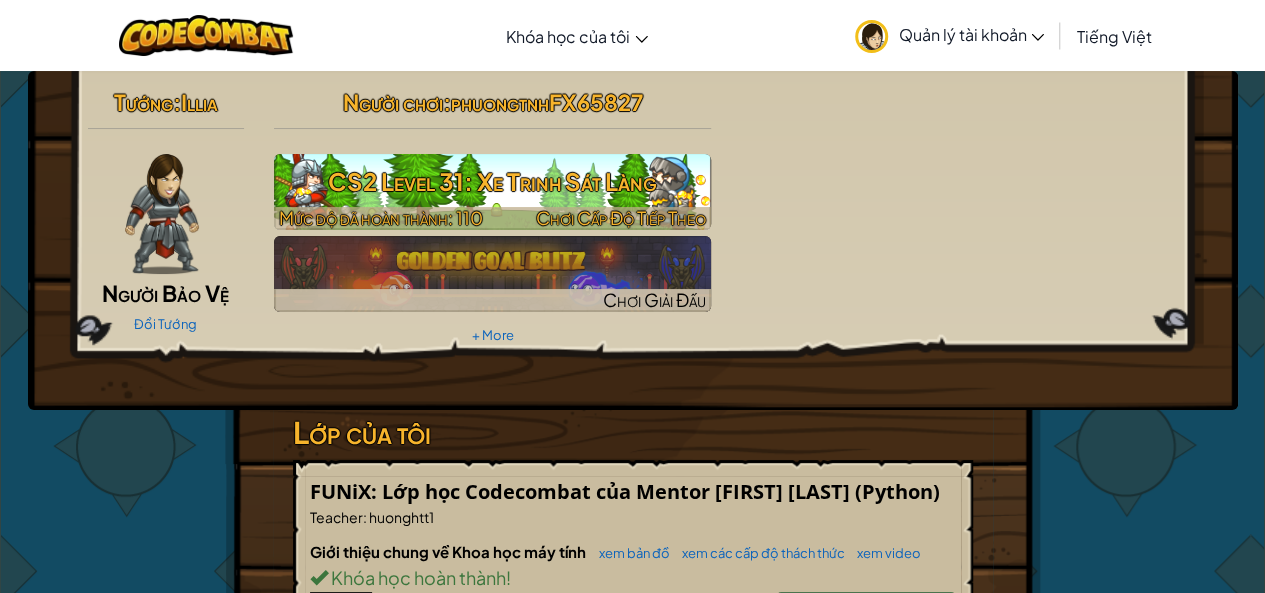 click on "CS2 Level 31: Xe Trinh Sát Làng" at bounding box center [492, 181] 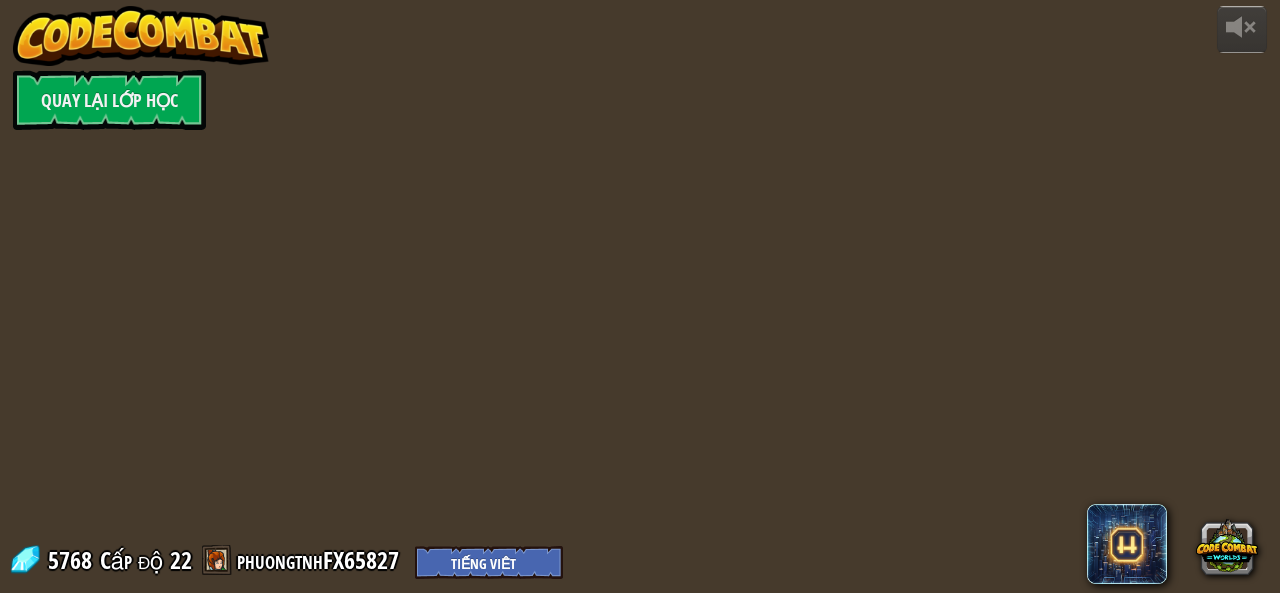 select on "vi" 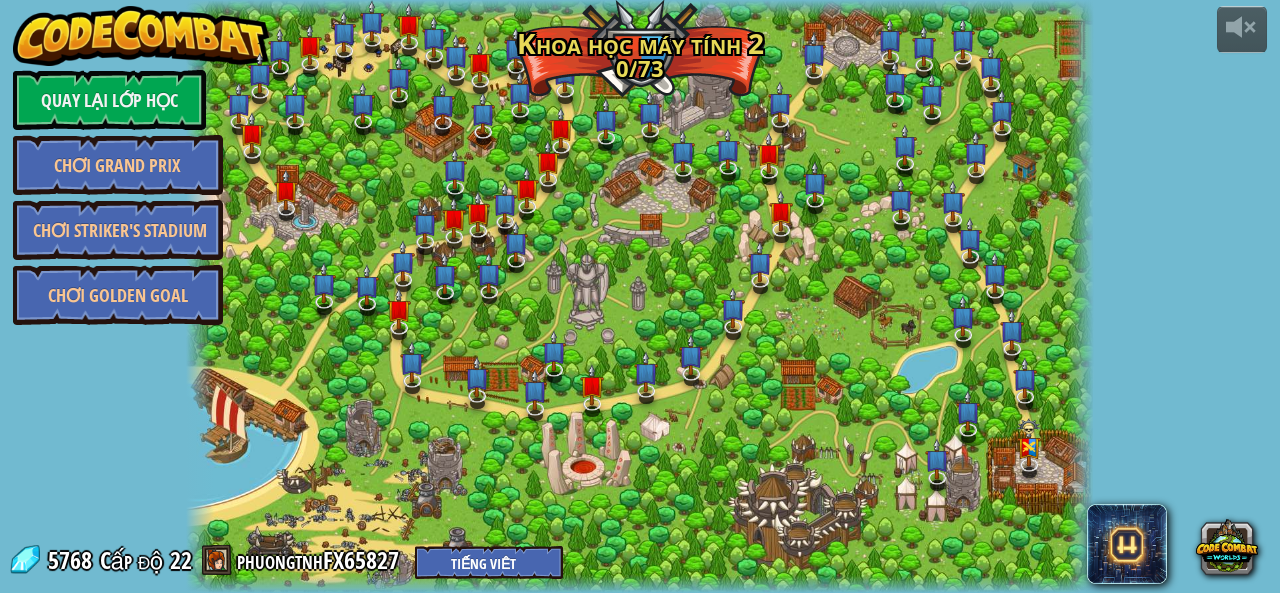 select on "vi" 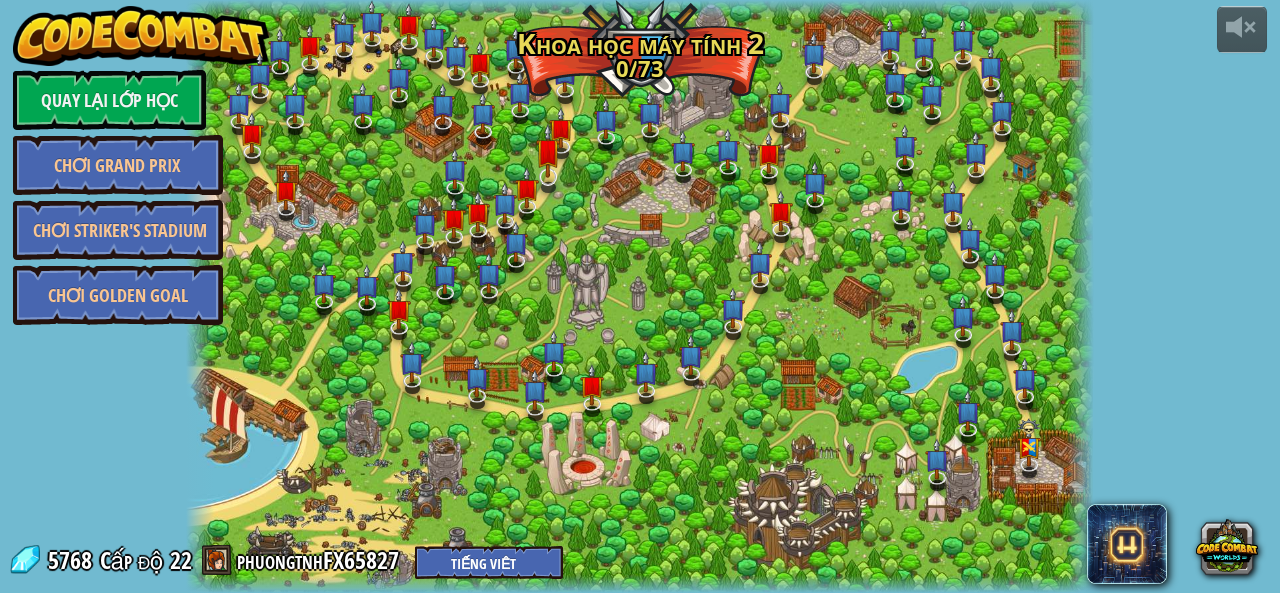 select on "vi" 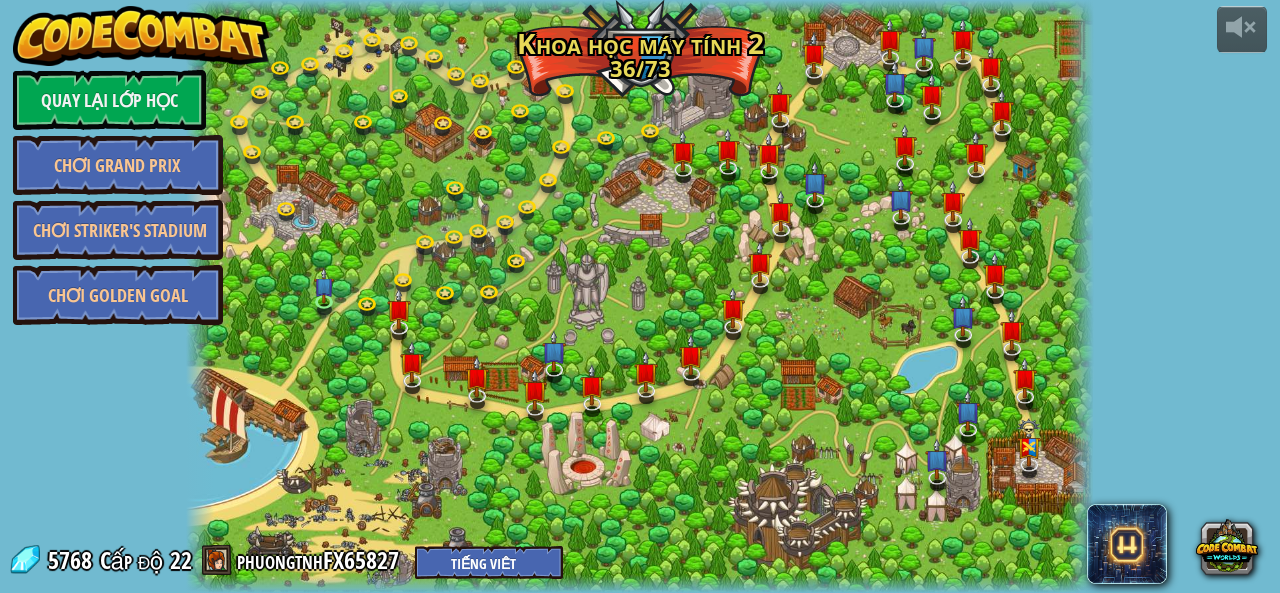 select on "vi" 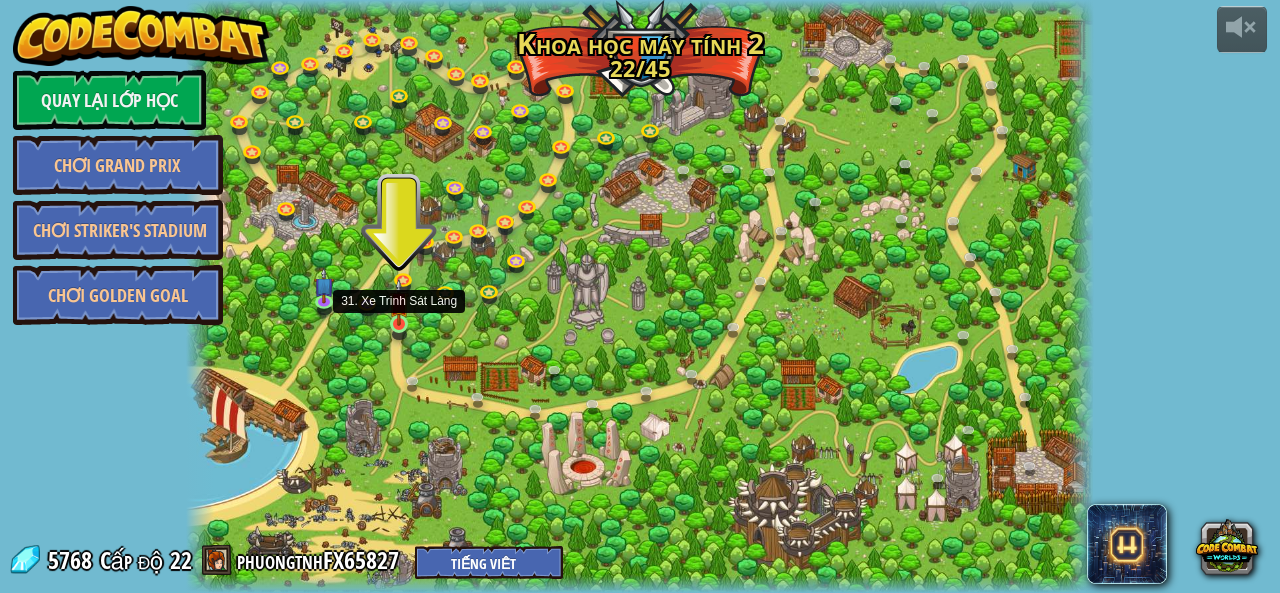 click at bounding box center [399, 301] 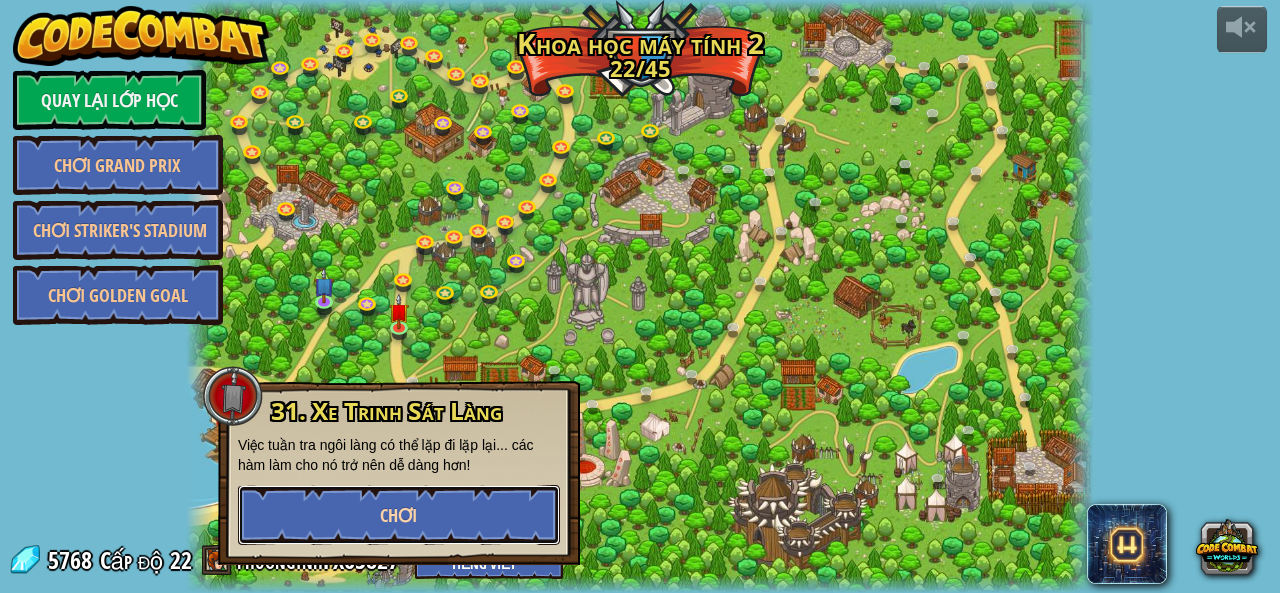 click on "Chơi" at bounding box center (399, 515) 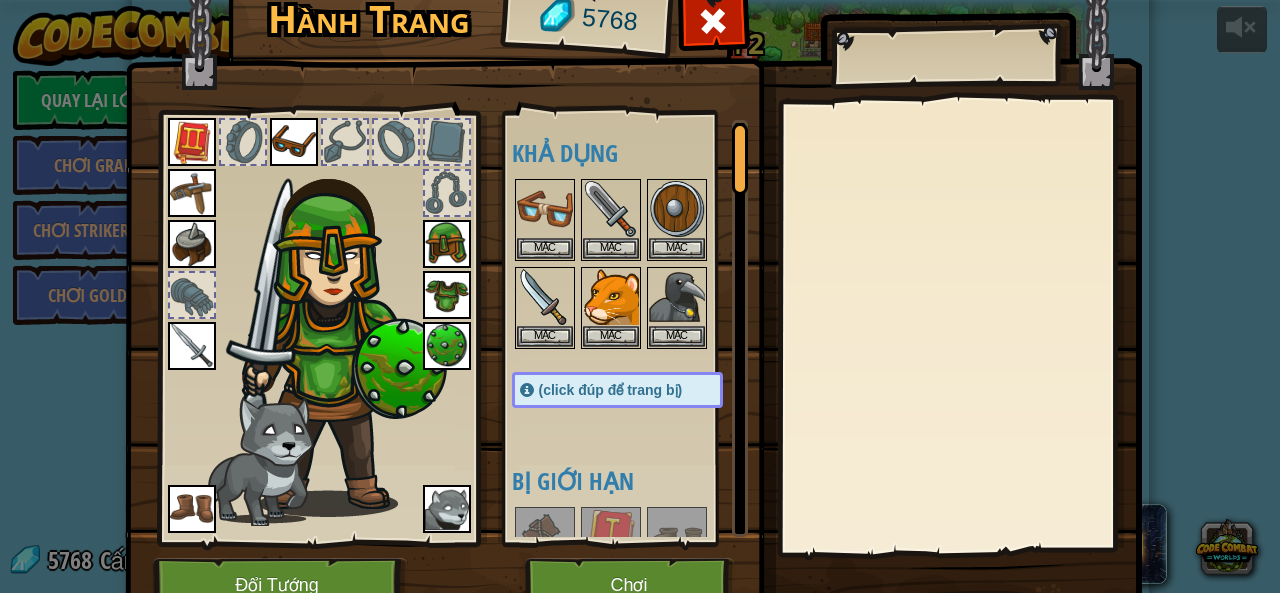 click at bounding box center (713, 26) 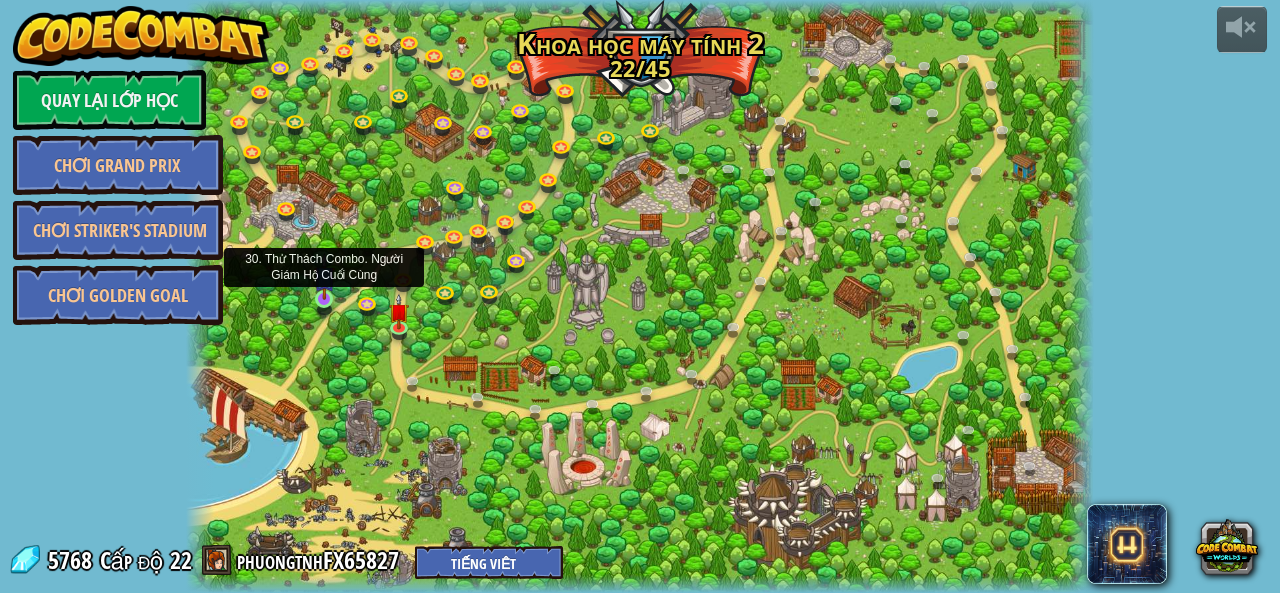 click at bounding box center (324, 276) 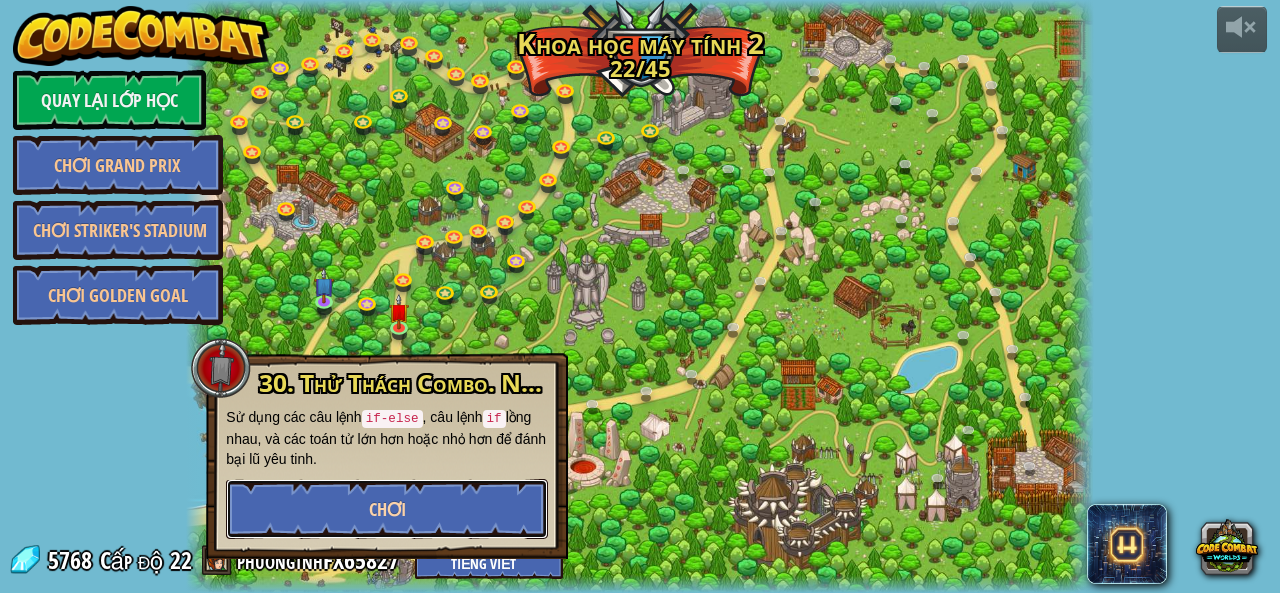 click on "Chơi" at bounding box center [387, 509] 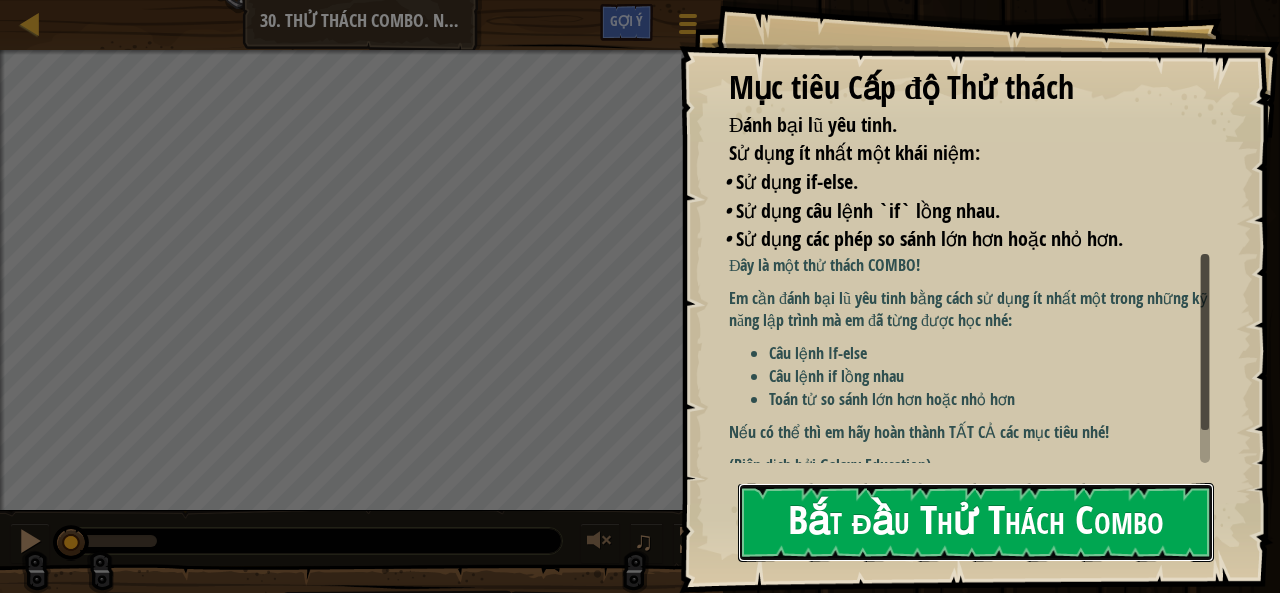 click on "Bắt đầu Thử Thách Combo" at bounding box center (976, 522) 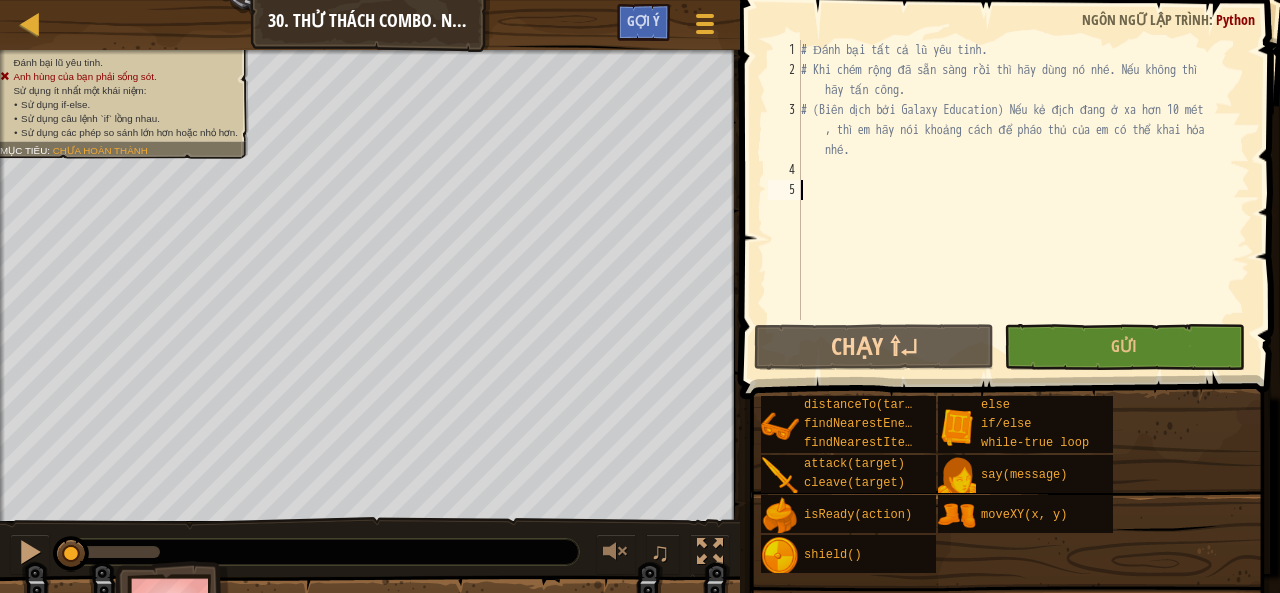 click on "# Đánh bại tất cả lũ yêu tinh.  # Khi chém rộng đã sẵn sàng rồi thì hãy dùng nó nhé. Nếu không thì       hãy tấn công. # (Biên dịch bởi Galaxy Education) Nếu kẻ địch đang ở xa hơn 10 mét      , thì em hãy nói khoảng cách để pháo thủ của em có thể khai hỏa       nhé." at bounding box center (1023, 200) 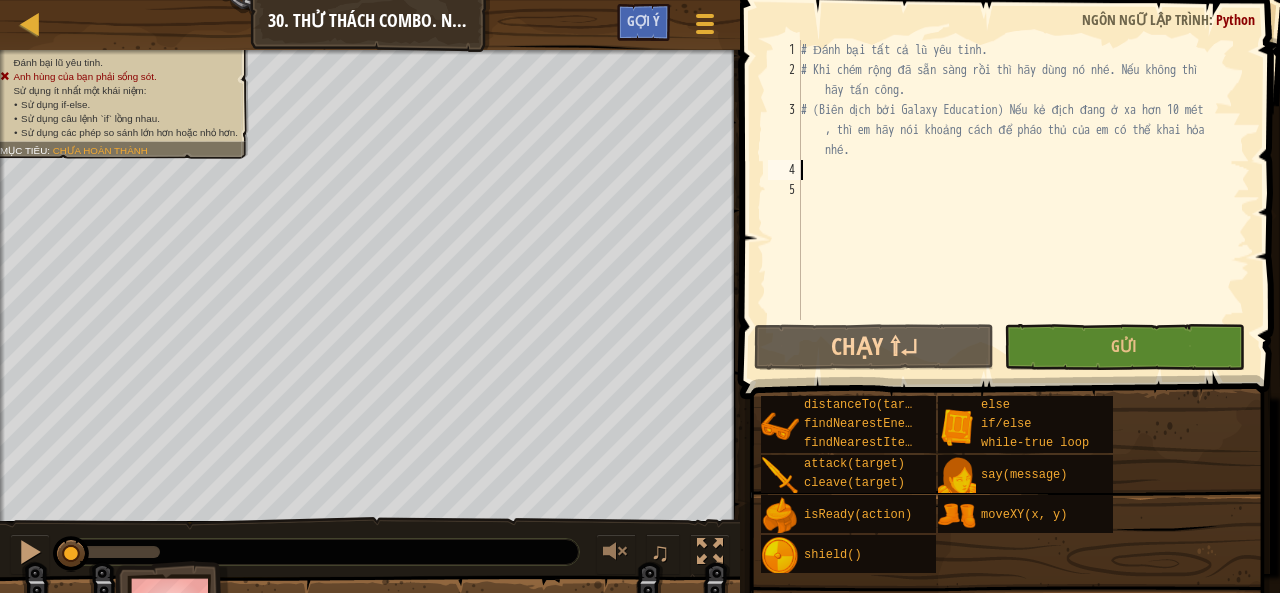 scroll, scrollTop: 9, scrollLeft: 0, axis: vertical 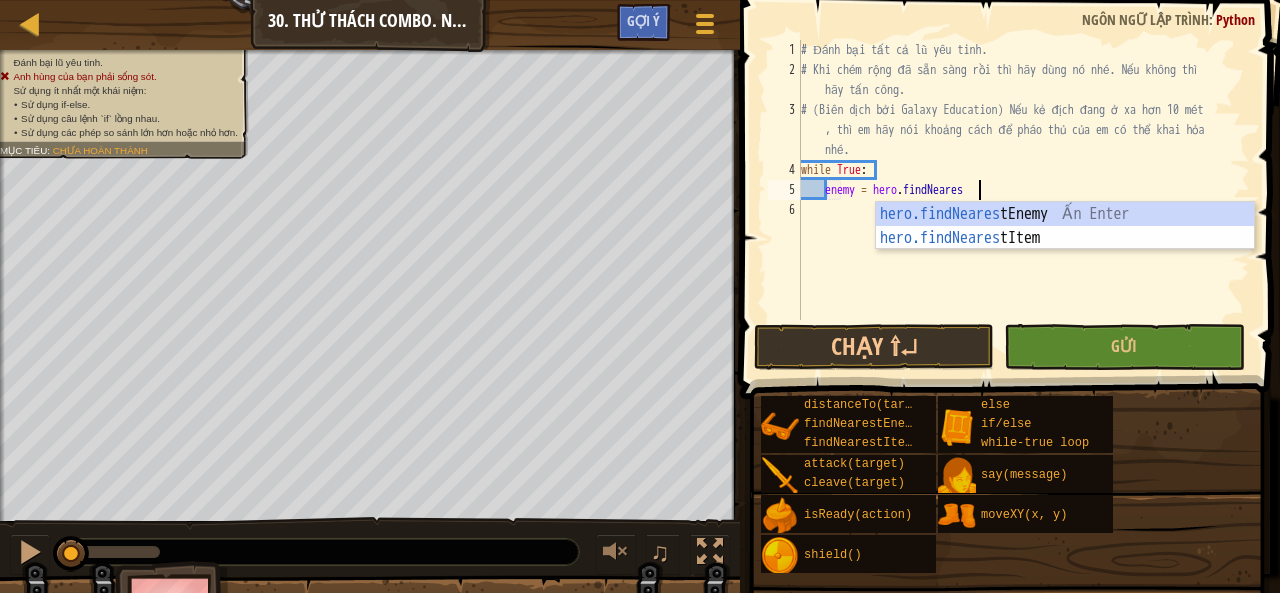 type on "enemy = hero.findNearest" 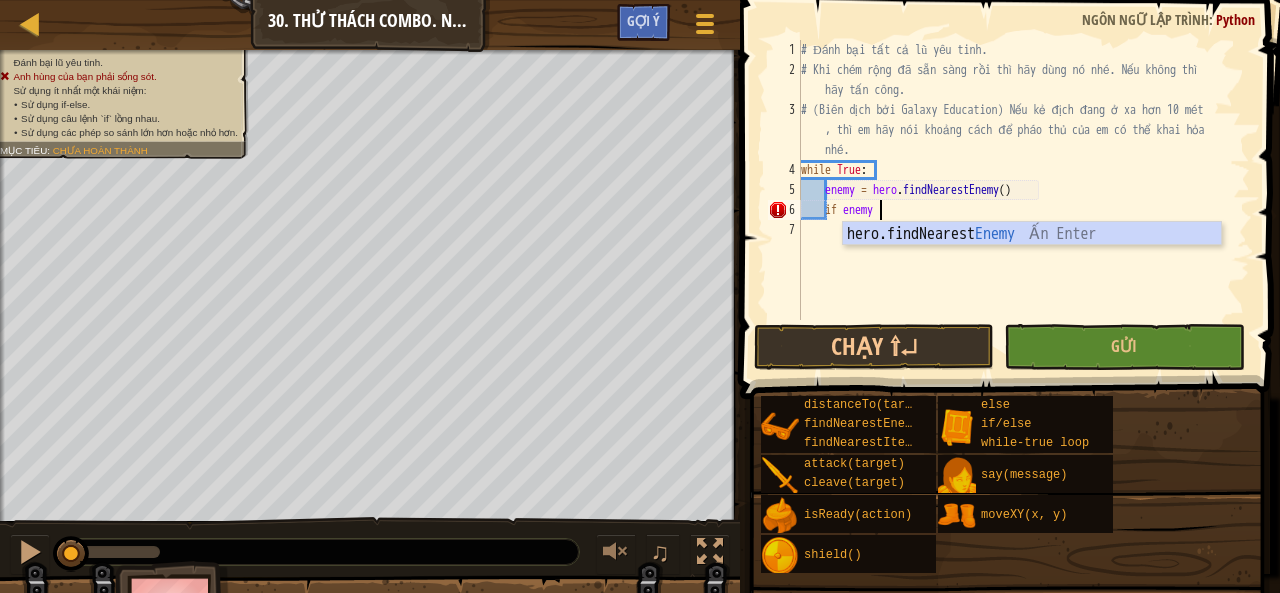 scroll, scrollTop: 9, scrollLeft: 5, axis: both 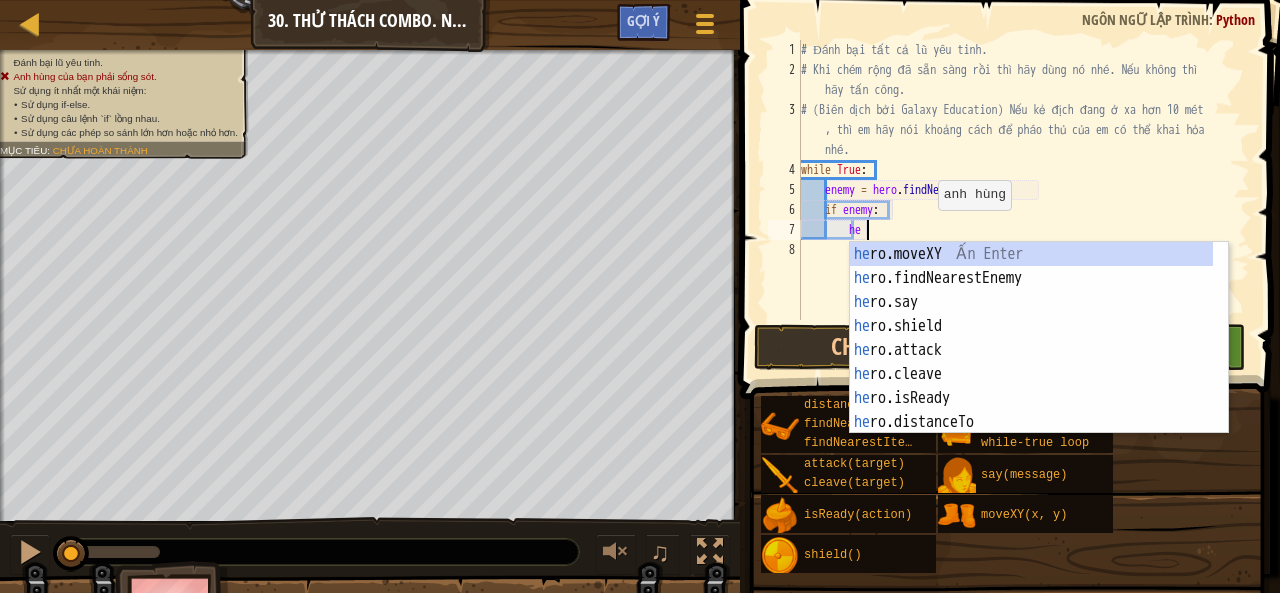 type on "h" 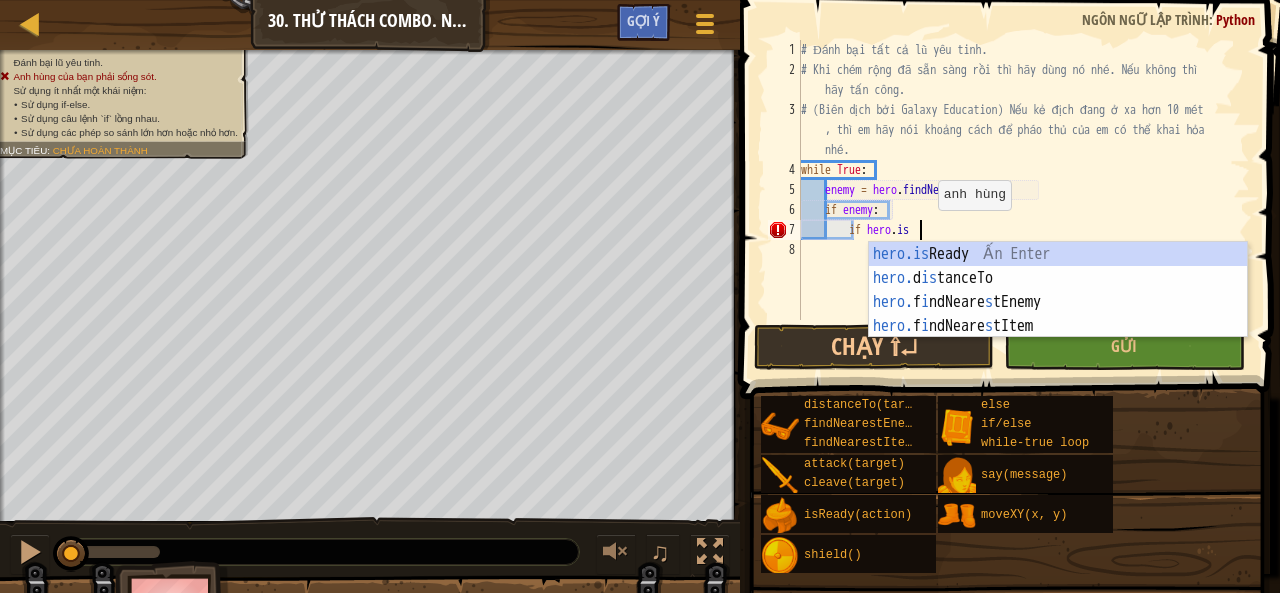 scroll, scrollTop: 9, scrollLeft: 8, axis: both 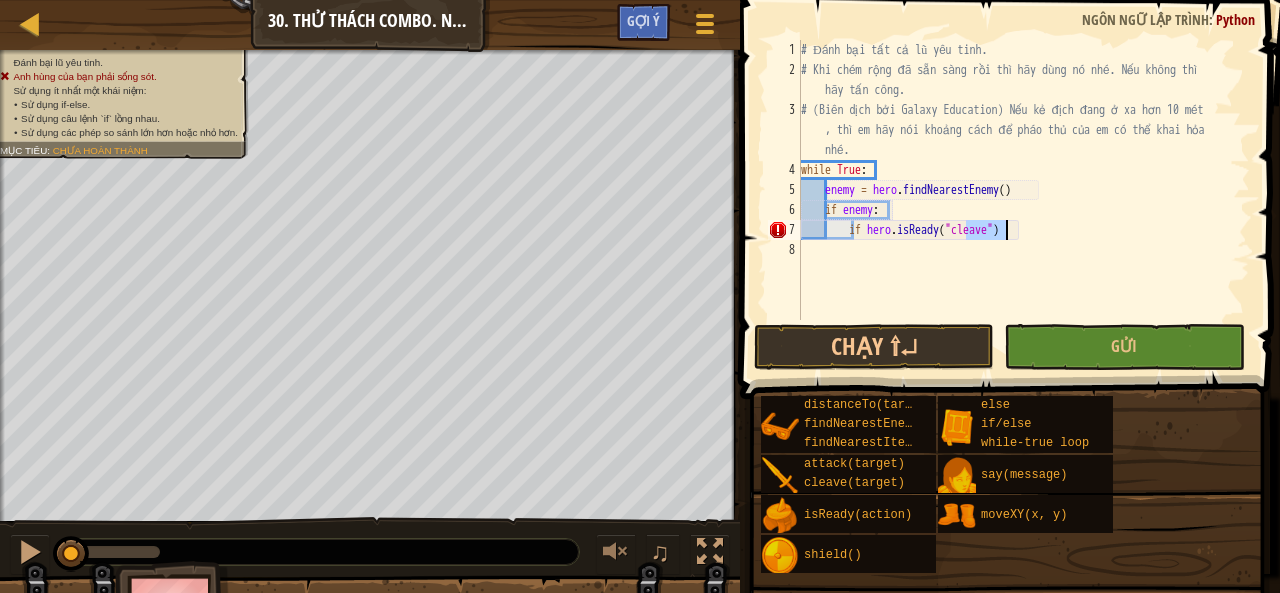 click on "# Đánh bại tất cả lũ yêu tinh.  # Khi chém rộng đã sẵn sàng rồi thì hãy dùng nó nhé. Nếu không thì       hãy tấn công. # (Biên dịch bởi Galaxy Education) Nếu kẻ địch đang ở xa hơn 10 mét      , thì em hãy nói khoảng cách để pháo thủ của em có thể khai hỏa       nhé.  while   True :      enemy   =   hero . findNearestEnemy ( )      if   enemy :          if   hero . isReady ( "cleave" )" at bounding box center (1023, 200) 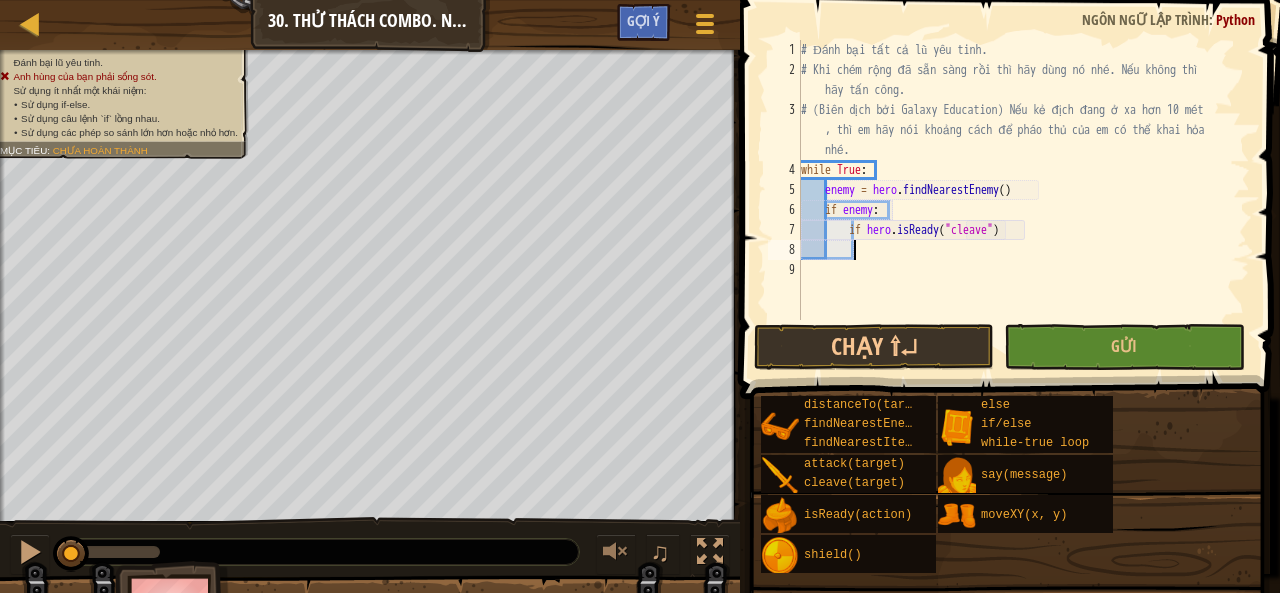 scroll, scrollTop: 9, scrollLeft: 3, axis: both 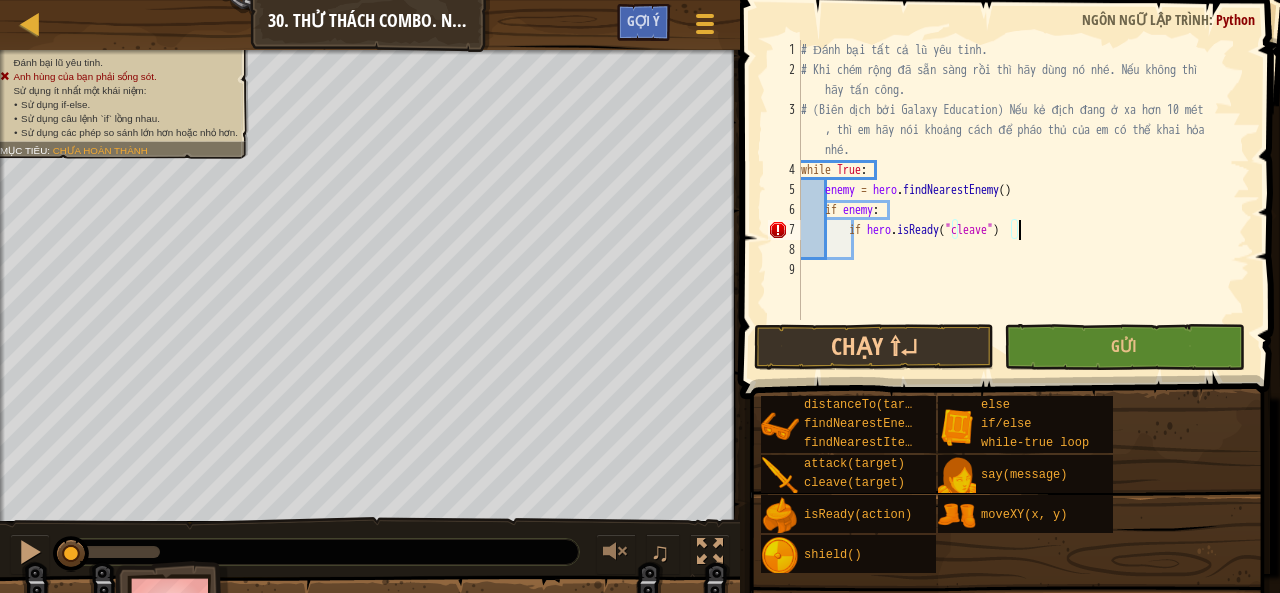 click on "# Đánh bại tất cả lũ yêu tinh.  # Khi chém rộng đã sẵn sàng rồi thì hãy dùng nó nhé. Nếu không thì       hãy tấn công. # (Biên dịch bởi Galaxy Education) Nếu kẻ địch đang ở xa hơn 10 mét      , thì em hãy nói khoảng cách để pháo thủ của em có thể khai hỏa       nhé.  while   True :      enemy   =   hero . findNearestEnemy ( )      if   enemy :          if   hero . isReady ( "cleave" )" at bounding box center (1023, 200) 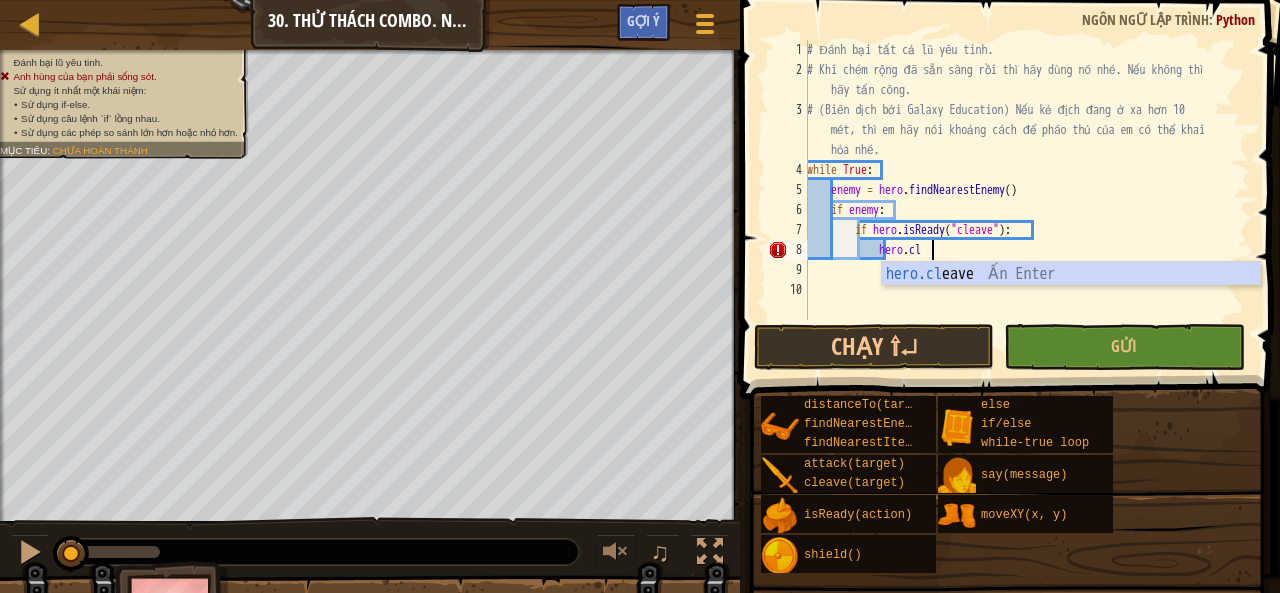 scroll, scrollTop: 9, scrollLeft: 9, axis: both 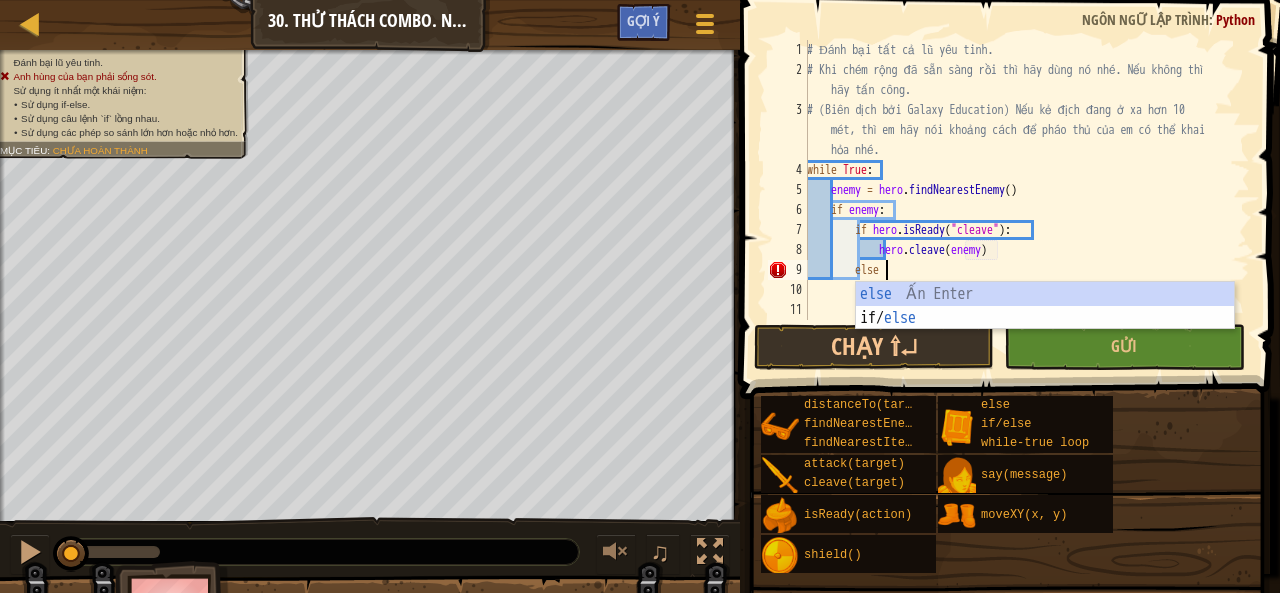 type on "else:" 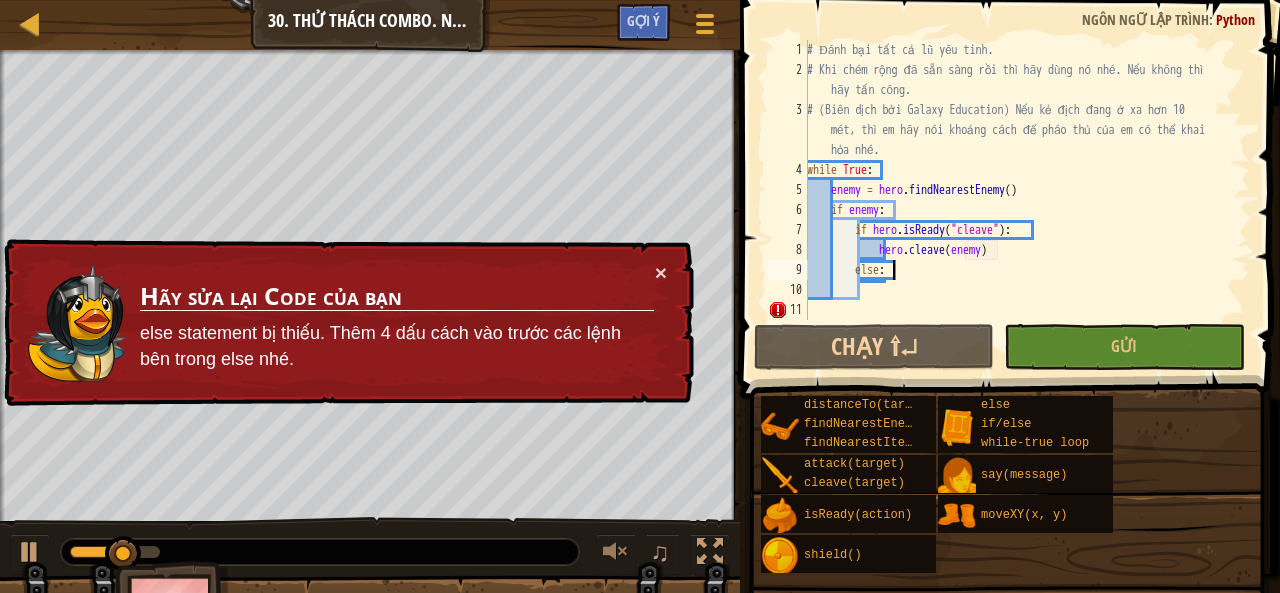 click on "# Đánh bại tất cả lũ yêu tinh.  # Khi chém rộng đã sẵn sàng rồi thì hãy dùng nó nhé. Nếu không thì       hãy tấn công. # (Biên dịch bởi Galaxy Education) Nếu kẻ địch đang ở xa hơn 10       mét, thì em hãy nói khoảng cách để pháo thủ của em có thể khai       hỏa nhé.  while   True :      enemy   =   hero . findNearestEnemy ( )      if   enemy :          if   hero . isReady ( "cleave" ) :              hero . cleave ( enemy )          else :" at bounding box center (1026, 200) 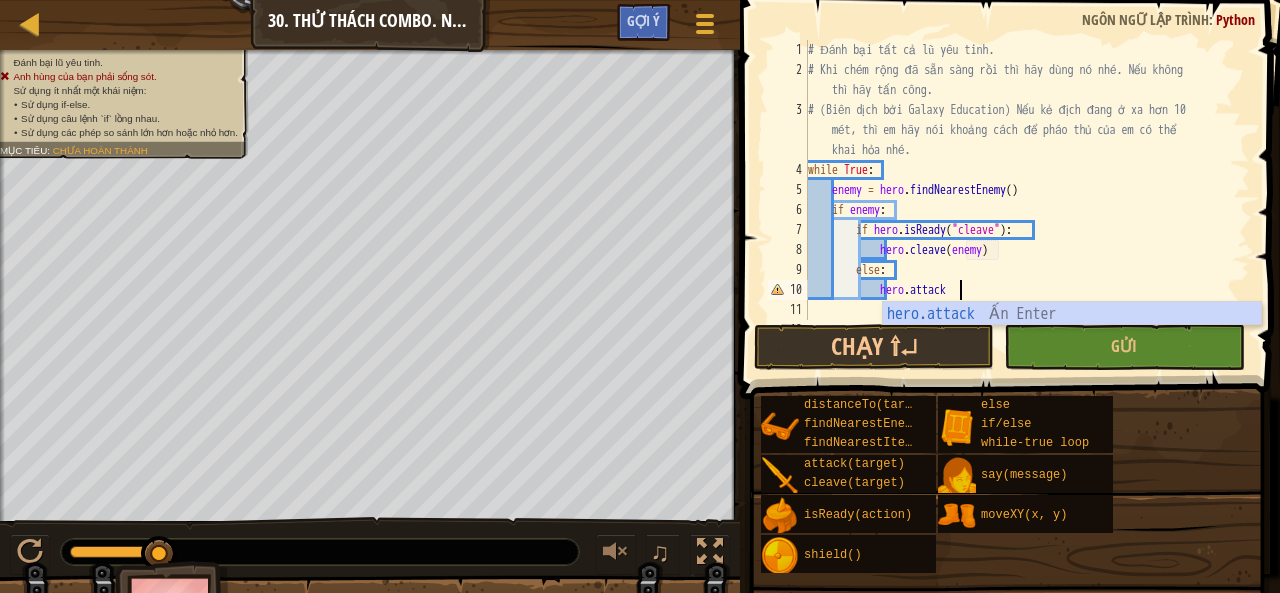 scroll, scrollTop: 9, scrollLeft: 11, axis: both 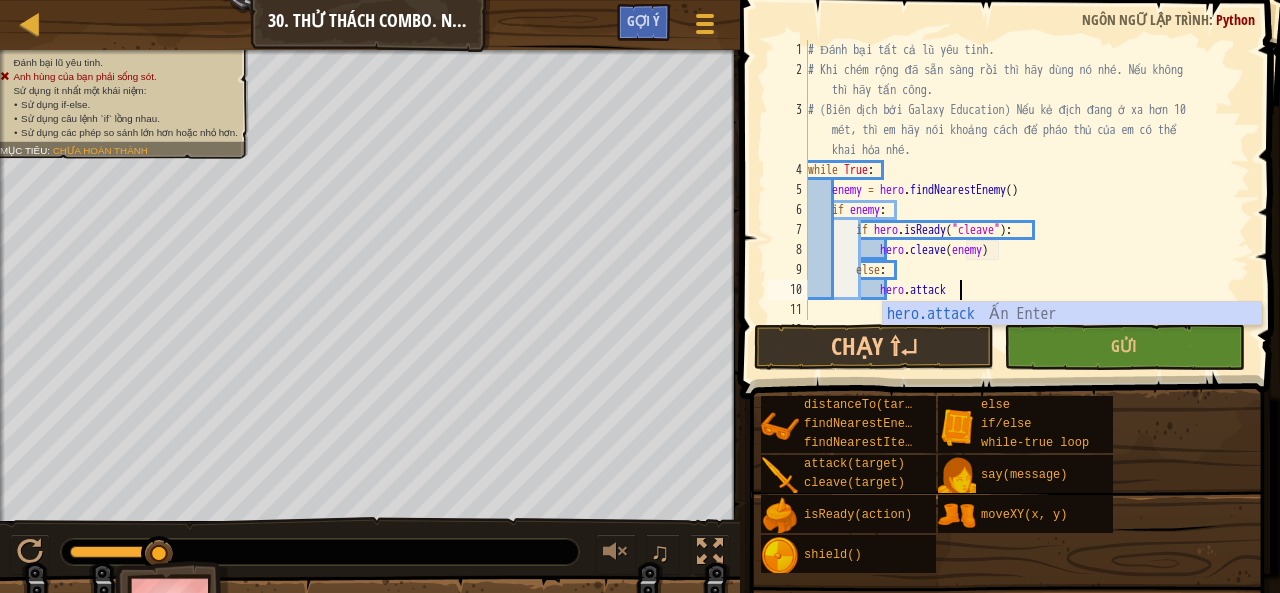 type on "hero.attack(enemy)" 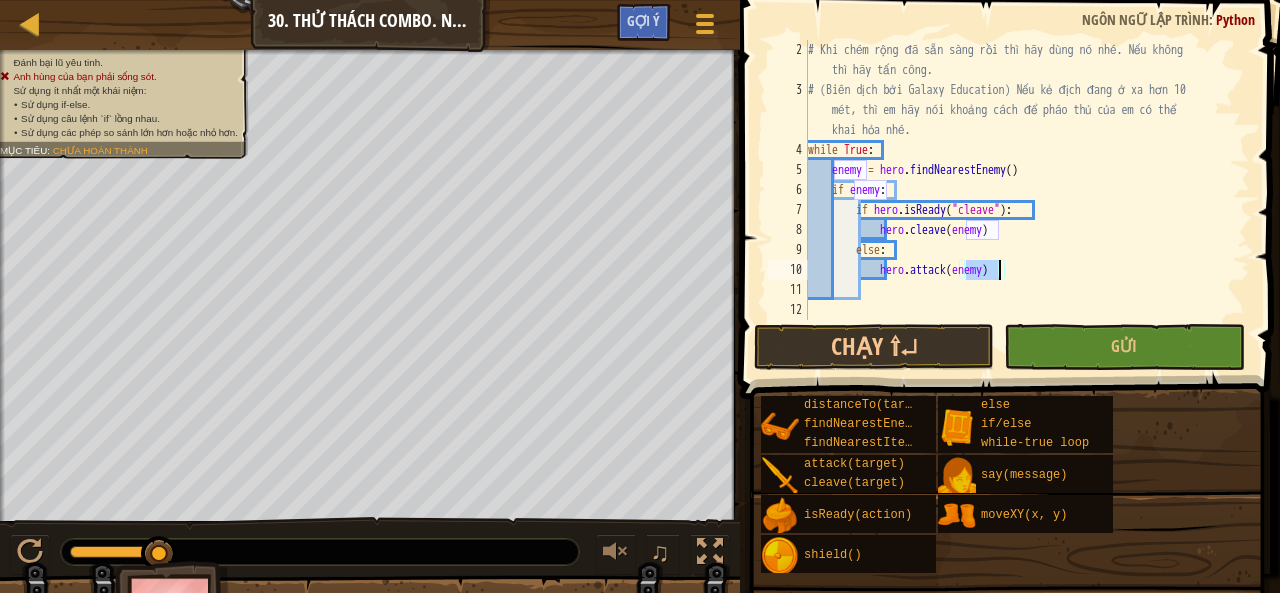 scroll, scrollTop: 20, scrollLeft: 0, axis: vertical 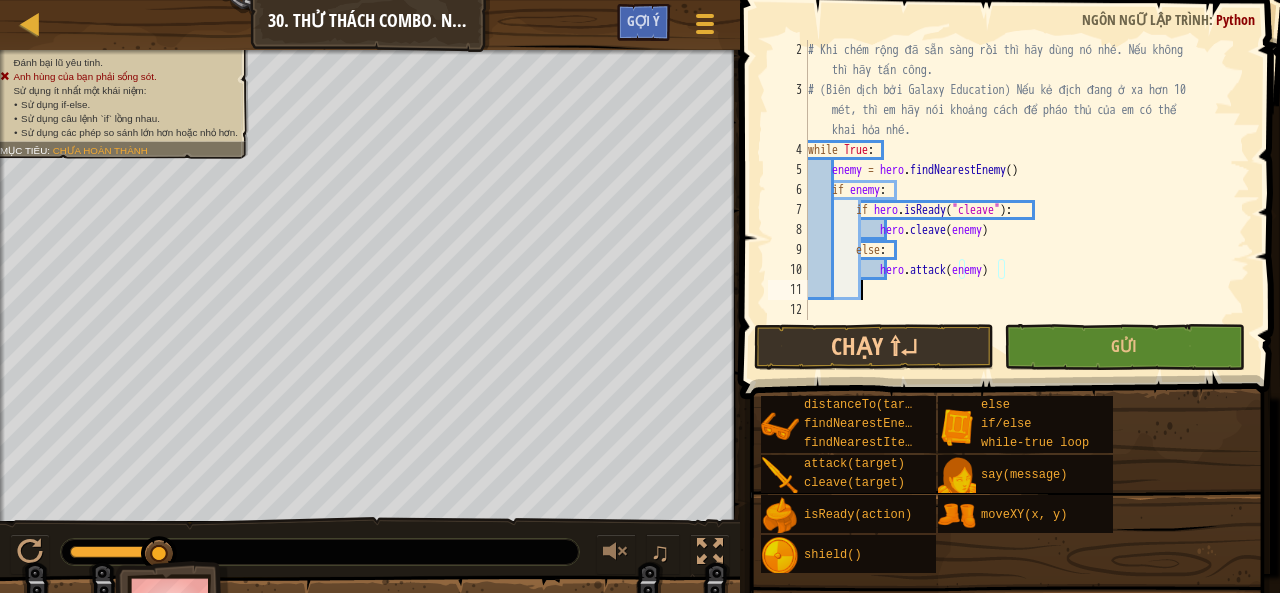 click on "# Khi chém rộng đã sẵn sàng rồi thì hãy dùng nó nhé. Nếu không thì       hãy tấn công. # (Biên dịch bởi Galaxy Education) Nếu kẻ địch đang ở xa hơn 10       mét, thì em hãy nói khoảng cách để pháo thủ của em có thể       khai hỏa nhé.  while   True :      enemy   =   hero . findNearestEnemy ( )      if   enemy :          if   hero . isReady ( "cleave" ) :              hero . cleave ( enemy )          else :              hero . attack ( enemy )" at bounding box center [1019, 210] 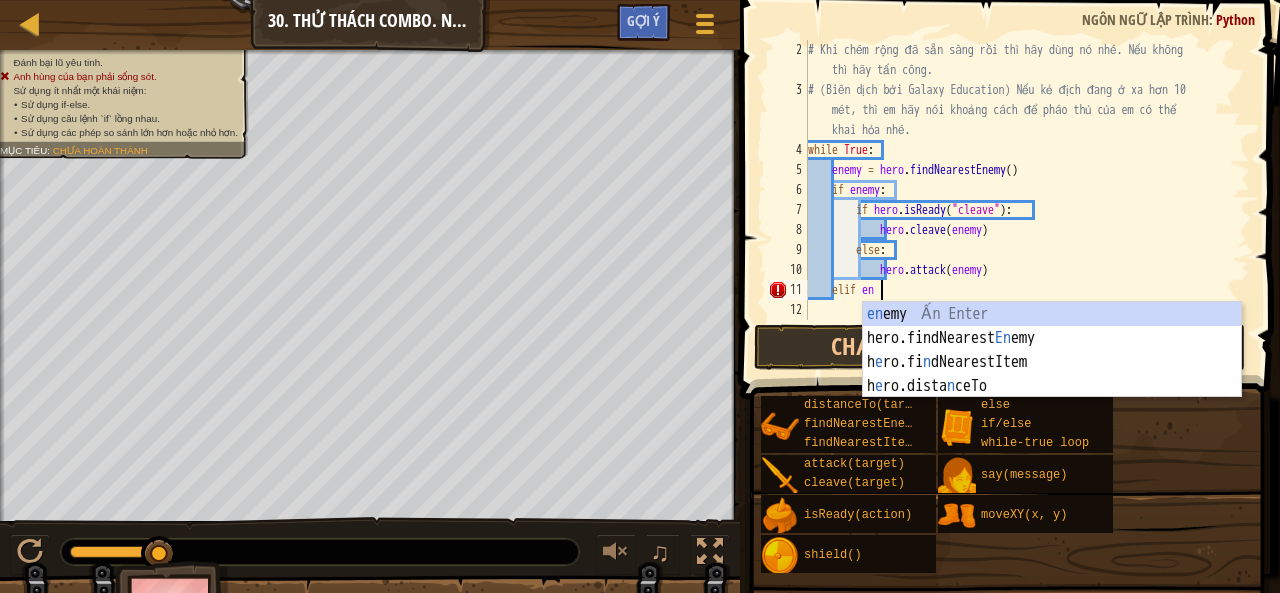 scroll, scrollTop: 9, scrollLeft: 5, axis: both 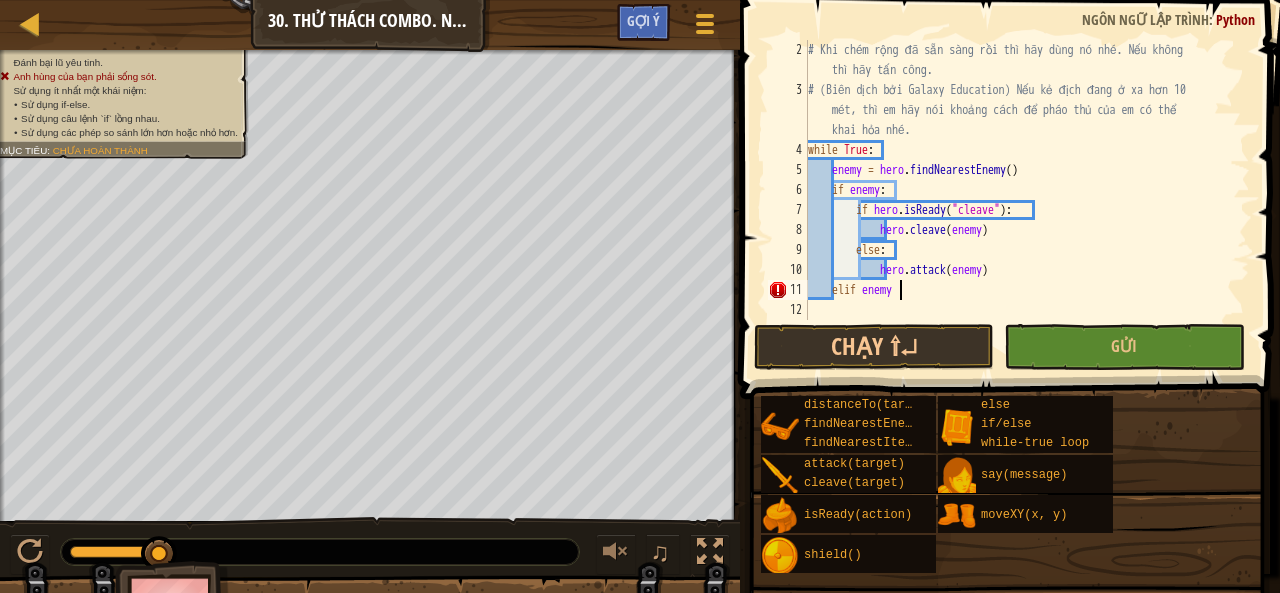 type on "elif enemy:" 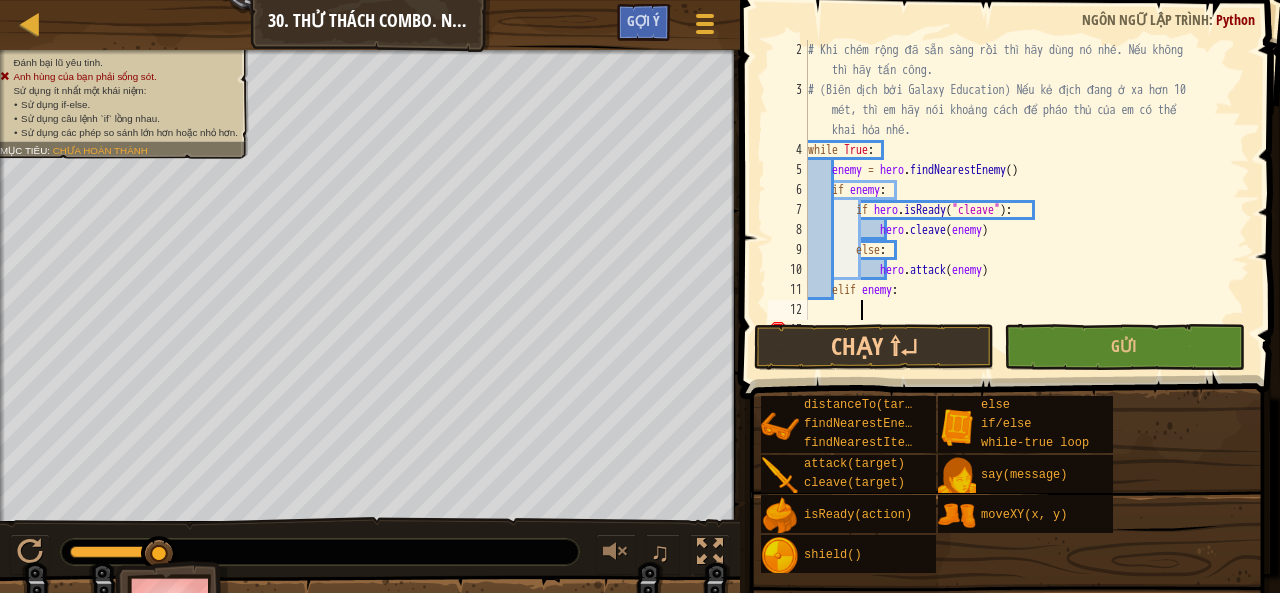 scroll, scrollTop: 9, scrollLeft: 3, axis: both 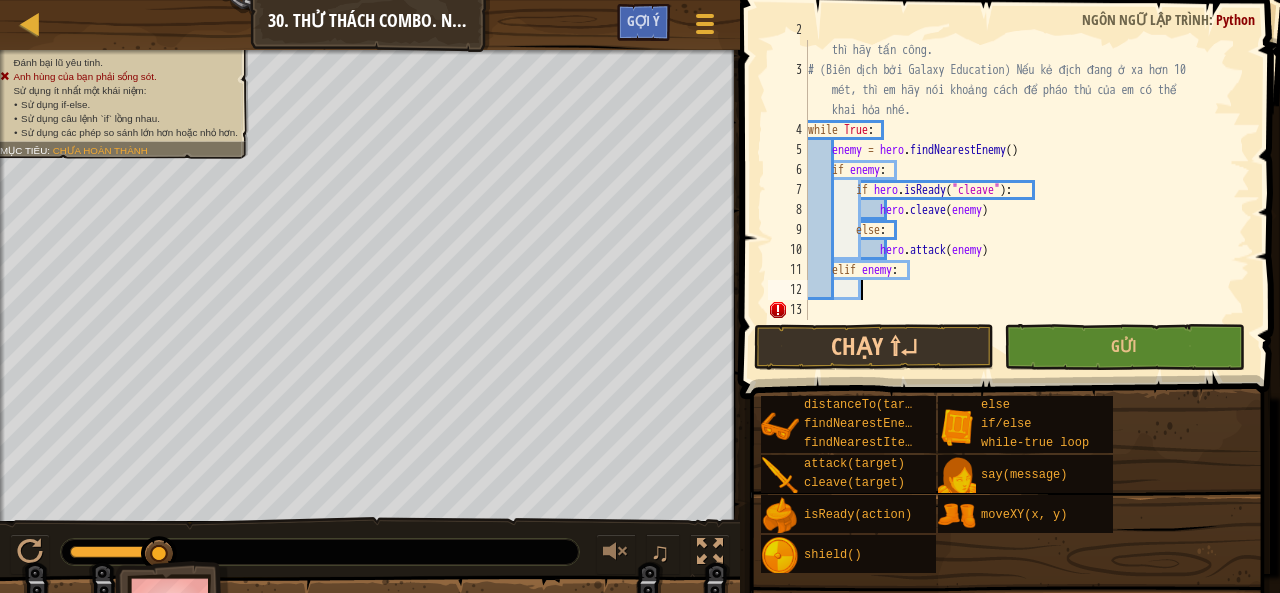 click on "# Khi chém rộng đã sẵn sàng rồi thì hãy dùng nó nhé. Nếu không       thì hãy tấn công. # (Biên dịch bởi Galaxy Education) Nếu kẻ địch đang ở xa hơn 10       mét, thì em hãy nói khoảng cách để pháo thủ của em có thể       khai hỏa nhé.  while   True :      enemy   =   hero . findNearestEnemy ( )      if   enemy :          if   hero . isReady ( "cleave" ) :              hero . cleave ( enemy )          else :              hero . attack ( enemy )      elif   enemy :" at bounding box center [1019, 190] 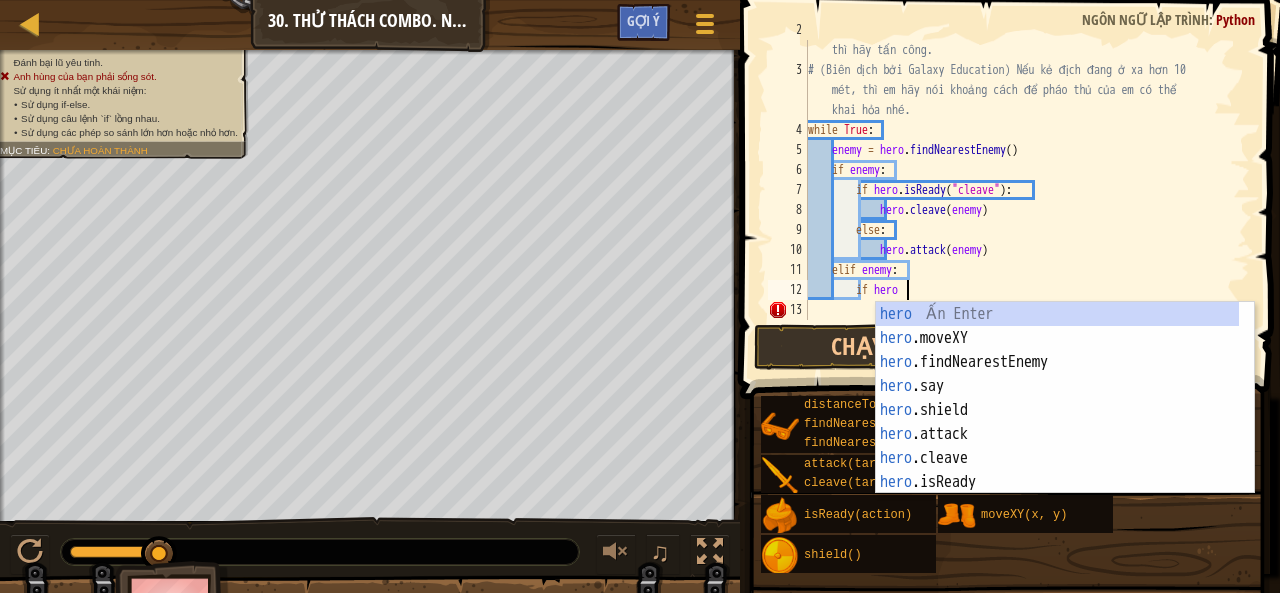 scroll, scrollTop: 9, scrollLeft: 7, axis: both 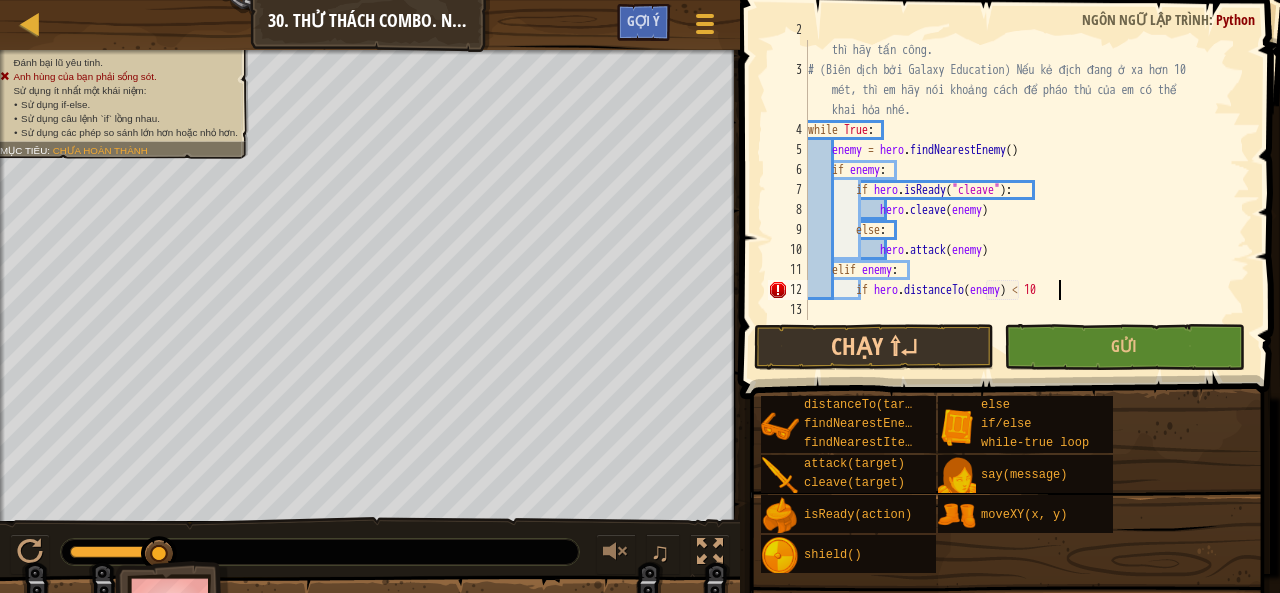 type on "if hero.distanceTo(enemy) < 10:" 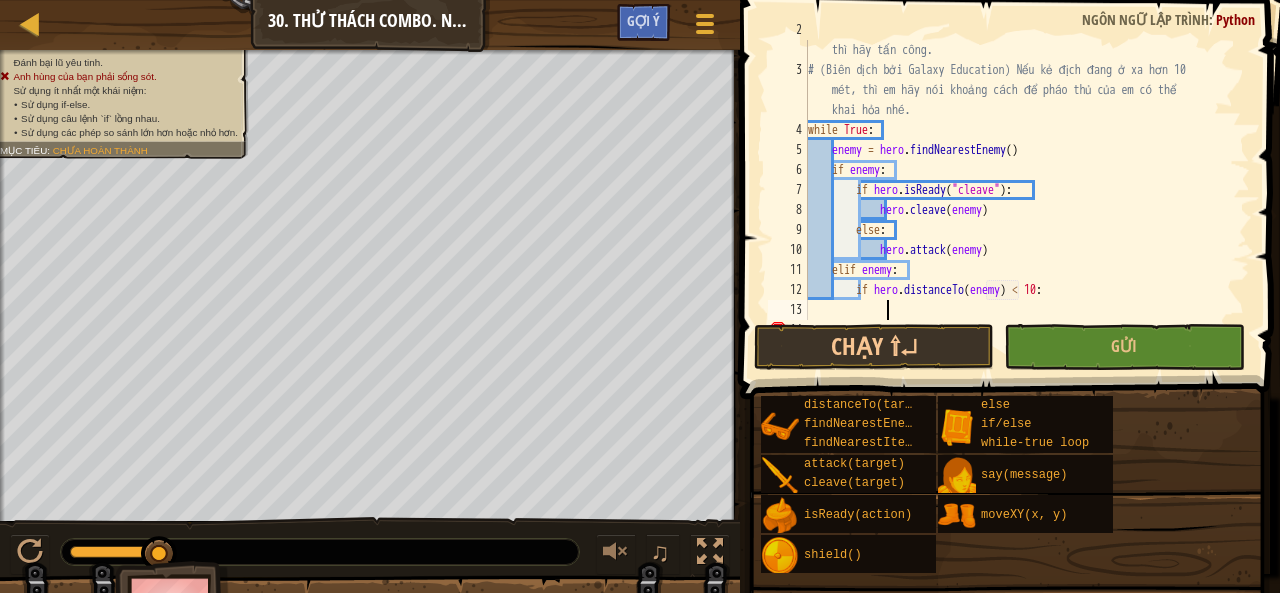 scroll, scrollTop: 9, scrollLeft: 5, axis: both 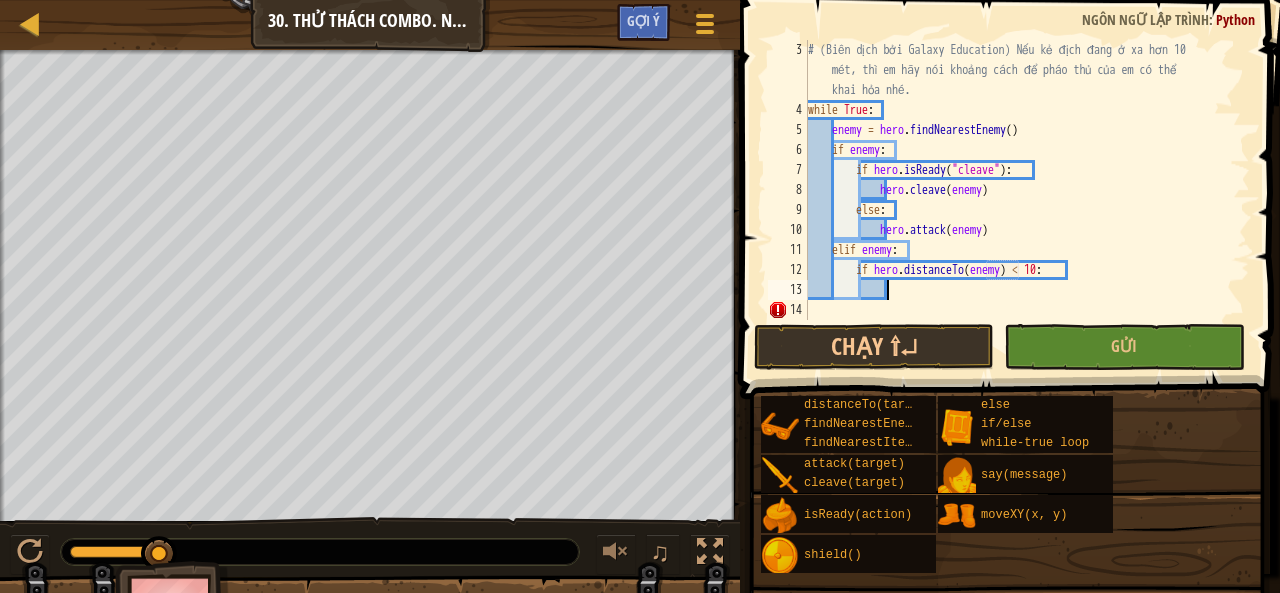 click on "# (Biên dịch bởi Galaxy Education) Nếu kẻ địch đang ở xa hơn 10       mét, thì em hãy nói khoảng cách để pháo thủ của em có thể       khai hỏa nhé.  while   True :      enemy   =   hero . findNearestEnemy ( )      if   enemy :          if   hero . isReady ( "cleave" ) :              hero . cleave ( enemy )          else :              hero . attack ( enemy )      elif   enemy :          if   hero . distanceTo ( enemy )   <   10 :" at bounding box center (1019, 220) 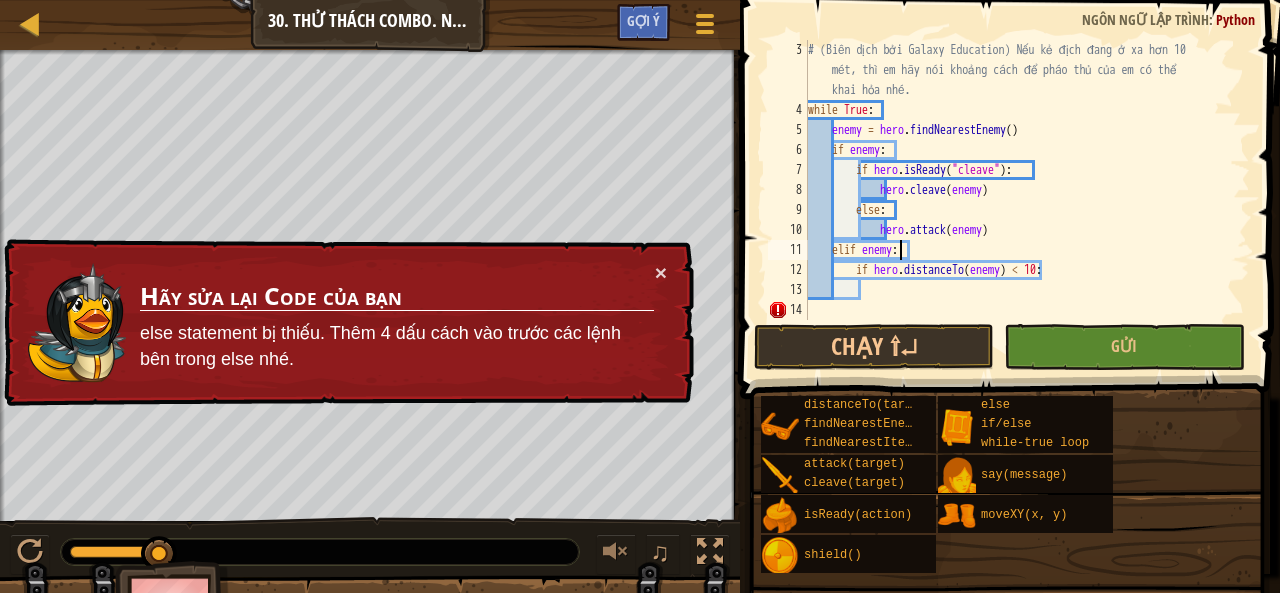 click on "# (Biên dịch bởi Galaxy Education) Nếu kẻ địch đang ở xa hơn 10       mét, thì em hãy nói khoảng cách để pháo thủ của em có thể       khai hỏa nhé.  while   True :      enemy   =   hero . findNearestEnemy ( )      if   enemy :          if   hero . isReady ( "cleave" ) :              hero . cleave ( enemy )          else :              hero . attack ( enemy )      elif   enemy :          if   hero . distanceTo ( enemy )   <   10 :" at bounding box center [1019, 220] 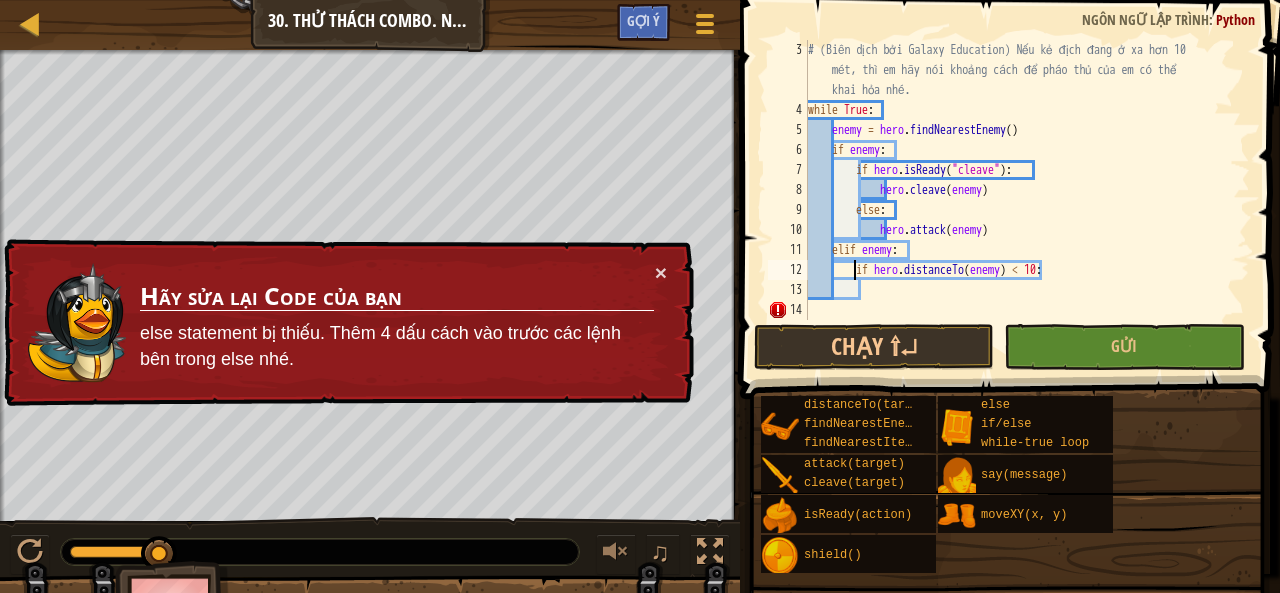 click on "# (Biên dịch bởi Galaxy Education) Nếu kẻ địch đang ở xa hơn 10       mét, thì em hãy nói khoảng cách để pháo thủ của em có thể       khai hỏa nhé.  while   True :      enemy   =   hero . findNearestEnemy ( )      if   enemy :          if   hero . isReady ( "cleave" ) :              hero . cleave ( enemy )          else :              hero . attack ( enemy )      elif   enemy :          if   hero . distanceTo ( enemy )   <   10 :" at bounding box center (1019, 220) 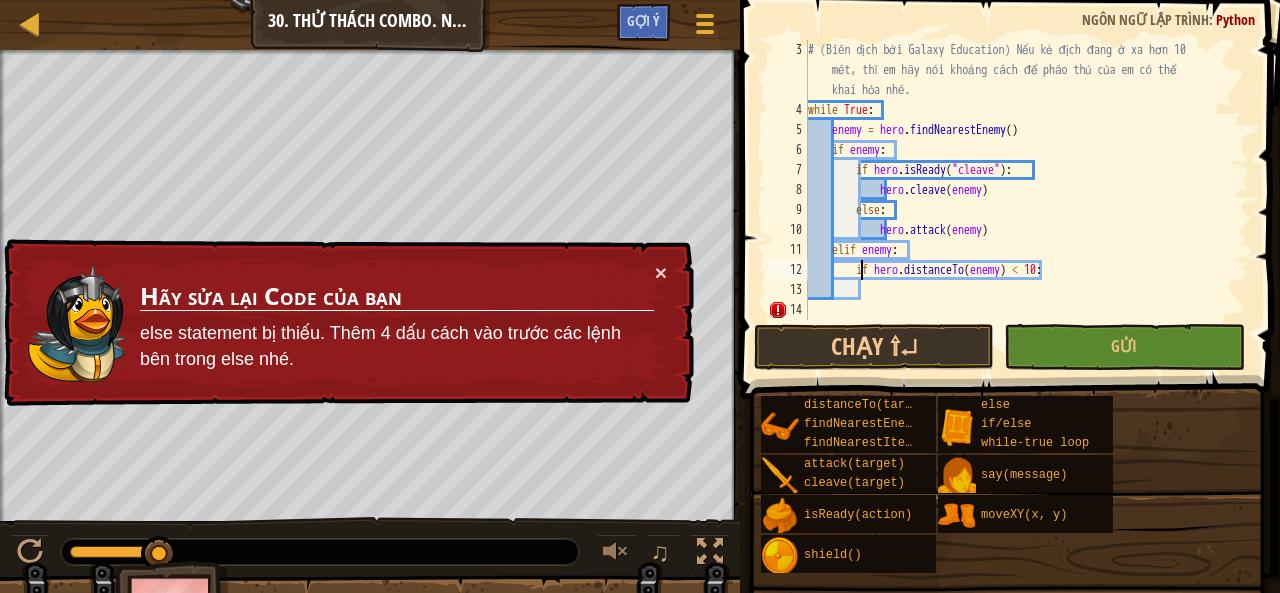 click on "# (Biên dịch bởi Galaxy Education) Nếu kẻ địch đang ở xa hơn 10       mét, thì em hãy nói khoảng cách để pháo thủ của em có thể       khai hỏa nhé.  while   True :      enemy   =   hero . findNearestEnemy ( )      if   enemy :          if   hero . isReady ( "cleave" ) :              hero . cleave ( enemy )          else :              hero . attack ( enemy )      elif   enemy :          if   hero . distanceTo ( enemy )   <   10 :" at bounding box center [1019, 220] 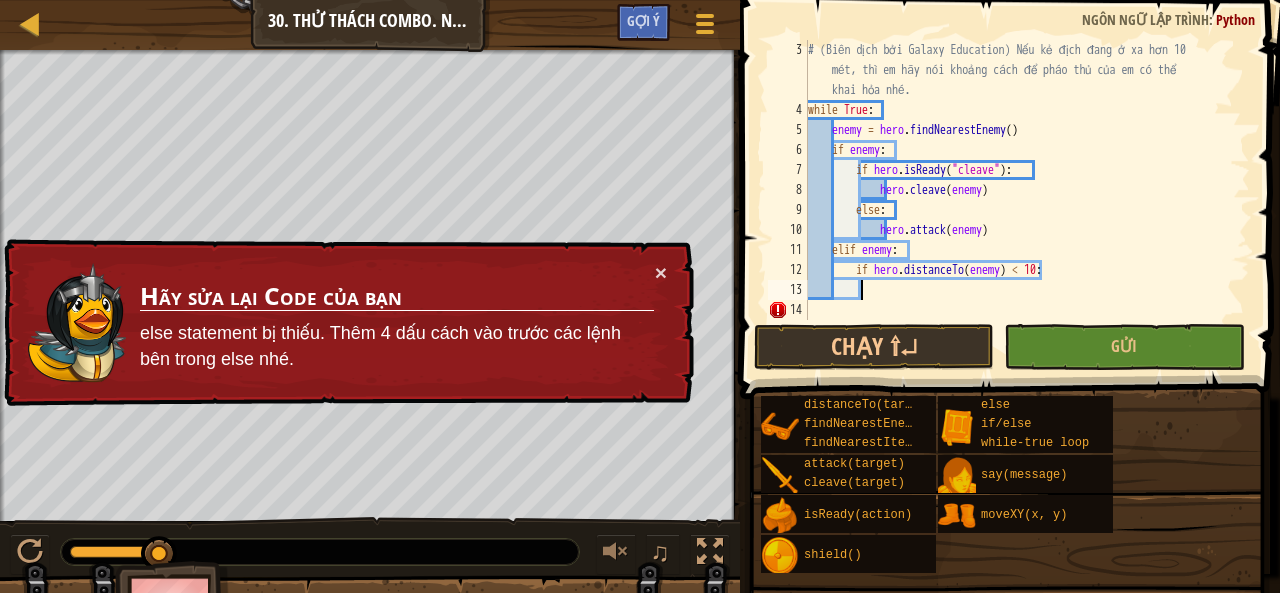 click on "# (Biên dịch bởi Galaxy Education) Nếu kẻ địch đang ở xa hơn 10       mét, thì em hãy nói khoảng cách để pháo thủ của em có thể       khai hỏa nhé.  while   True :      enemy   =   hero . findNearestEnemy ( )      if   enemy :          if   hero . isReady ( "cleave" ) :              hero . cleave ( enemy )          else :              hero . attack ( enemy )      elif   enemy :          if   hero . distanceTo ( enemy )   <   10 :" at bounding box center (1019, 220) 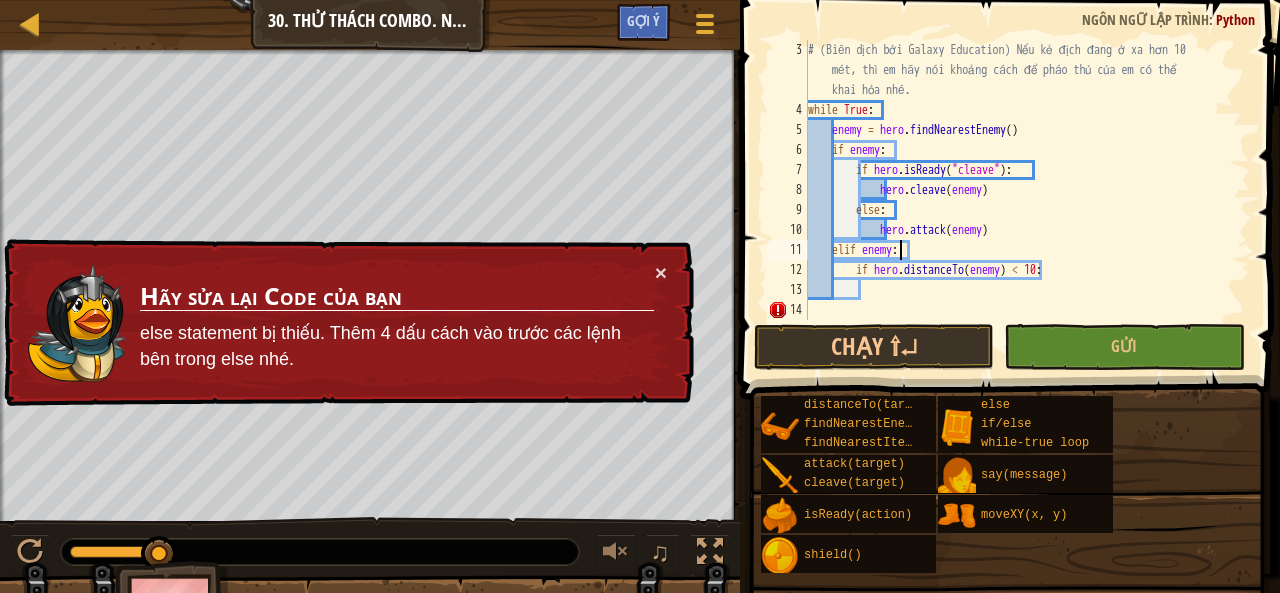 click on "# (Biên dịch bởi Galaxy Education) Nếu kẻ địch đang ở xa hơn 10       mét, thì em hãy nói khoảng cách để pháo thủ của em có thể       khai hỏa nhé.  while   True :      enemy   =   hero . findNearestEnemy ( )      if   enemy :          if   hero . isReady ( "cleave" ) :              hero . cleave ( enemy )          else :              hero . attack ( enemy )      elif   enemy :          if   hero . distanceTo ( enemy )   <   10 :" at bounding box center [1019, 220] 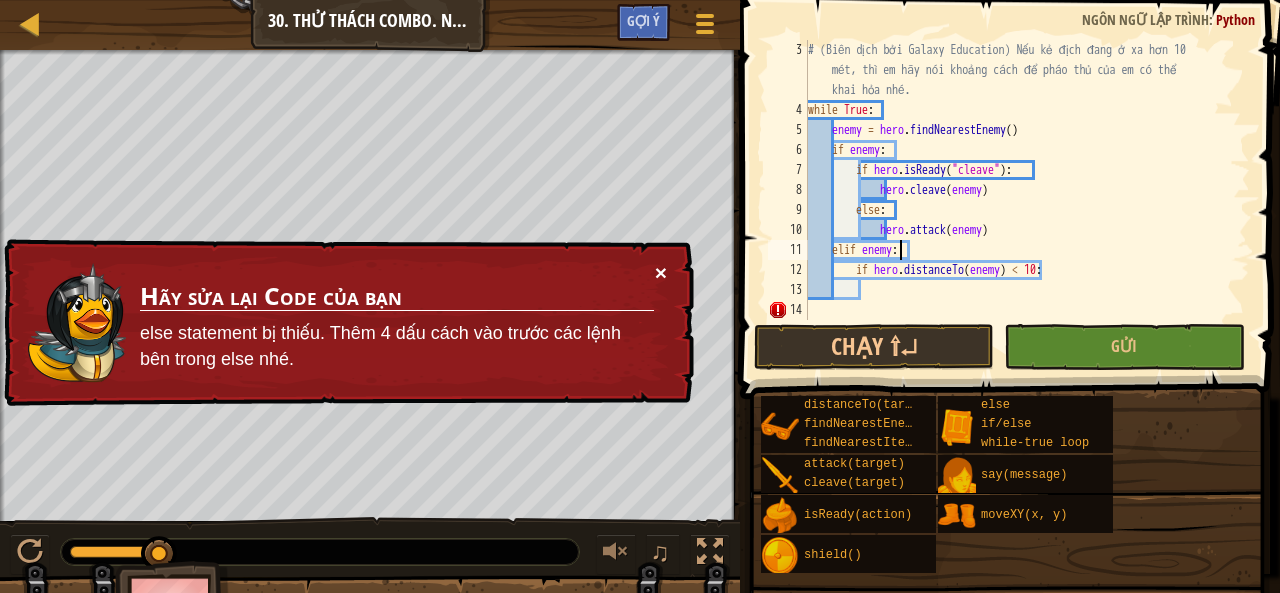 click on "×" at bounding box center [661, 272] 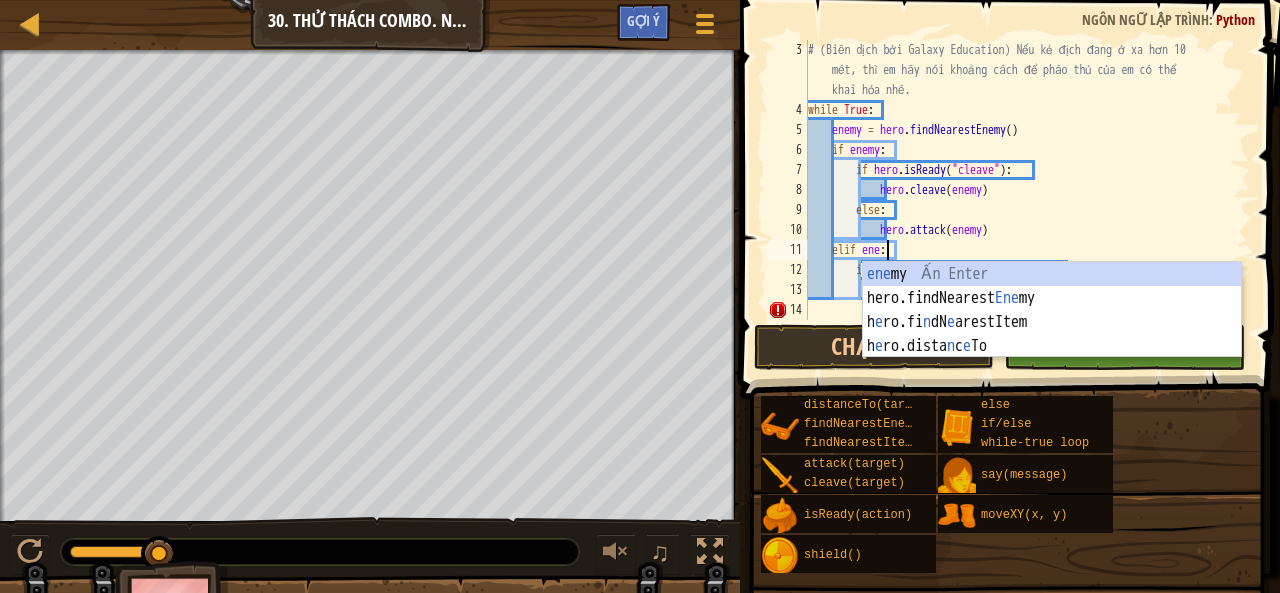 click on "# (Biên dịch bởi Galaxy Education) Nếu kẻ địch đang ở xa hơn 10       mét, thì em hãy nói khoảng cách để pháo thủ của em có thể       khai hỏa nhé.  while   True :      enemy   =   hero . findNearestEnemy ( )      if   enemy :          if   hero . isReady ( "cleave" ) :              hero . cleave ( enemy )          else :              hero . attack ( enemy )      elif   ene :          if   hero . distanceTo ( enemy )   <   10 :" at bounding box center (1019, 220) 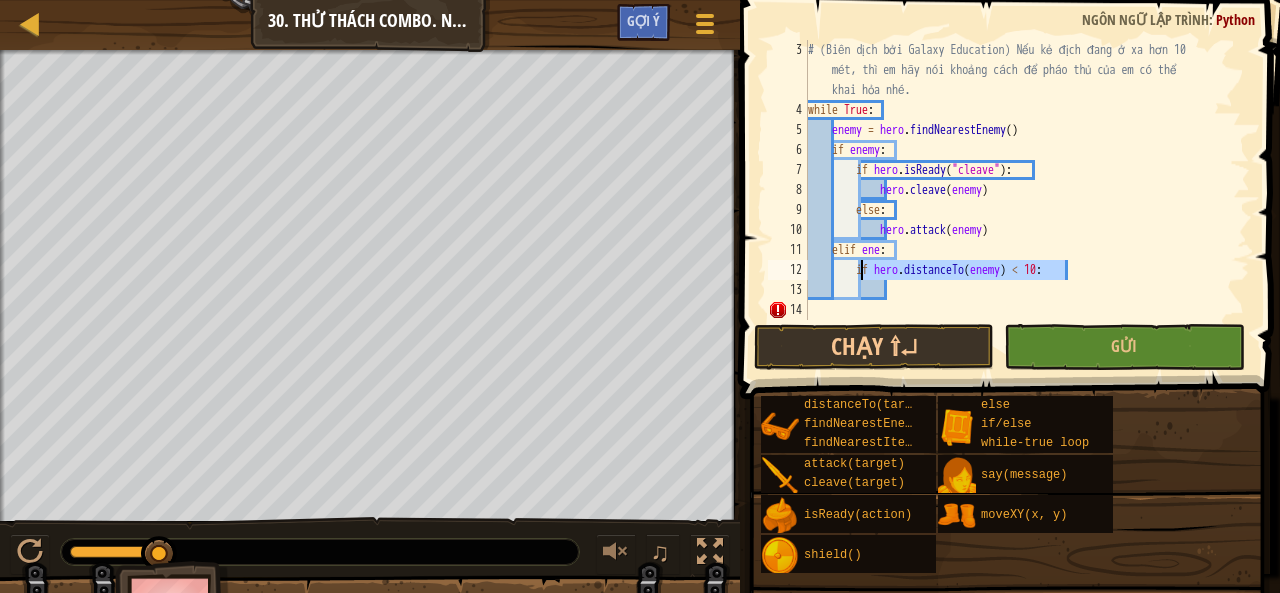 drag, startPoint x: 1081, startPoint y: 270, endPoint x: 860, endPoint y: 266, distance: 221.0362 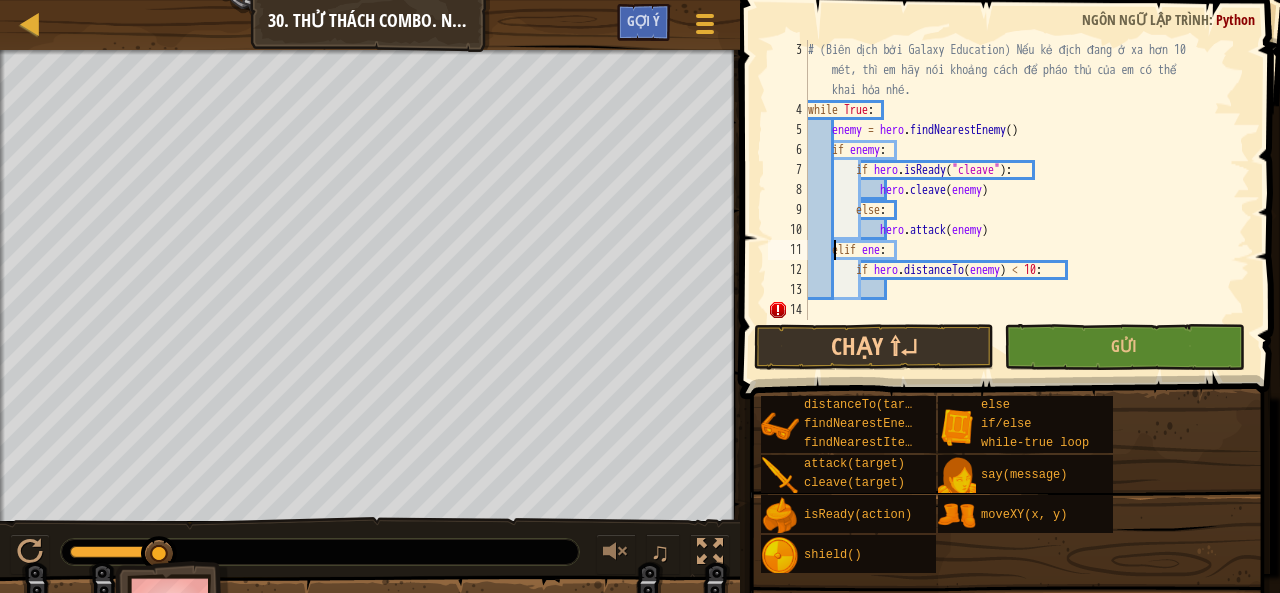 scroll, scrollTop: 9, scrollLeft: 4, axis: both 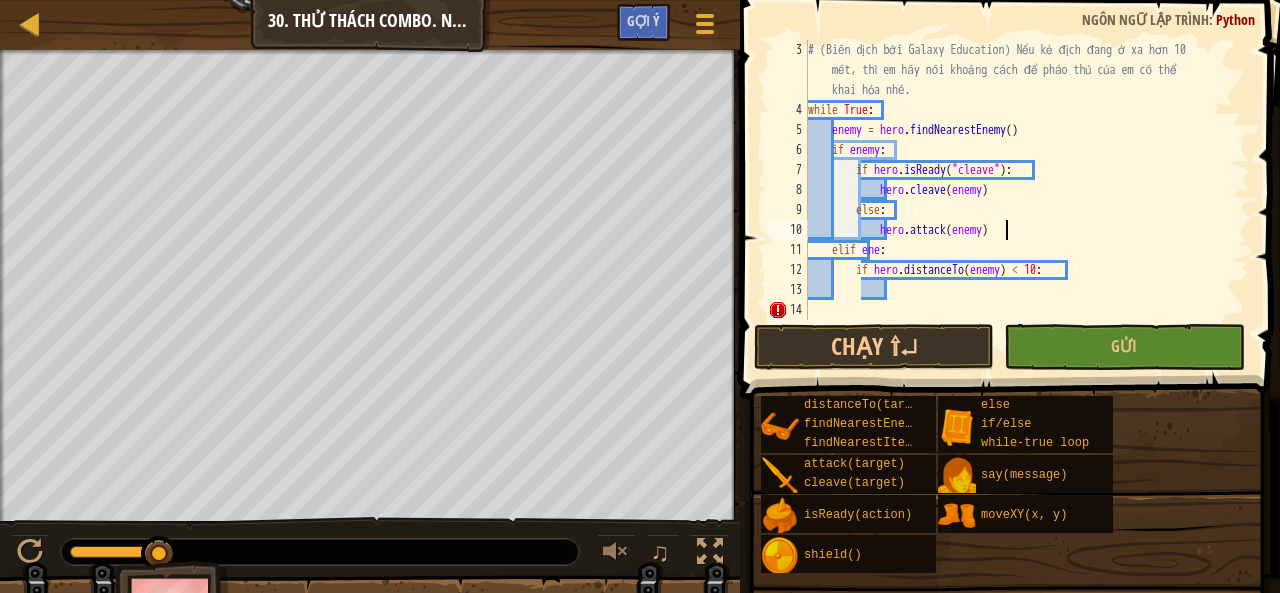 click on "# (Biên dịch bởi Galaxy Education) Nếu kẻ địch đang ở xa hơn 10       mét, thì em hãy nói khoảng cách để pháo thủ của em có thể       khai hỏa nhé.  while   True :      enemy   =   hero . findNearestEnemy ( )      if   enemy :          if   hero . isReady ( "cleave" ) :              hero . cleave ( enemy )          else :              hero . attack ( enemy )      elif   ene :          if   hero . distanceTo ( enemy )   <   10 :" at bounding box center (1019, 220) 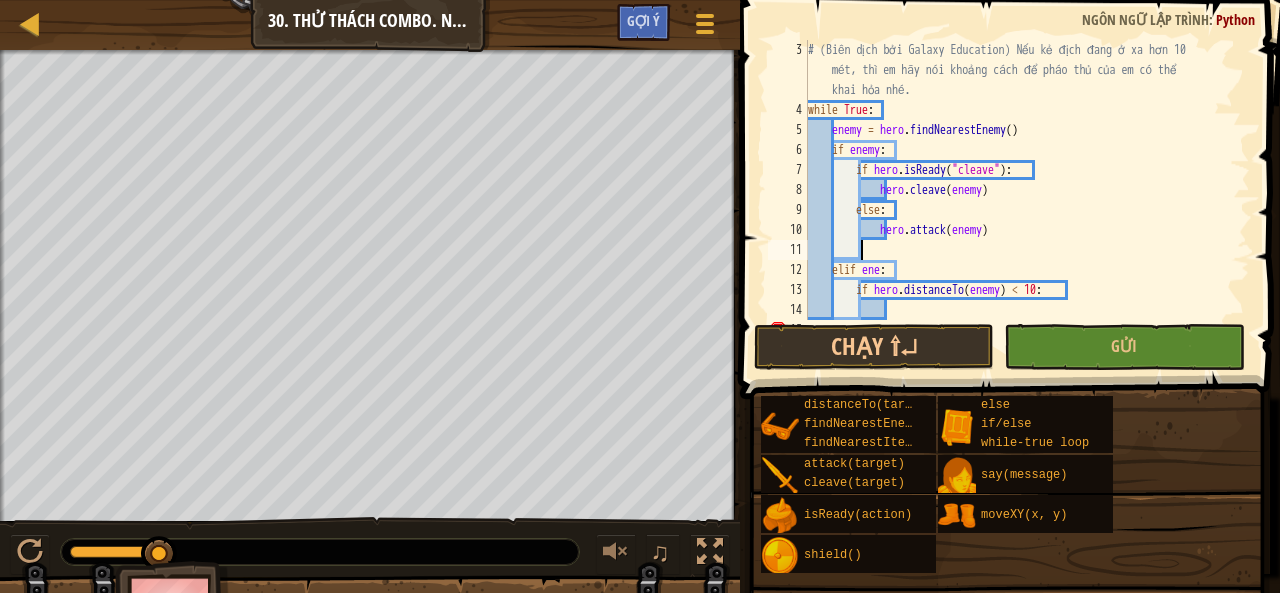 scroll, scrollTop: 9, scrollLeft: 1, axis: both 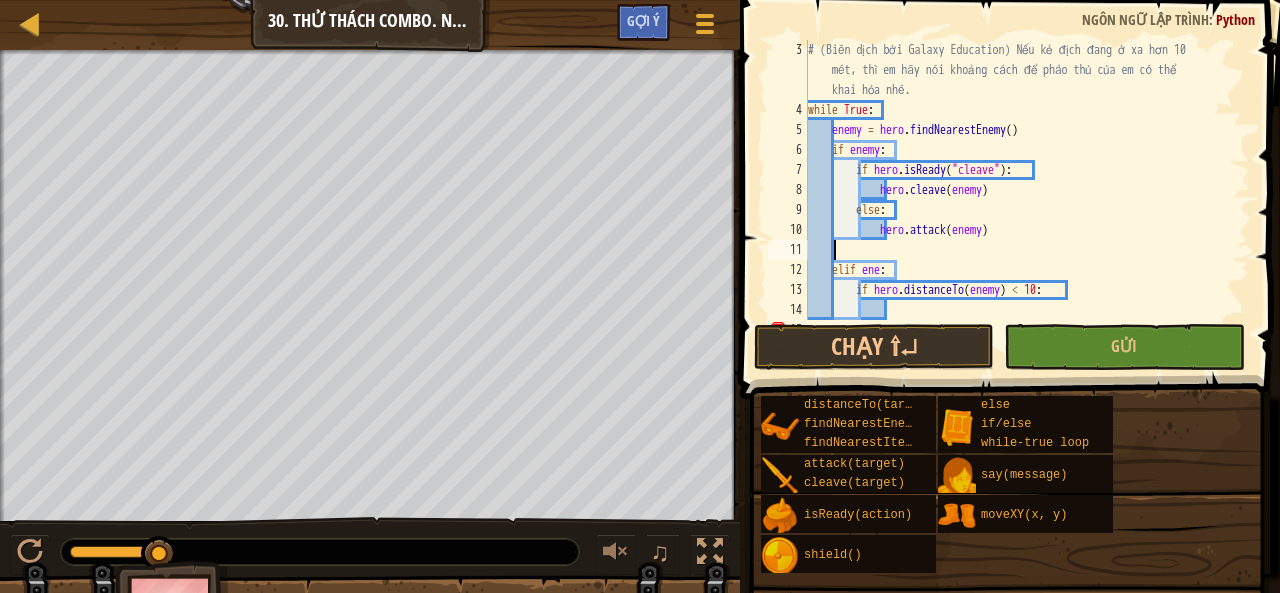 paste on "if hero.distanceTo(enemy) < 10:" 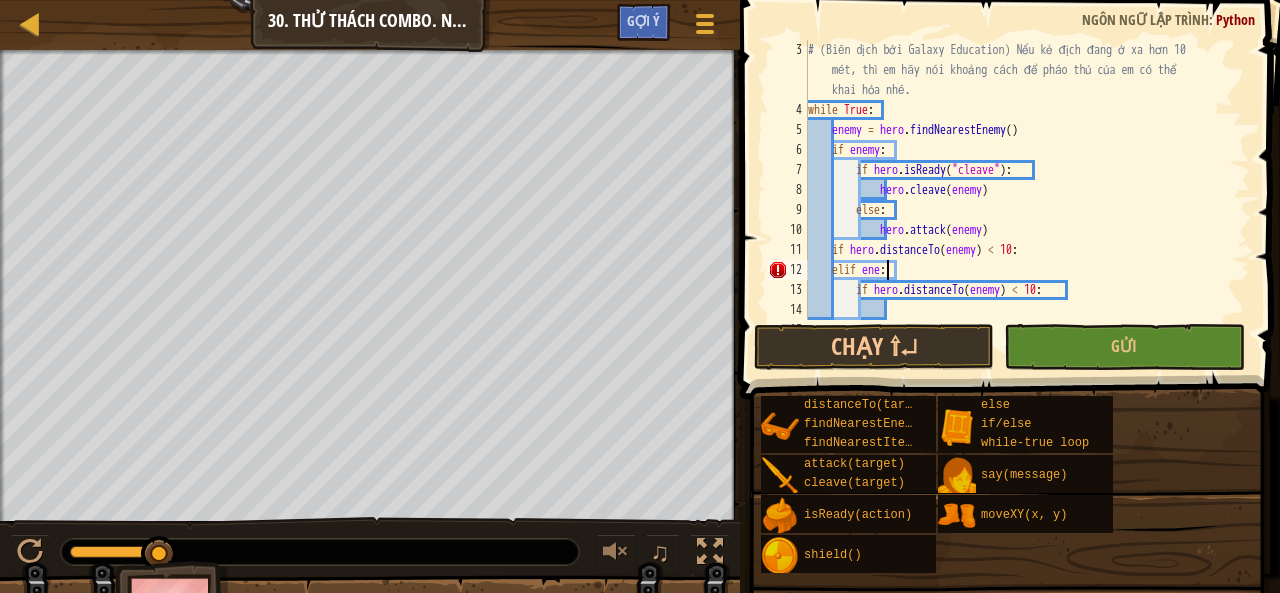 click on "# (Biên dịch bởi Galaxy Education) Nếu kẻ địch đang ở xa hơn 10       mét, thì em hãy nói khoảng cách để pháo thủ của em có thể       khai hỏa nhé.  while   True :      enemy   =   hero . findNearestEnemy ( )      if   enemy :          if   hero . isReady ( "cleave" ) :              hero . cleave ( enemy )          else :              hero . attack ( enemy )      if   hero . distanceTo ( enemy )   <   10 :      elif   ene :          if   hero . distanceTo ( enemy )   <   10 :" at bounding box center (1019, 220) 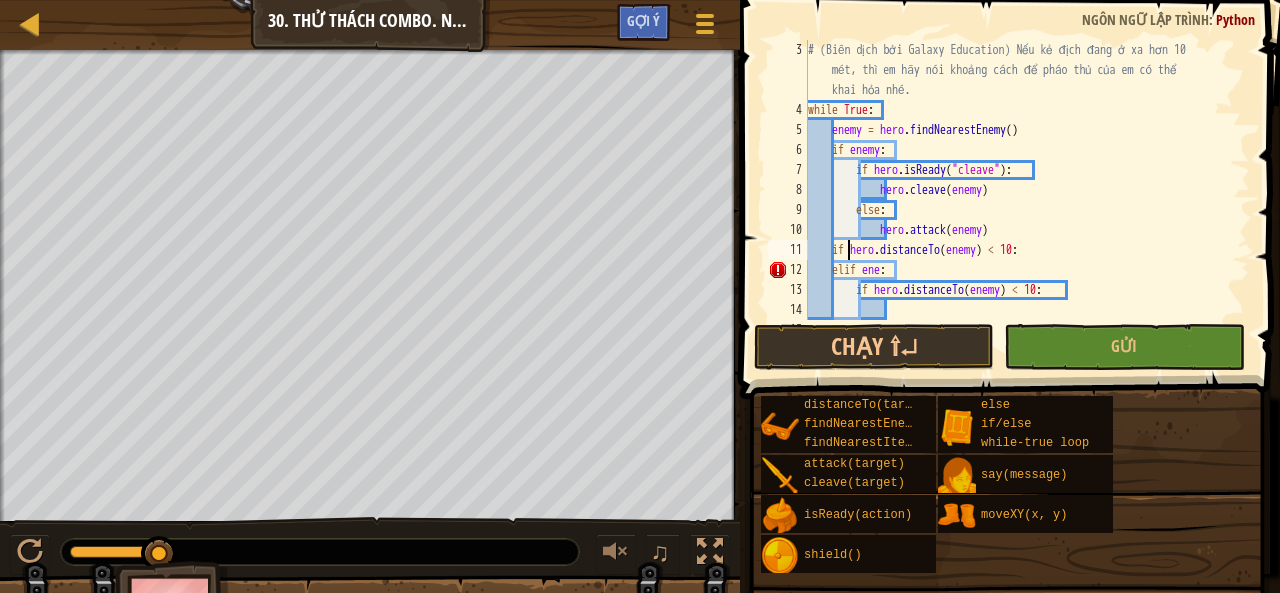 click on "# (Biên dịch bởi Galaxy Education) Nếu kẻ địch đang ở xa hơn 10       mét, thì em hãy nói khoảng cách để pháo thủ của em có thể       khai hỏa nhé.  while   True :      enemy   =   hero . findNearestEnemy ( )      if   enemy :          if   hero . isReady ( "cleave" ) :              hero . cleave ( enemy )          else :              hero . attack ( enemy )      if   hero . distanceTo ( enemy )   <   10 :      elif   ene :          if   hero . distanceTo ( enemy )   <   10 :" at bounding box center (1019, 220) 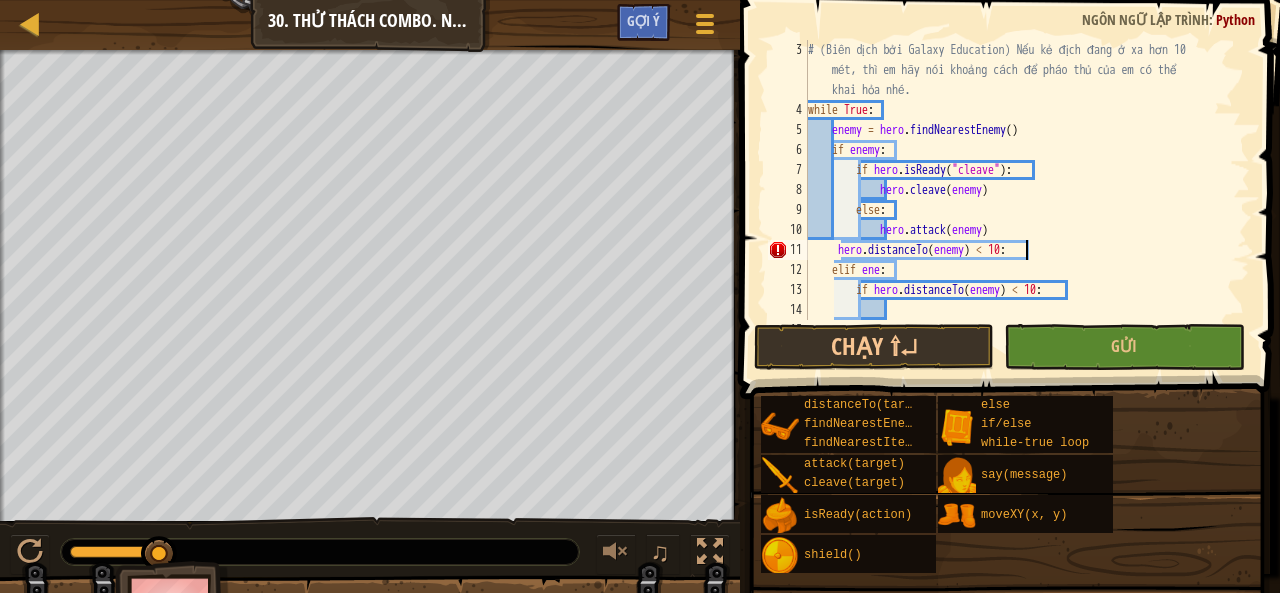 click on "# (Biên dịch bởi Galaxy Education) Nếu kẻ địch đang ở xa hơn 10       mét, thì em hãy nói khoảng cách để pháo thủ của em có thể       khai hỏa nhé.  while   True :      enemy   =   hero . findNearestEnemy ( )      if   enemy :          if   hero . isReady ( "cleave" ) :              hero . cleave ( enemy )          else :              hero . attack ( enemy )       hero . distanceTo ( enemy )   <   10 :      elif   ene :          if   hero . distanceTo ( enemy )   <   10 :" at bounding box center [1019, 220] 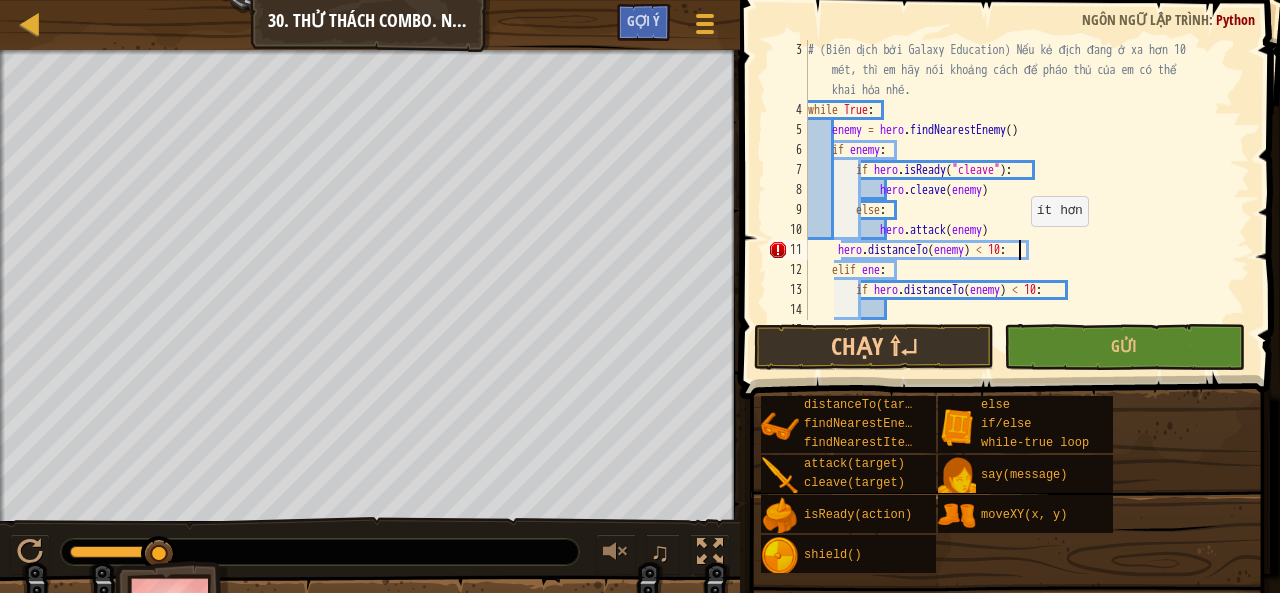 click on "# (Biên dịch bởi Galaxy Education) Nếu kẻ địch đang ở xa hơn 10       mét, thì em hãy nói khoảng cách để pháo thủ của em có thể       khai hỏa nhé.  while   True :      enemy   =   hero . findNearestEnemy ( )      if   enemy :          if   hero . isReady ( "cleave" ) :              hero . cleave ( enemy )          else :              hero . attack ( enemy )       hero . distanceTo ( enemy )   <   10 :      elif   ene :          if   hero . distanceTo ( enemy )   <   10 :" at bounding box center (1019, 220) 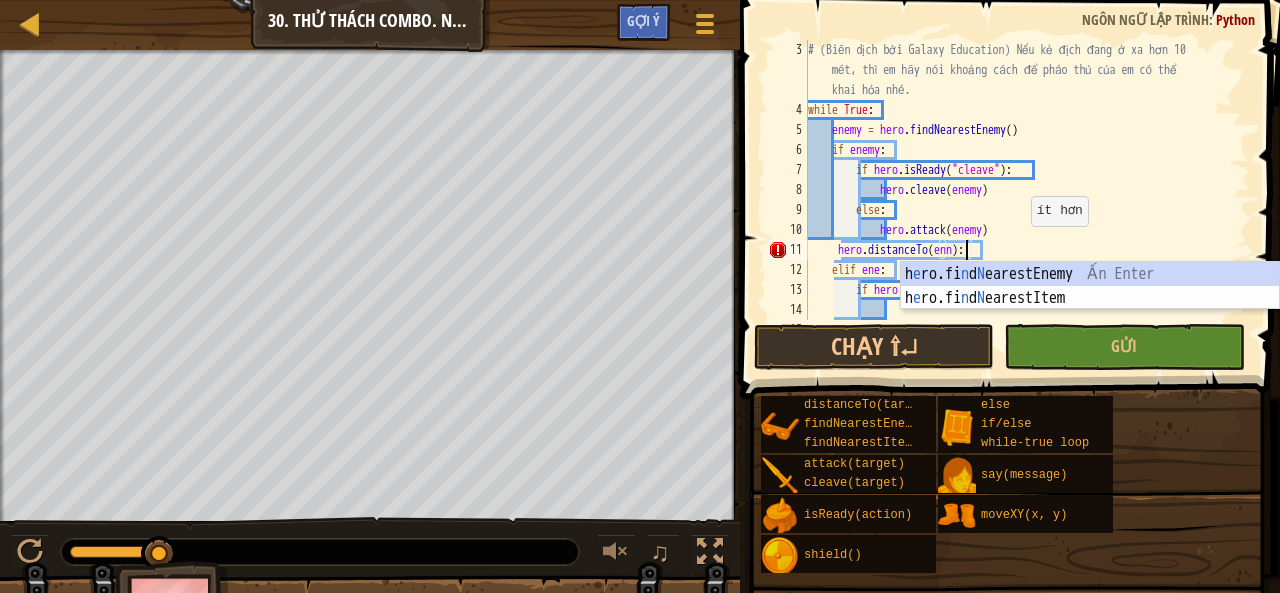 scroll, scrollTop: 9, scrollLeft: 12, axis: both 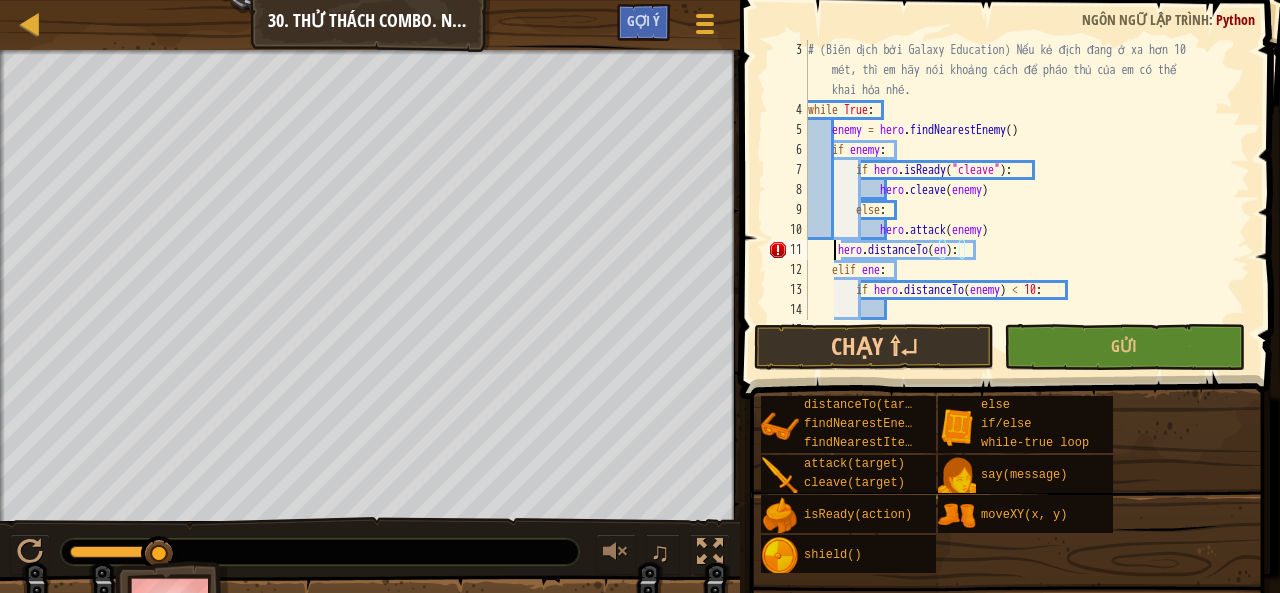 click on "# (Biên dịch bởi Galaxy Education) Nếu kẻ địch đang ở xa hơn 10       mét, thì em hãy nói khoảng cách để pháo thủ của em có thể       khai hỏa nhé.  while   True :      enemy   =   hero . findNearestEnemy ( )      if   enemy :          if   hero . isReady ( "cleave" ) :              hero . cleave ( enemy )          else :              hero . attack ( enemy )       hero . distanceTo ( en ) :      elif   ene :          if   hero . distanceTo ( enemy )   <   10 :" at bounding box center (1019, 220) 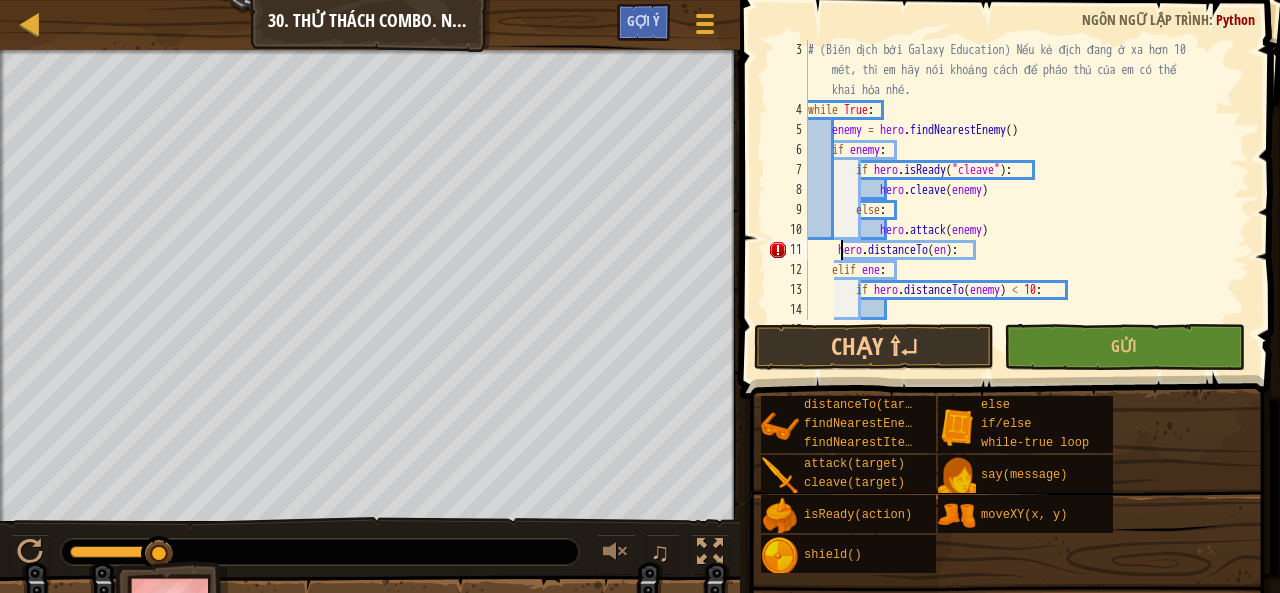 click on "# (Biên dịch bởi Galaxy Education) Nếu kẻ địch đang ở xa hơn 10       mét, thì em hãy nói khoảng cách để pháo thủ của em có thể       khai hỏa nhé.  while   True :      enemy   =   hero . findNearestEnemy ( )      if   enemy :          if   hero . isReady ( "cleave" ) :              hero . cleave ( enemy )          else :              hero . attack ( enemy )       hero . distanceTo ( en ) :      elif   ene :          if   hero . distanceTo ( enemy )   <   10 :" at bounding box center (1019, 220) 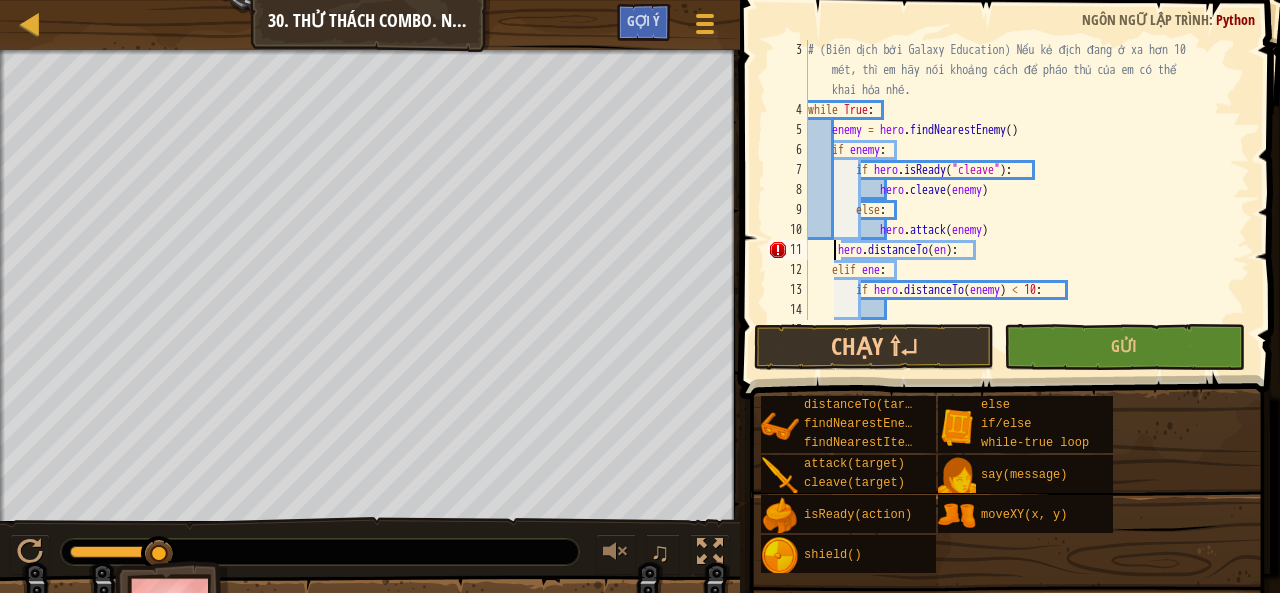 click on "# (Biên dịch bởi Galaxy Education) Nếu kẻ địch đang ở xa hơn 10       mét, thì em hãy nói khoảng cách để pháo thủ của em có thể       khai hỏa nhé.  while   True :      enemy   =   hero . findNearestEnemy ( )      if   enemy :          if   hero . isReady ( "cleave" ) :              hero . cleave ( enemy )          else :              hero . attack ( enemy )       hero . distanceTo ( en ) :      elif   ene :          if   hero . distanceTo ( enemy )   <   10 :" at bounding box center [1019, 220] 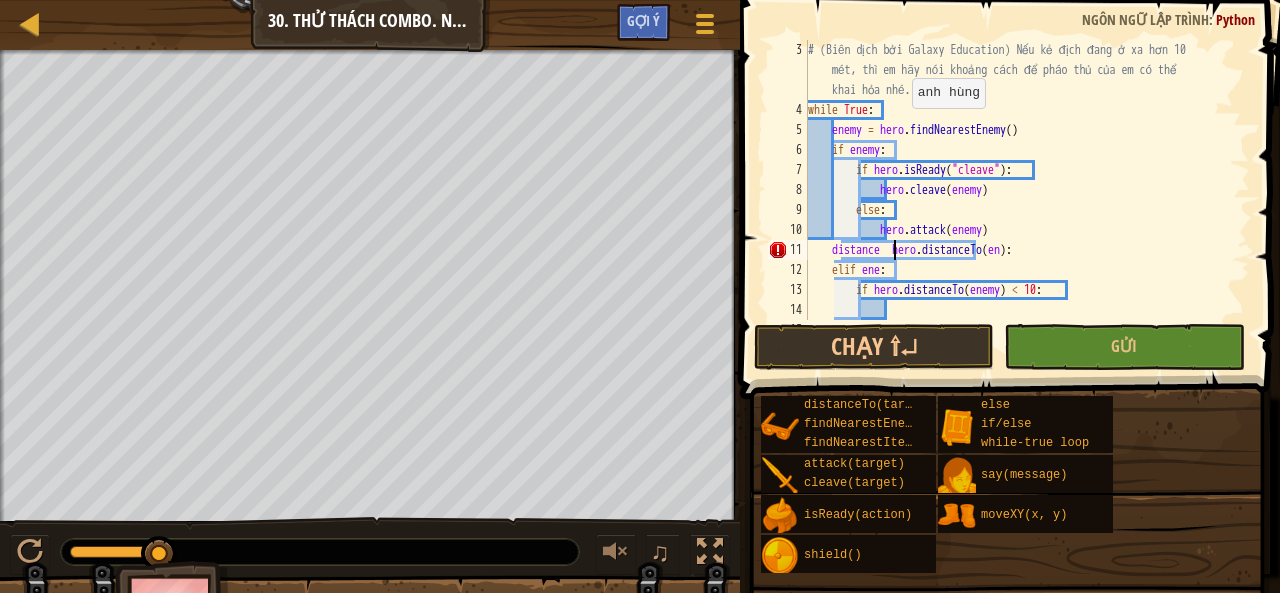 scroll, scrollTop: 9, scrollLeft: 8, axis: both 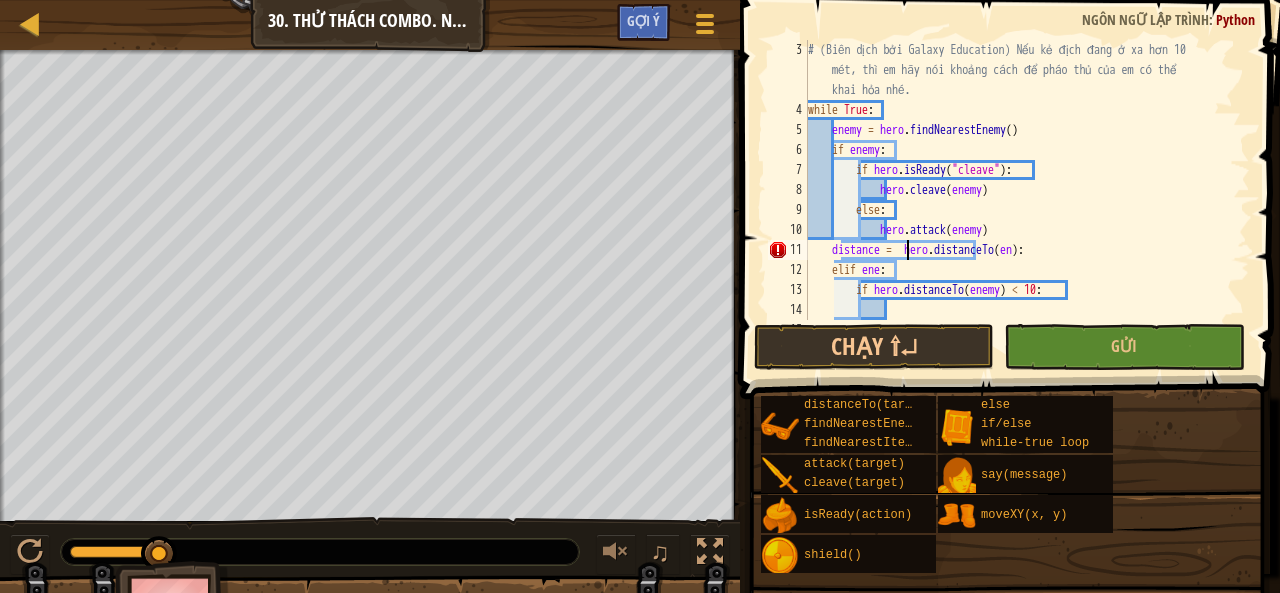 click on "# (Biên dịch bởi Galaxy Education) Nếu kẻ địch đang ở xa hơn 10       mét, thì em hãy nói khoảng cách để pháo thủ của em có thể       khai hỏa nhé.  while   True :      enemy   =   hero . findNearestEnemy ( )      if   enemy :          if   hero . isReady ( "cleave" ) :              hero . cleave ( enemy )          else :              hero . attack ( enemy )      distance   =    hero . distanceTo ( en ) :      elif   ene :          if   hero . distanceTo ( enemy )   <   10 :" at bounding box center [1019, 220] 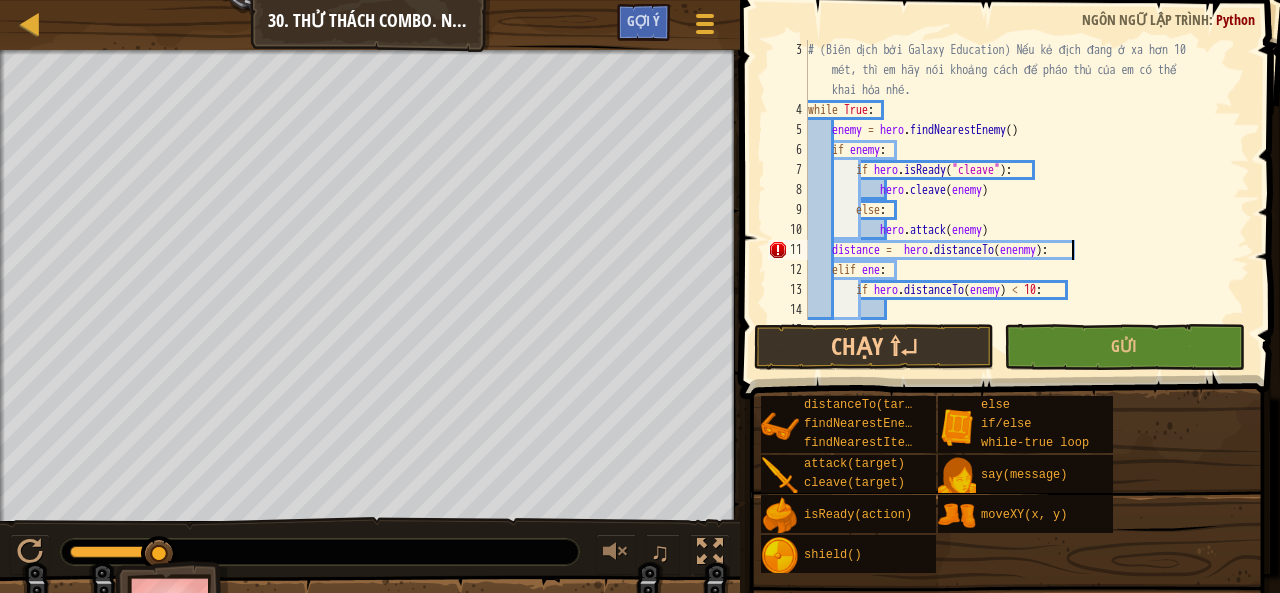 scroll, scrollTop: 9, scrollLeft: 20, axis: both 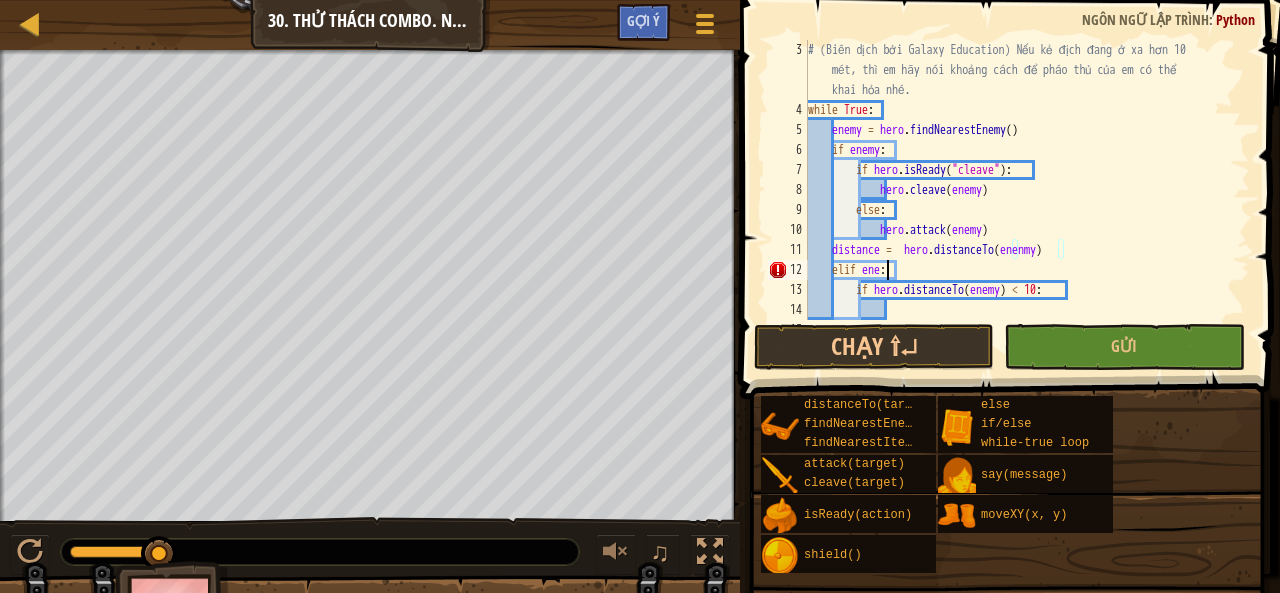 click on "# (Biên dịch bởi Galaxy Education) Nếu kẻ địch đang ở xa hơn 10       mét, thì em hãy nói khoảng cách để pháo thủ của em có thể       khai hỏa nhé.  while   True :      enemy   =   hero . findNearestEnemy ( )      if   enemy :          if   hero . isReady ( "cleave" ) :              hero . cleave ( enemy )          else :              hero . attack ( enemy )      distance   =    hero . distanceTo ( enenmy )      elif   ene :          if   hero . distanceTo ( enemy )   <   10 :" at bounding box center [1019, 220] 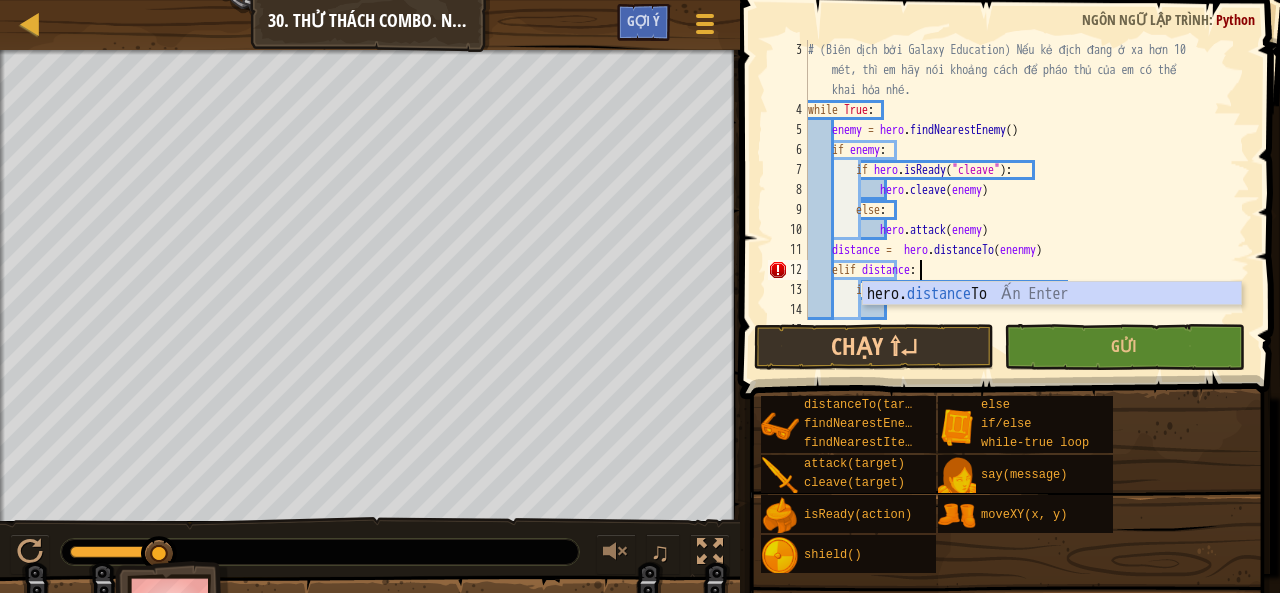 scroll, scrollTop: 9, scrollLeft: 8, axis: both 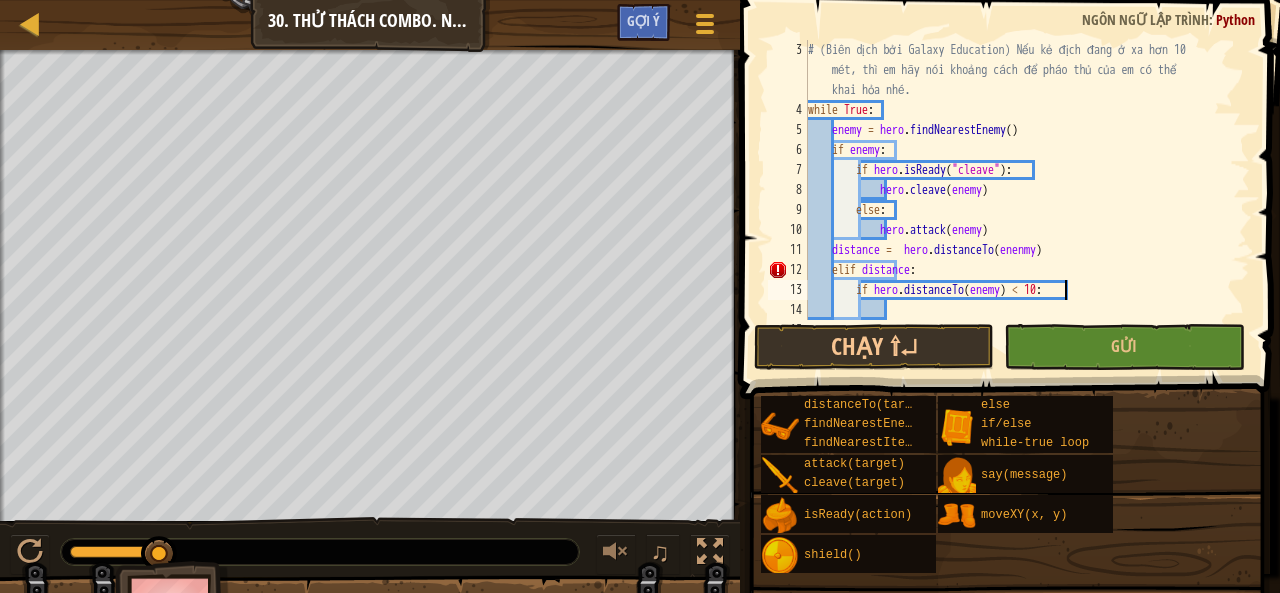 click on "# (Biên dịch bởi Galaxy Education) Nếu kẻ địch đang ở xa hơn 10       mét, thì em hãy nói khoảng cách để pháo thủ của em có thể       khai hỏa nhé.  while   True :      enemy   =   hero . findNearestEnemy ( )      if   enemy :          if   hero . isReady ( "cleave" ) :              hero . cleave ( enemy )          else :              hero . attack ( enemy )      distance   =    hero . distanceTo ( enenmy )      elif   distance :          if   hero . distanceTo ( enemy )   <   10 :" at bounding box center [1019, 220] 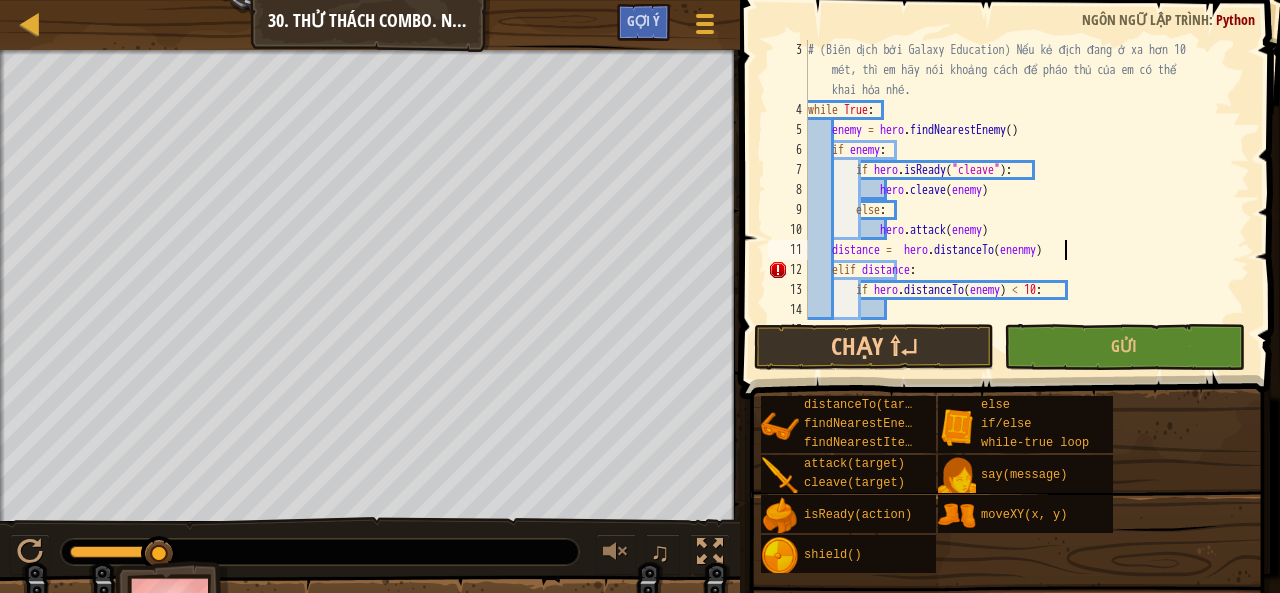 click on "# (Biên dịch bởi Galaxy Education) Nếu kẻ địch đang ở xa hơn 10       mét, thì em hãy nói khoảng cách để pháo thủ của em có thể       khai hỏa nhé.  while   True :      enemy   =   hero . findNearestEnemy ( )      if   enemy :          if   hero . isReady ( "cleave" ) :              hero . cleave ( enemy )          else :              hero . attack ( enemy )      distance   =    hero . distanceTo ( enenmy )      elif   distance :          if   hero . distanceTo ( enemy )   <   10 :" at bounding box center [1019, 220] 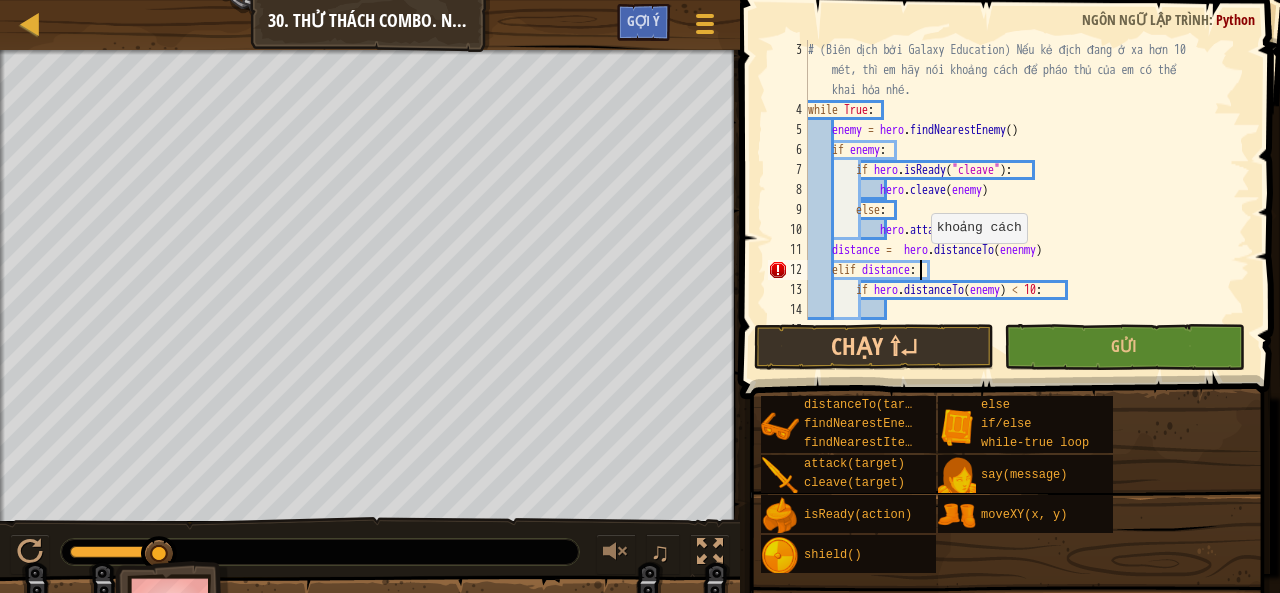 click on "# (Biên dịch bởi Galaxy Education) Nếu kẻ địch đang ở xa hơn 10       mét, thì em hãy nói khoảng cách để pháo thủ của em có thể       khai hỏa nhé.  while   True :      enemy   =   hero . findNearestEnemy ( )      if   enemy :          if   hero . isReady ( "cleave" ) :              hero . cleave ( enemy )          else :              hero . attack ( enemy )      distance   =    hero . distanceTo ( enenmy )      elif   distance :          if   hero . distanceTo ( enemy )   <   10 :" at bounding box center (1019, 220) 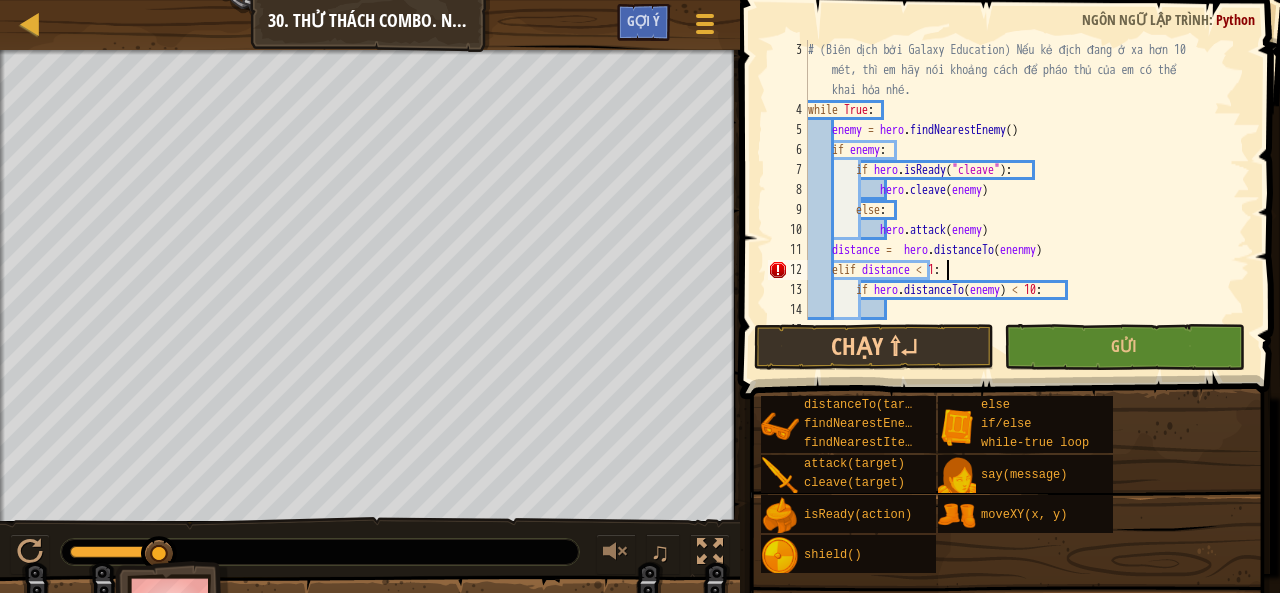 scroll, scrollTop: 9, scrollLeft: 11, axis: both 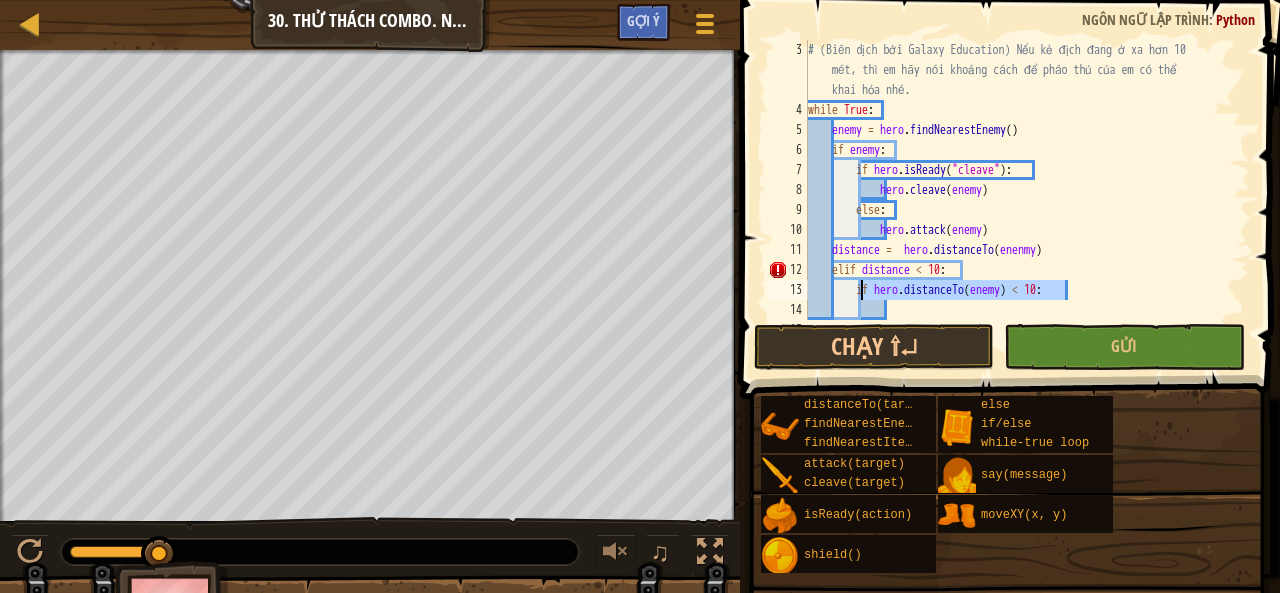 drag, startPoint x: 1087, startPoint y: 294, endPoint x: 862, endPoint y: 285, distance: 225.17993 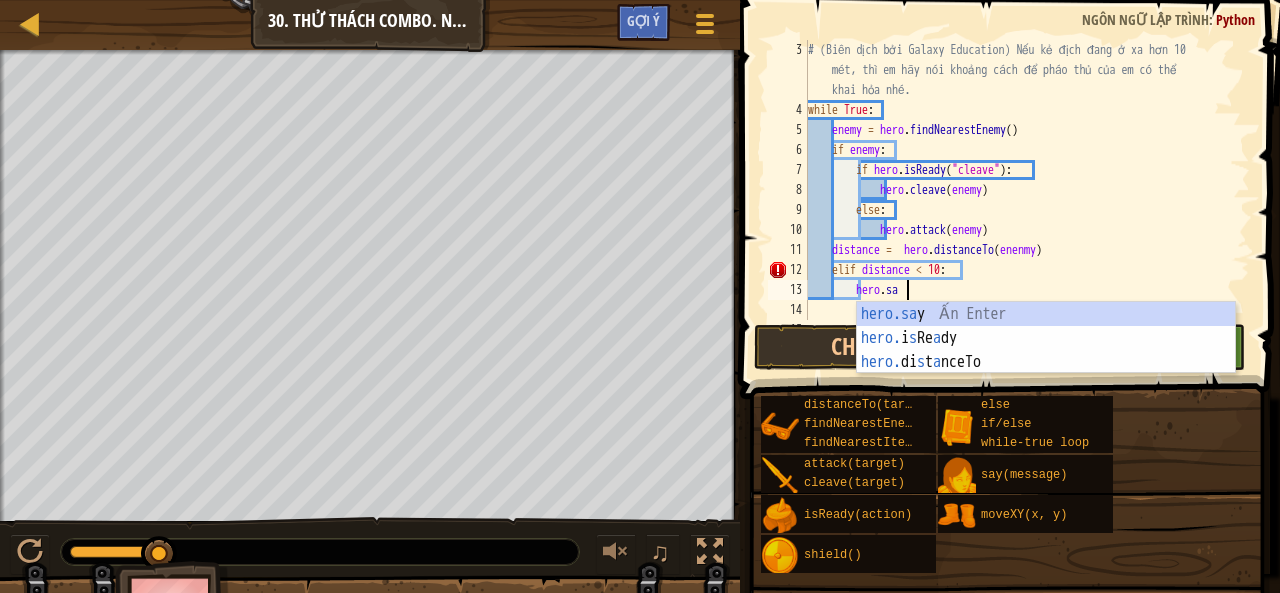 scroll, scrollTop: 9, scrollLeft: 7, axis: both 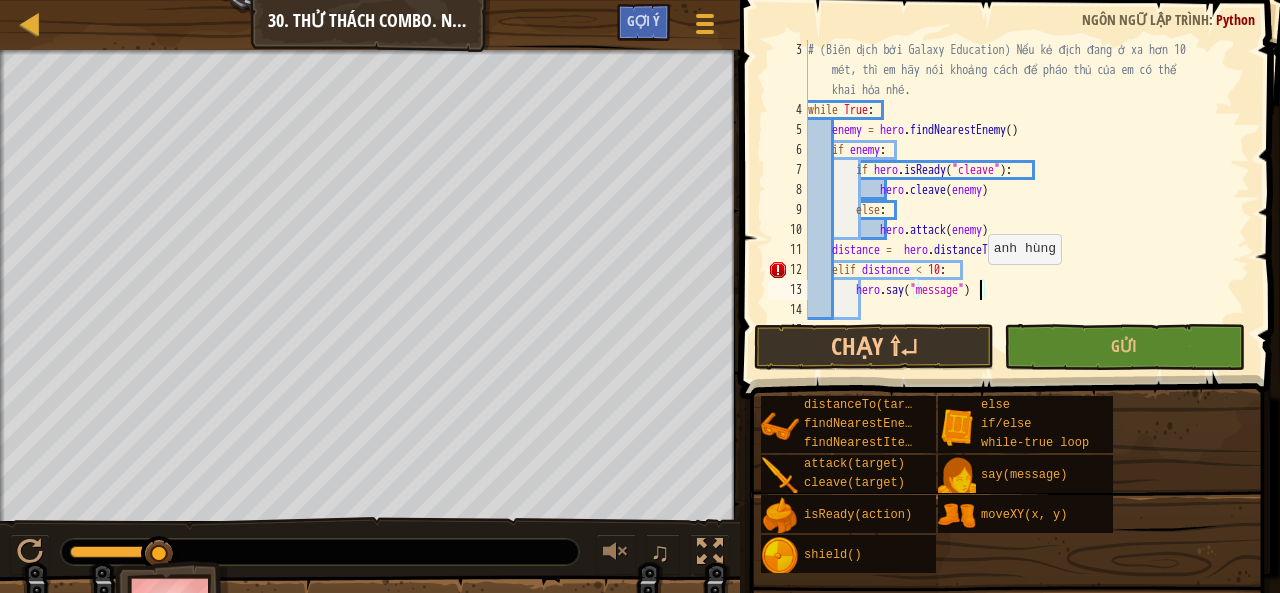 click on "# (Biên dịch bởi Galaxy Education) Nếu kẻ địch đang ở xa hơn 10       mét, thì em hãy nói khoảng cách để pháo thủ của em có thể       khai hỏa nhé.  while   True :      enemy   =   hero . findNearestEnemy ( )      if   enemy :          if   hero . isReady ( "cleave" ) :              hero . cleave ( enemy )          else :              hero . attack ( enemy )      distance   =    hero . distanceTo ( enenmy )      elif   distance   <   10 :          hero . say ( "message" )" at bounding box center (1019, 220) 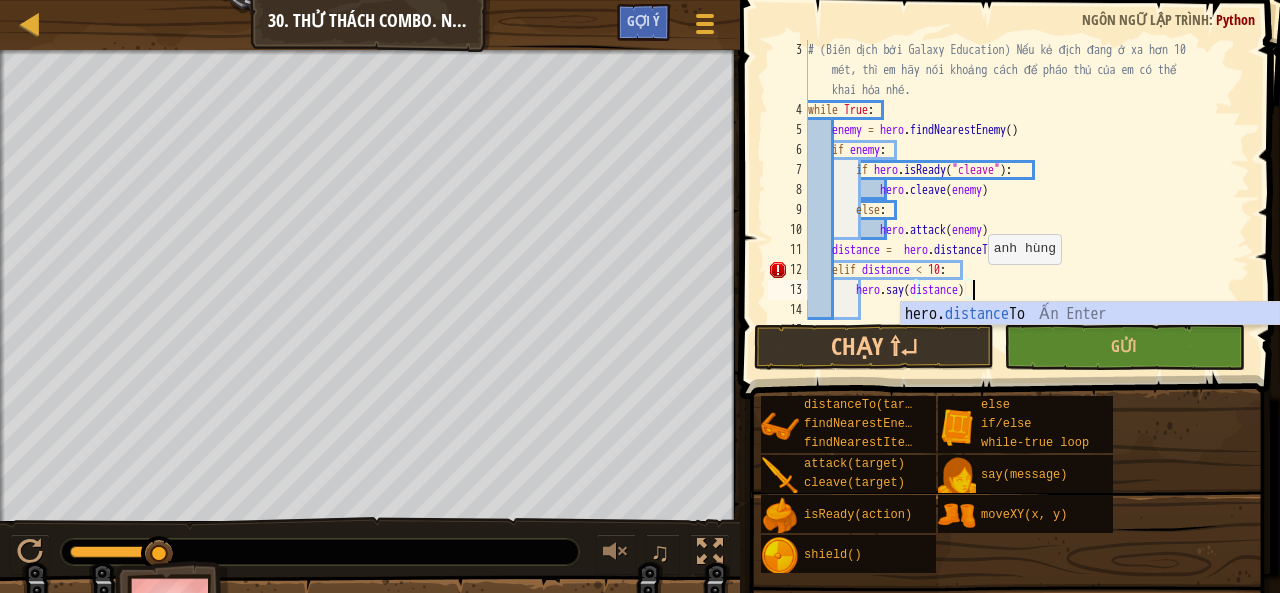 scroll, scrollTop: 9, scrollLeft: 13, axis: both 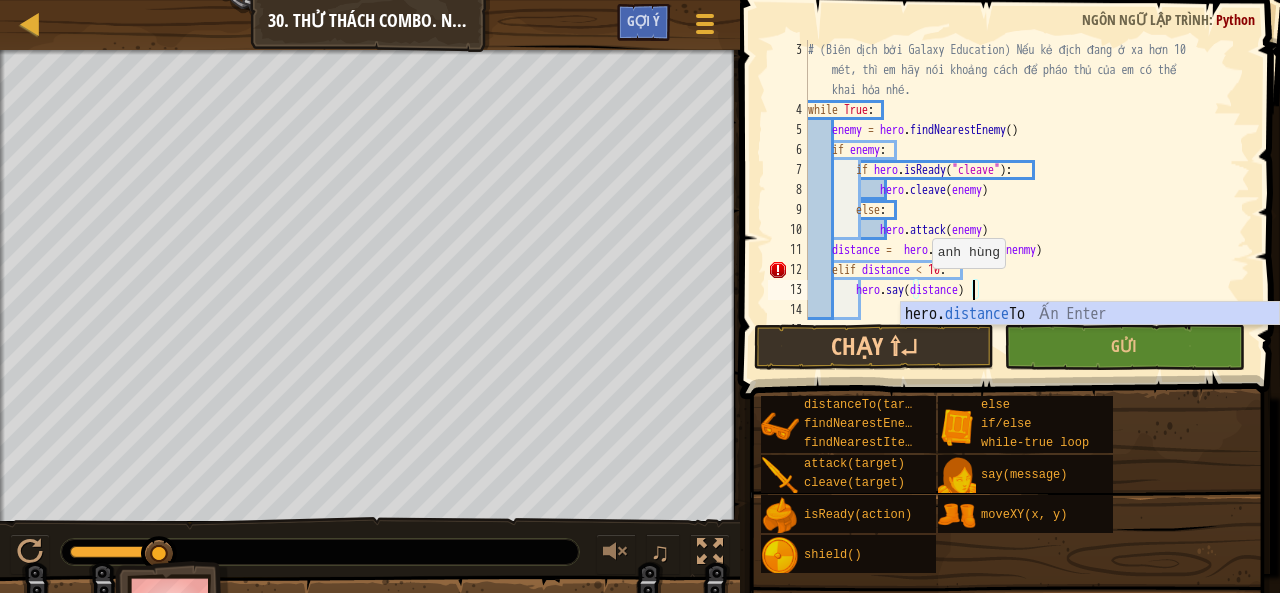 click on "# (Biên dịch bởi Galaxy Education) Nếu kẻ địch đang ở xa hơn 10       mét, thì em hãy nói khoảng cách để pháo thủ của em có thể       khai hỏa nhé.  while   True :      enemy   =   hero . findNearestEnemy ( )      if   enemy :          if   hero . isReady ( "cleave" ) :              hero . cleave ( enemy )          else :              hero . attack ( enemy )      distance   =    hero . distanceTo ( enenmy )      elif   distance   <   10 :          hero . say ( distance )" at bounding box center [1019, 220] 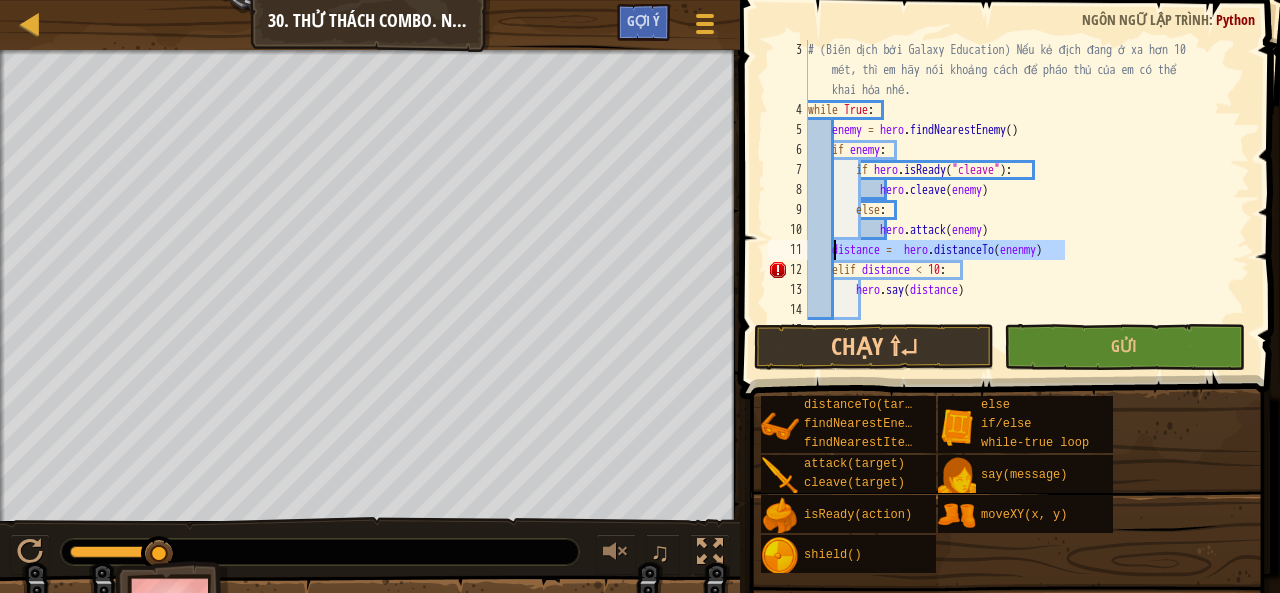 drag, startPoint x: 1069, startPoint y: 250, endPoint x: 833, endPoint y: 247, distance: 236.01907 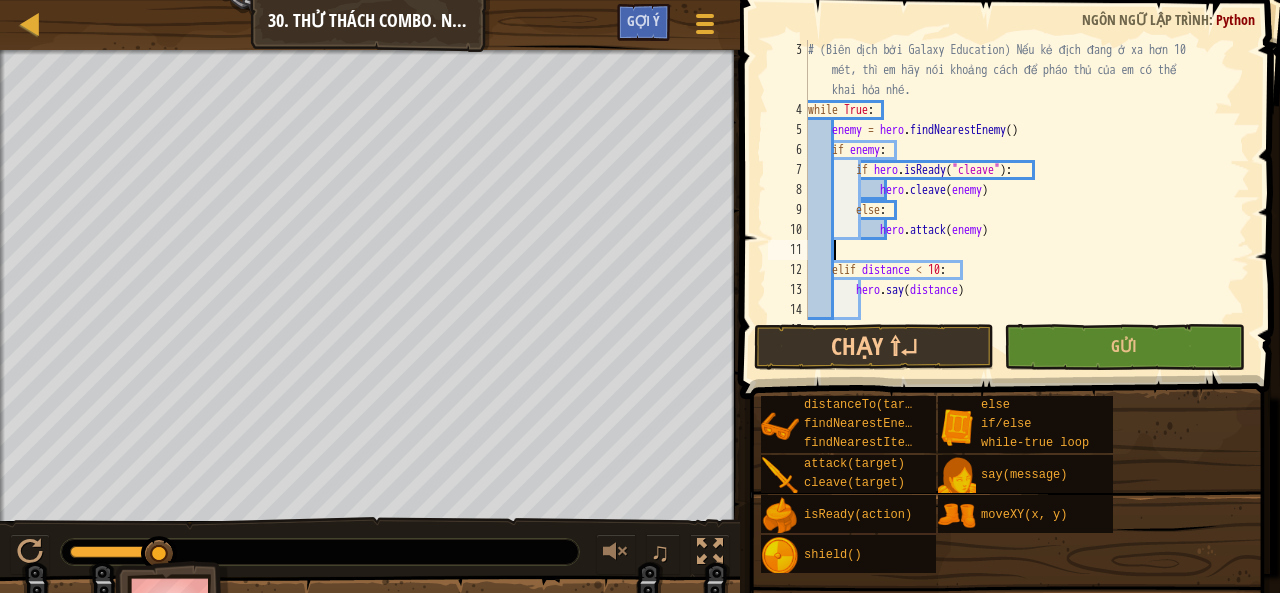 click on "# (Biên dịch bởi Galaxy Education) Nếu kẻ địch đang ở xa hơn 10       mét, thì em hãy nói khoảng cách để pháo thủ của em có thể       khai hỏa nhé.  while   True :      enemy   =   hero . findNearestEnemy ( )      if   enemy :          if   hero . isReady ( "cleave" ) :              hero . cleave ( enemy )          else :              hero . attack ( enemy )           elif   distance   <   10 :          hero . say ( distance )" at bounding box center (1019, 220) 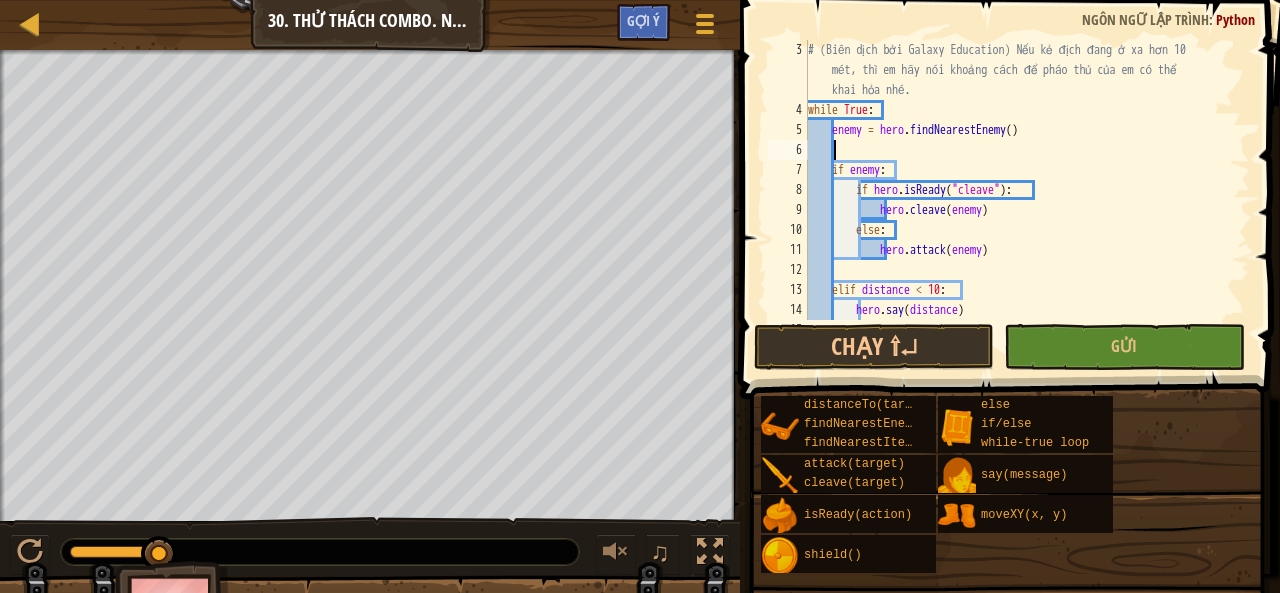 paste on "distance =  hero.distanceTo(enenmy)" 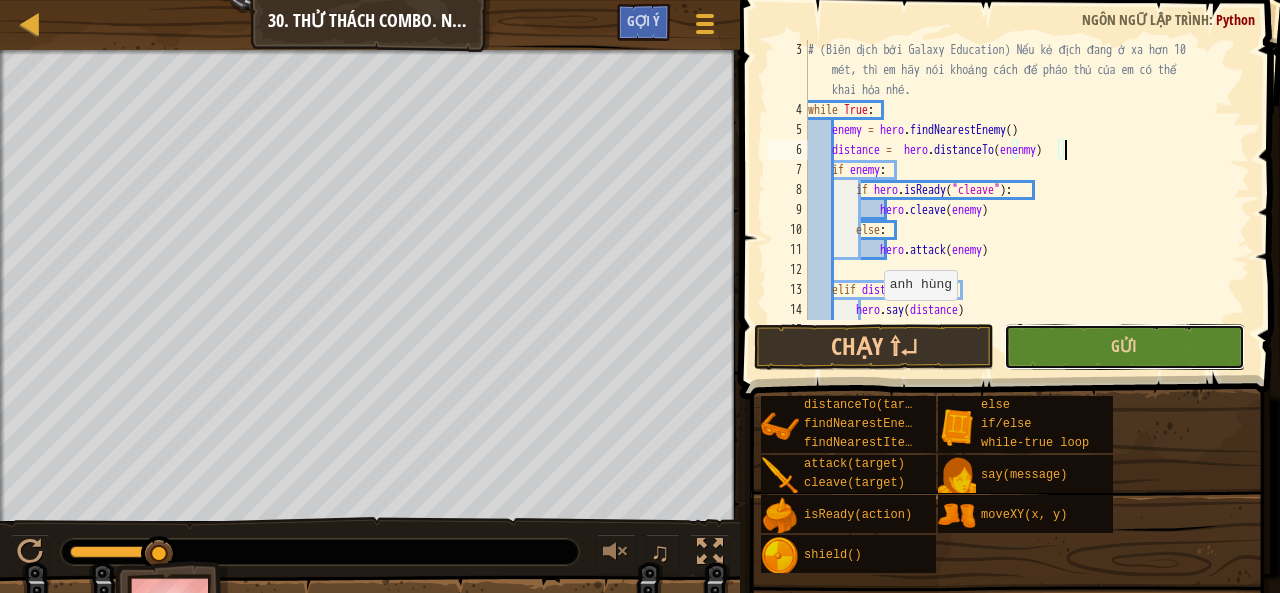 click on "Gửi" at bounding box center [1124, 347] 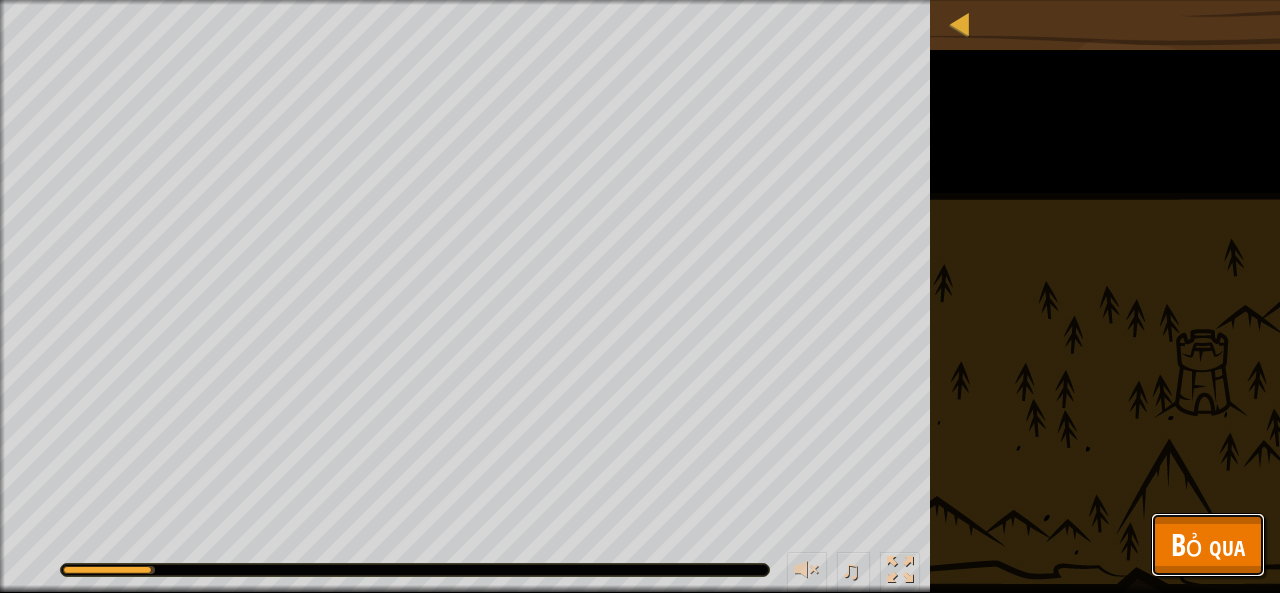 click on "Bỏ qua" at bounding box center [1208, 544] 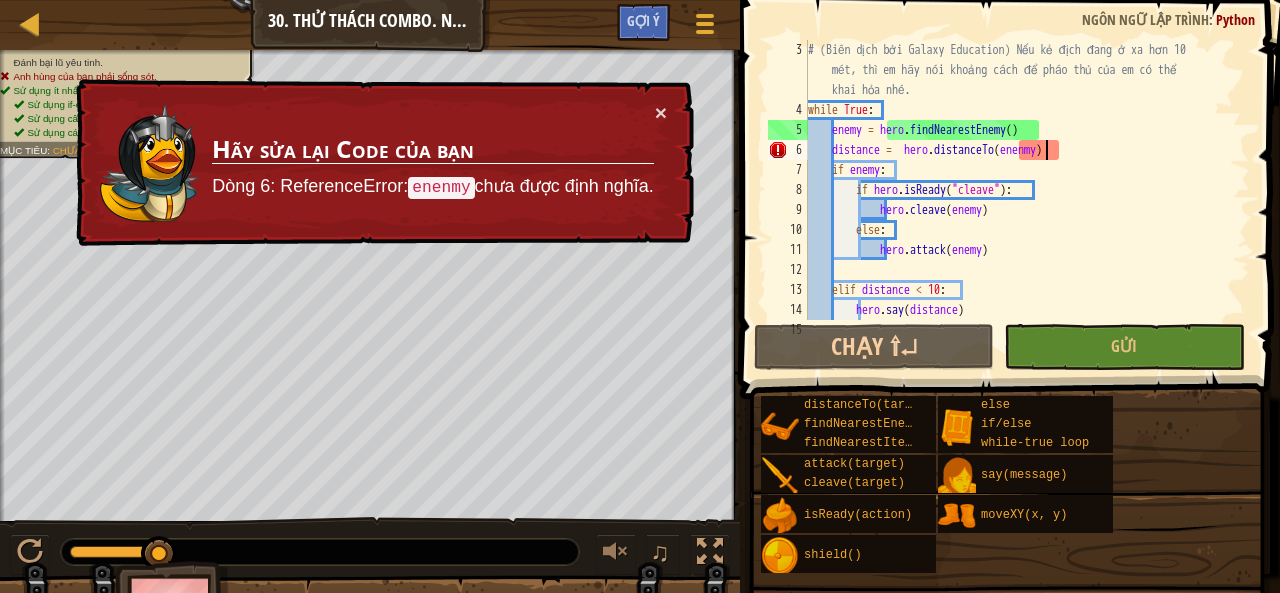 click on "# (Biên dịch bởi Galaxy Education) Nếu kẻ địch đang ở xa hơn 10       mét, thì em hãy nói khoảng cách để pháo thủ của em có thể       khai hỏa nhé.  while   True :      enemy   =   hero . findNearestEnemy ( )      distance   =    hero . distanceTo ( enenmy )      if   enemy :          if   hero . isReady ( "cleave" ) :              hero . cleave ( enemy )          else :              hero . attack ( enemy )           elif   distance   <   10 :          hero . say ( distance )" at bounding box center (1019, 220) 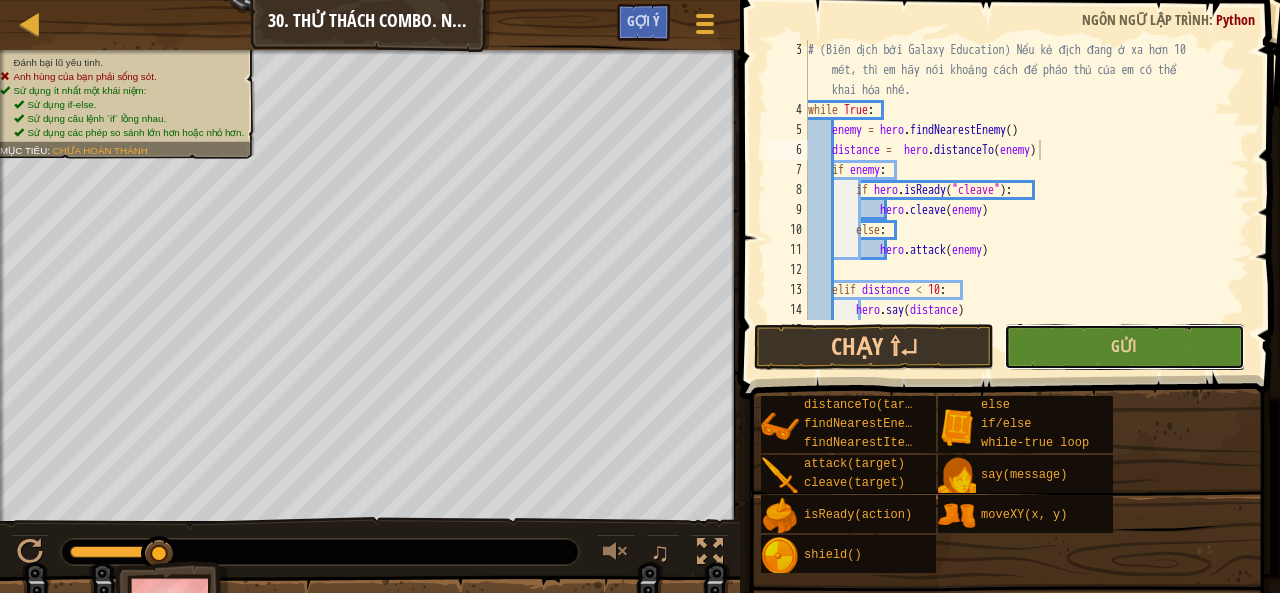 click on "Gửi" at bounding box center [1124, 347] 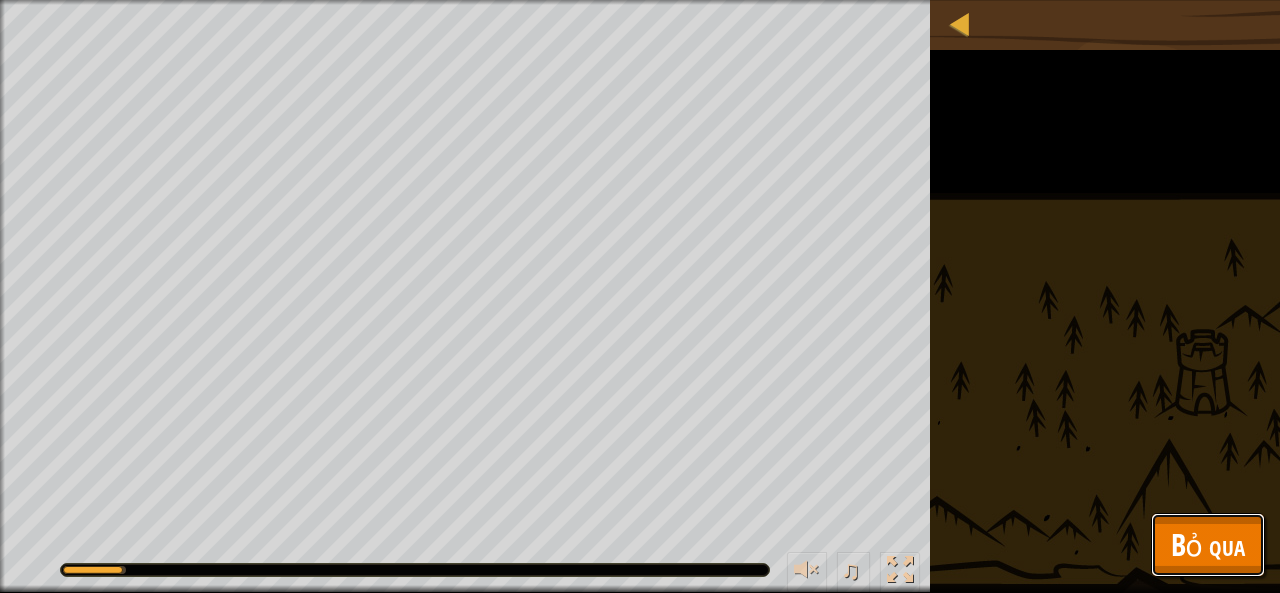 click on "Bỏ qua" at bounding box center [1208, 544] 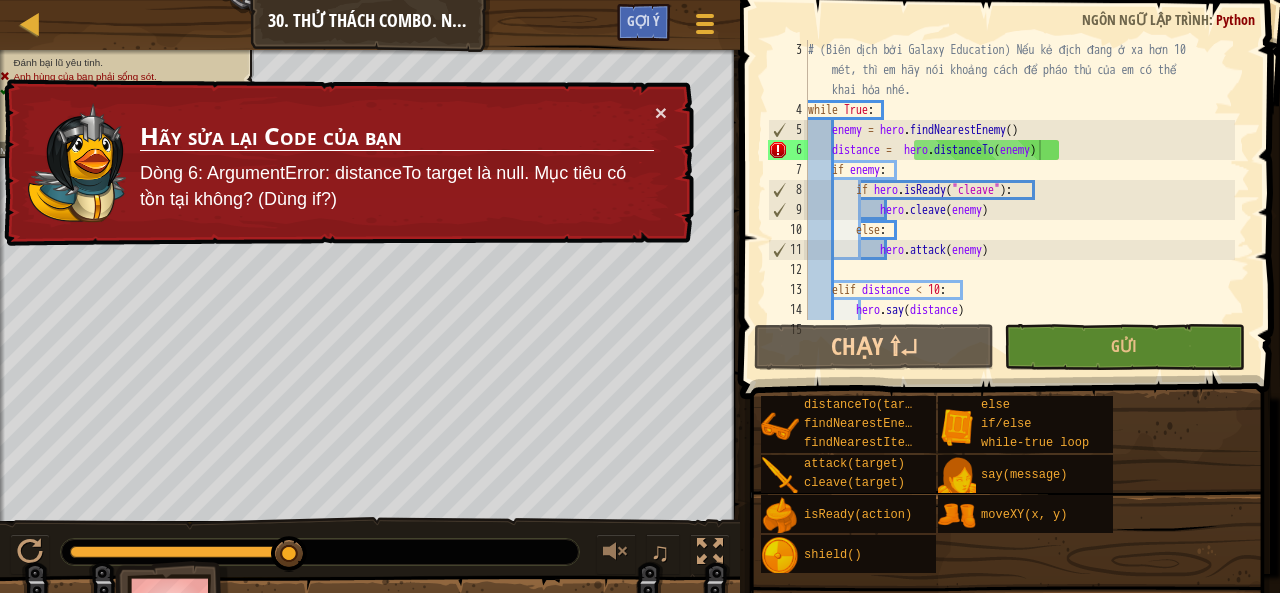 click on "# (Biên dịch bởi Galaxy Education) Nếu kẻ địch đang ở xa hơn 10       mét, thì em hãy nói khoảng cách để pháo thủ của em có thể       khai hỏa nhé.  while   True :      enemy   =   hero . findNearestEnemy ( )      distance   =    hero . distanceTo ( enemy )      if   enemy :          if   hero . isReady ( "cleave" ) :              hero . cleave ( enemy )          else :              hero . attack ( enemy )           elif   distance   <   10 :          hero . say ( distance )" at bounding box center [1019, 220] 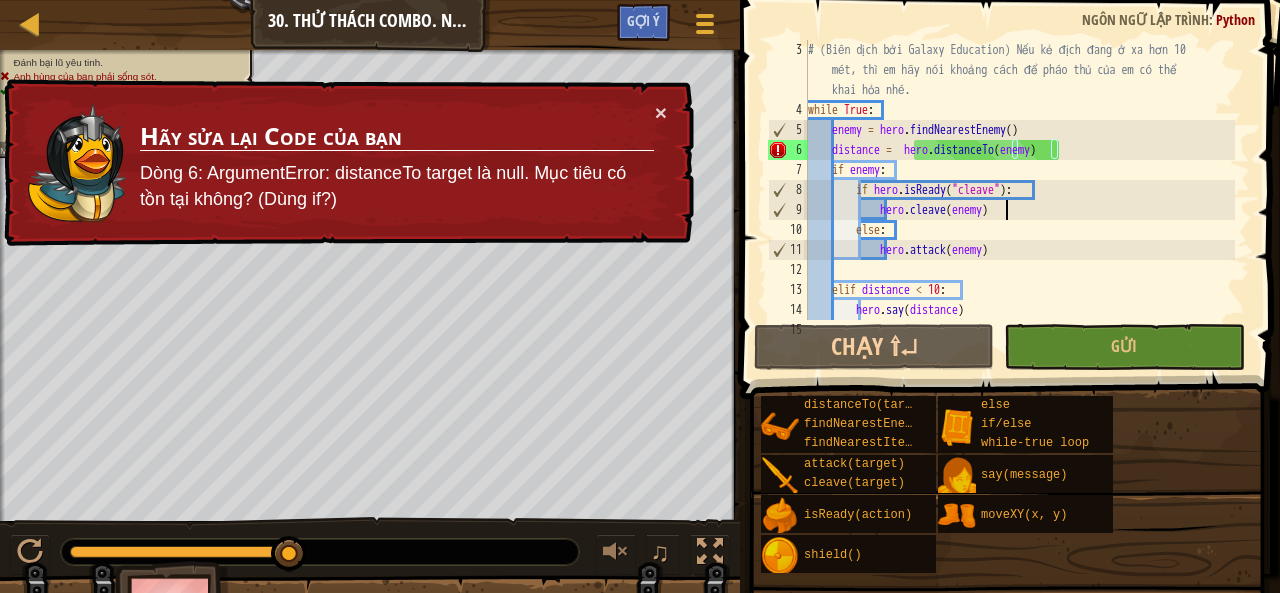 click on "# (Biên dịch bởi Galaxy Education) Nếu kẻ địch đang ở xa hơn 10       mét, thì em hãy nói khoảng cách để pháo thủ của em có thể       khai hỏa nhé.  while   True :      enemy   =   hero . findNearestEnemy ( )      distance   =    hero . distanceTo ( enemy )      if   enemy :          if   hero . isReady ( "cleave" ) :              hero . cleave ( enemy )          else :              hero . attack ( enemy )           elif   distance   <   10 :          hero . say ( distance )" at bounding box center [1019, 220] 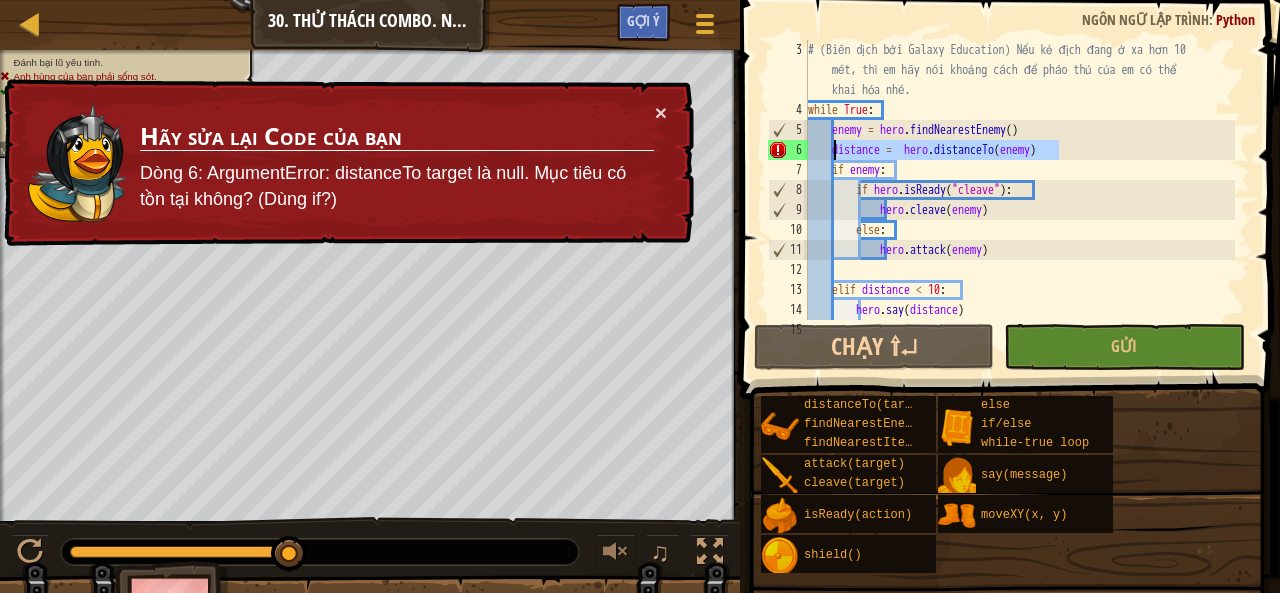 drag, startPoint x: 1076, startPoint y: 144, endPoint x: 836, endPoint y: 152, distance: 240.1333 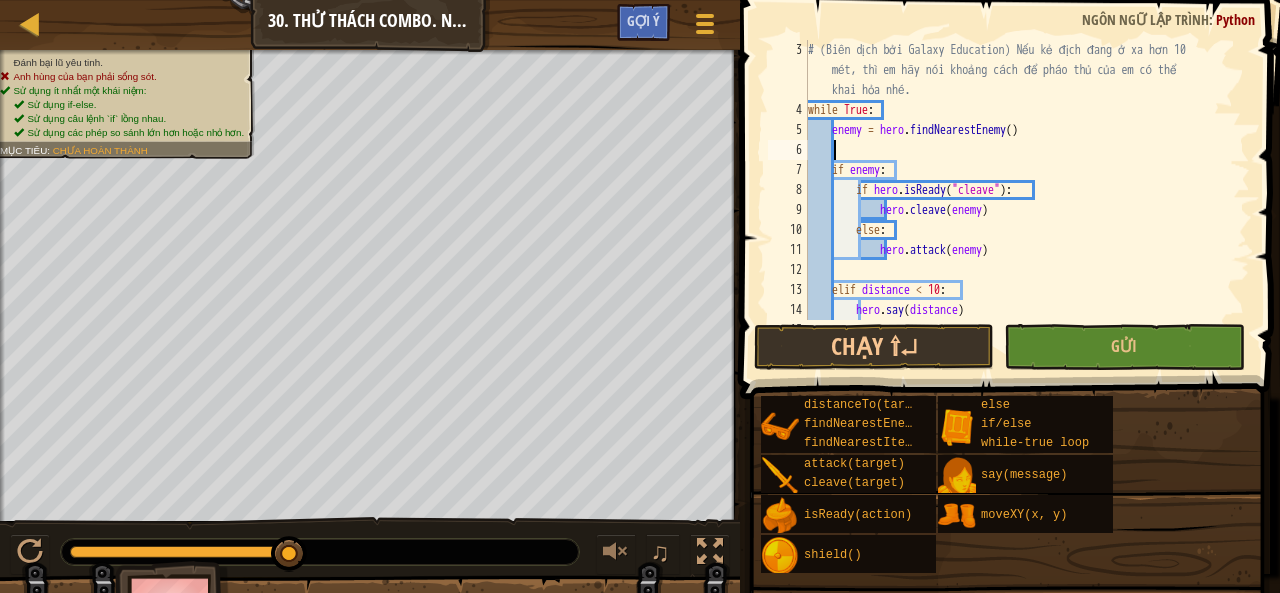 scroll, scrollTop: 100, scrollLeft: 0, axis: vertical 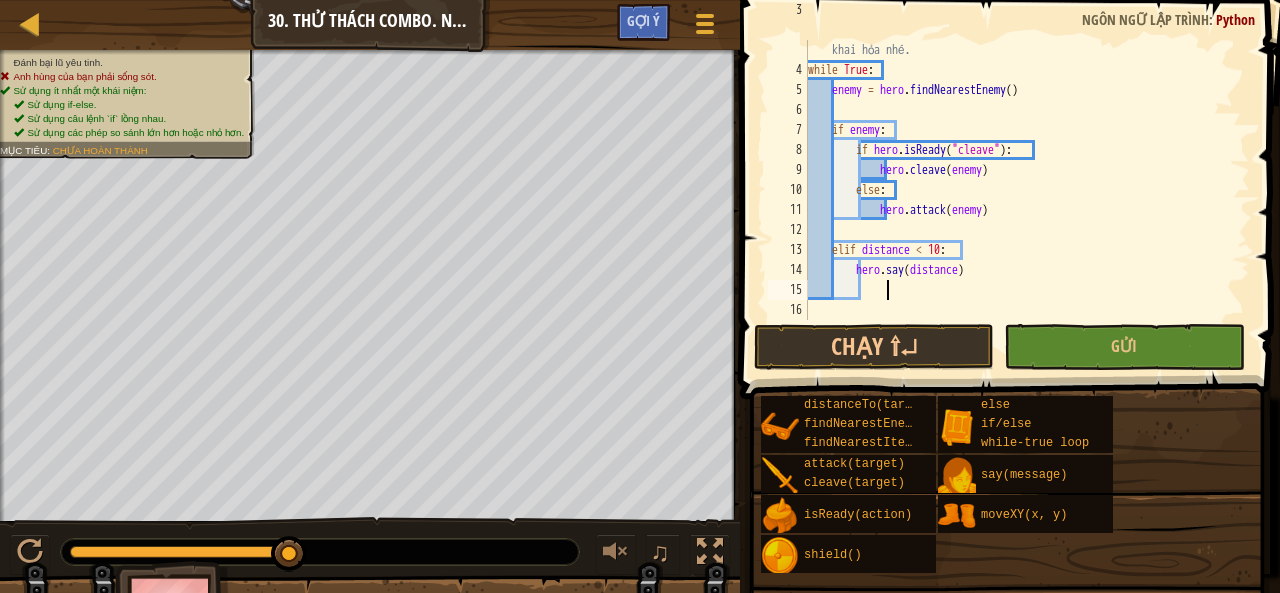 click on "# (Biên dịch bởi Galaxy Education) Nếu kẻ địch đang ở xa hơn 10       mét, thì em hãy nói khoảng cách để pháo thủ của em có thể       khai hỏa nhé.  while   True :      enemy   =   hero . findNearestEnemy ( )           if   enemy :          if   hero . isReady ( "cleave" ) :              hero . cleave ( enemy )          else :              hero . attack ( enemy )           elif   distance   <   10 :          hero . say ( distance )" at bounding box center (1019, 180) 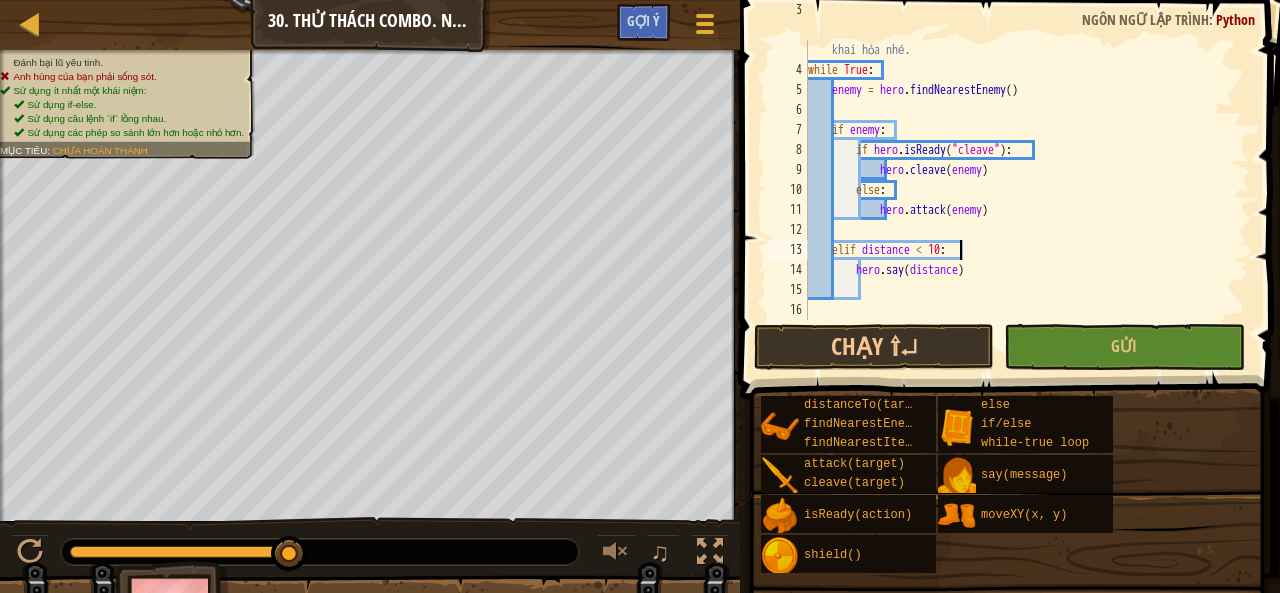 click on "# (Biên dịch bởi Galaxy Education) Nếu kẻ địch đang ở xa hơn 10       mét, thì em hãy nói khoảng cách để pháo thủ của em có thể       khai hỏa nhé.  while   True :      enemy   =   hero . findNearestEnemy ( )           if   enemy :          if   hero . isReady ( "cleave" ) :              hero . cleave ( enemy )          else :              hero . attack ( enemy )           elif   distance   <   10 :          hero . say ( distance )" at bounding box center (1019, 180) 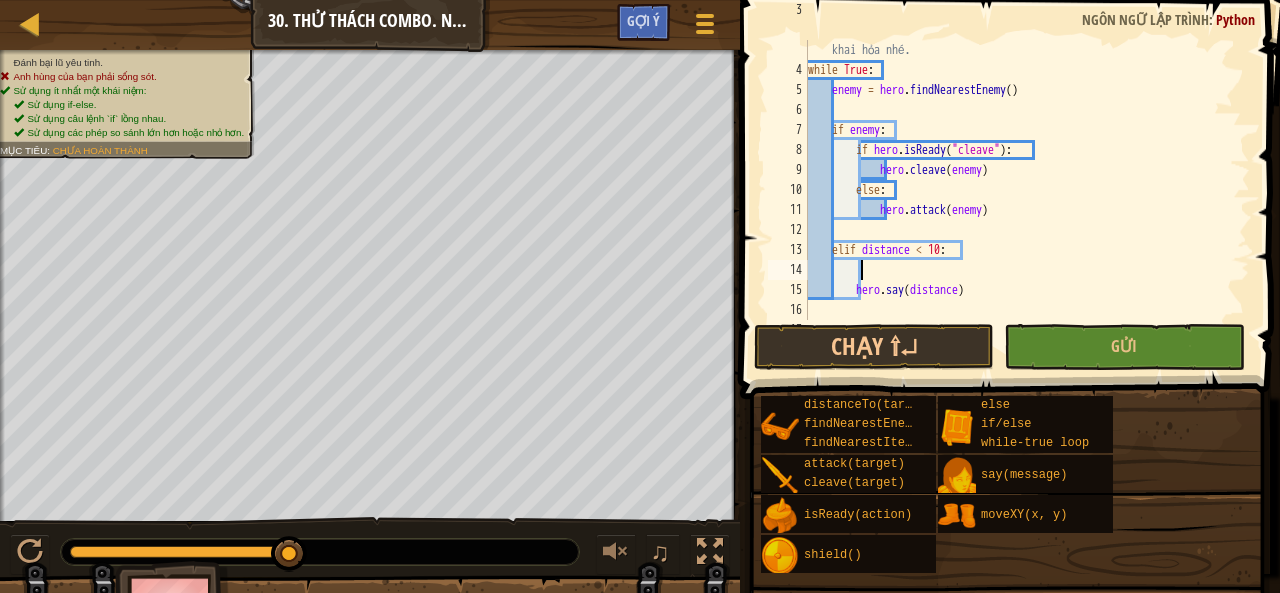 paste on "distance =  hero.distanceTo(enemy)" 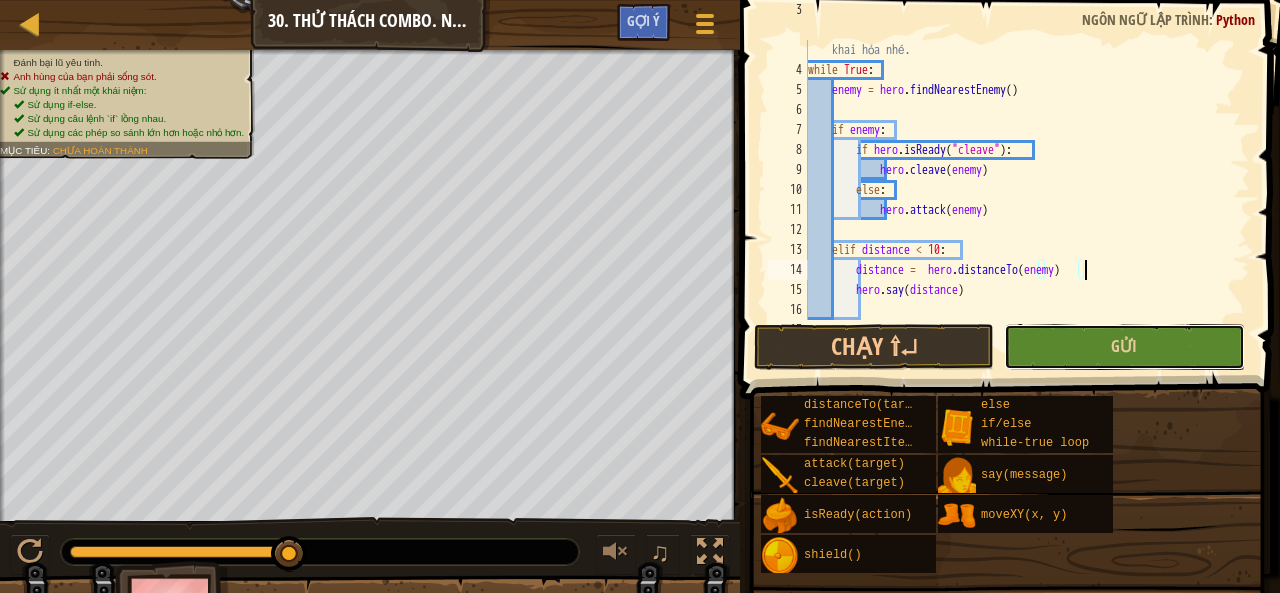 click on "Gửi" at bounding box center [1124, 347] 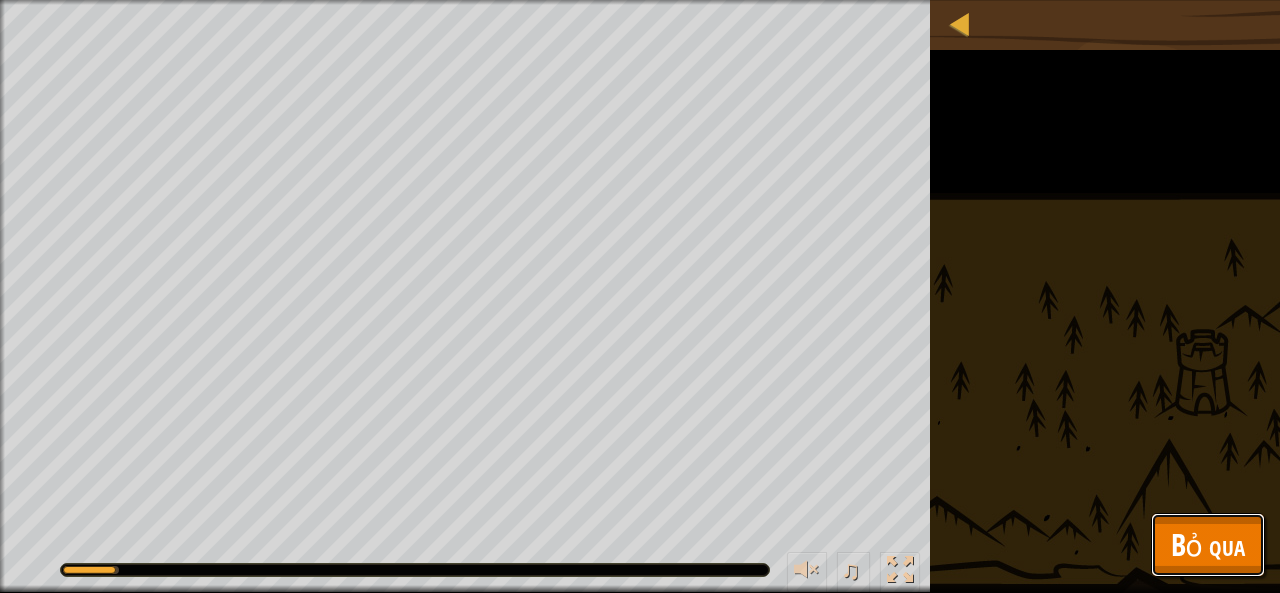 click on "Bỏ qua" at bounding box center (1208, 544) 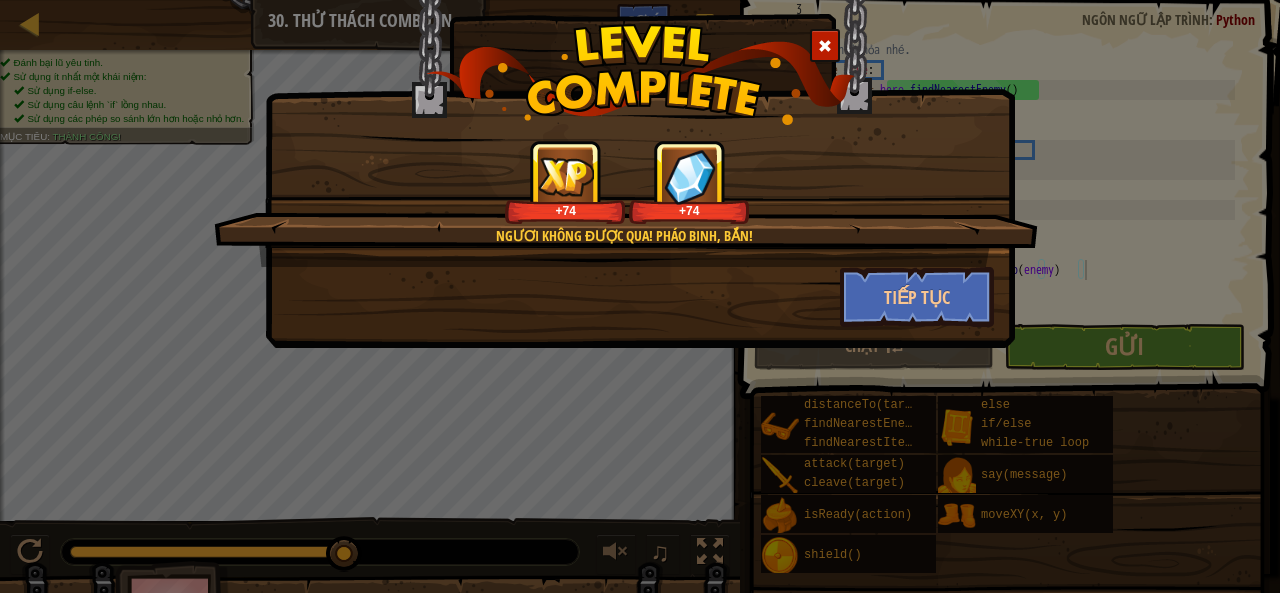 click at bounding box center (825, 46) 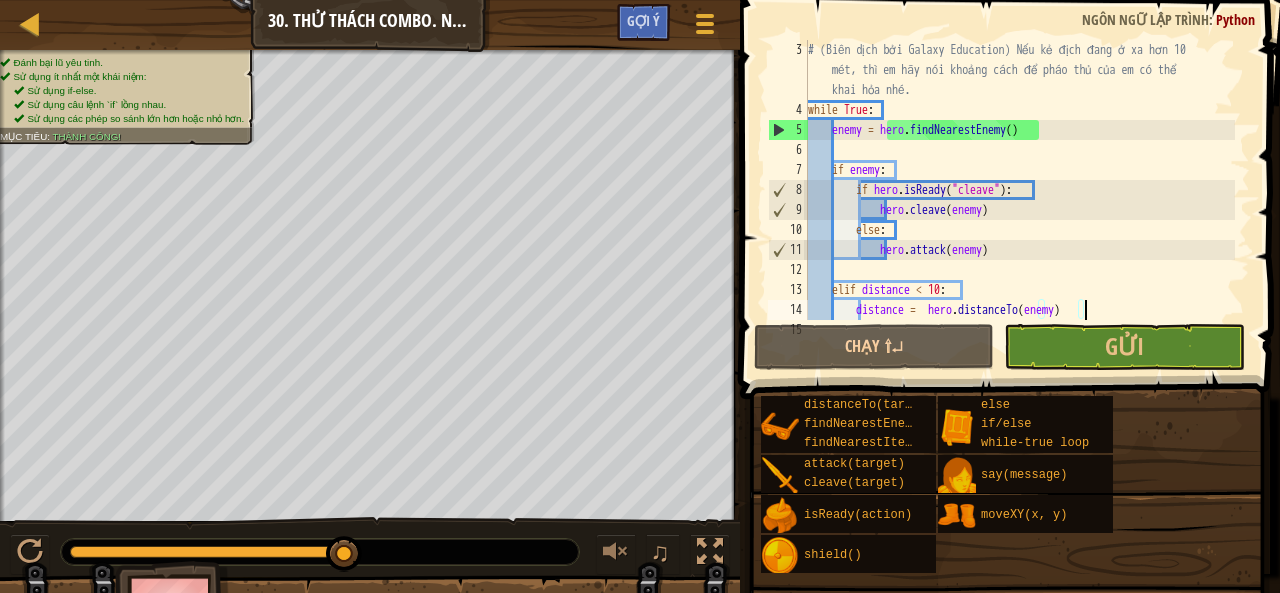 scroll, scrollTop: 120, scrollLeft: 0, axis: vertical 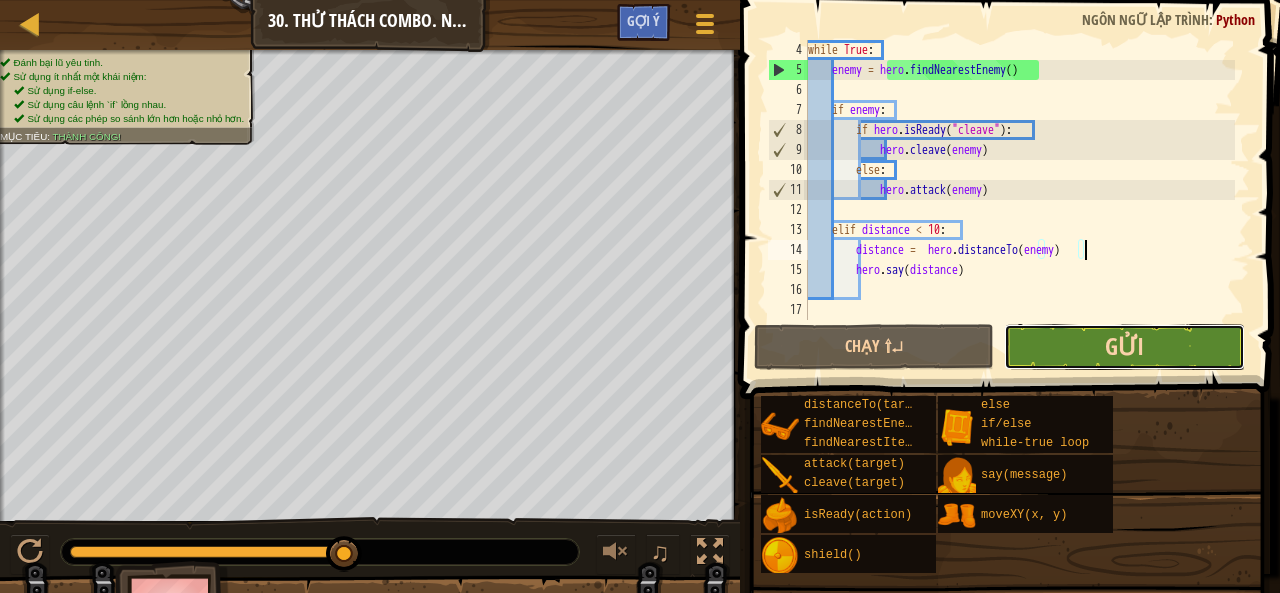 click on "Gửi" at bounding box center [1124, 346] 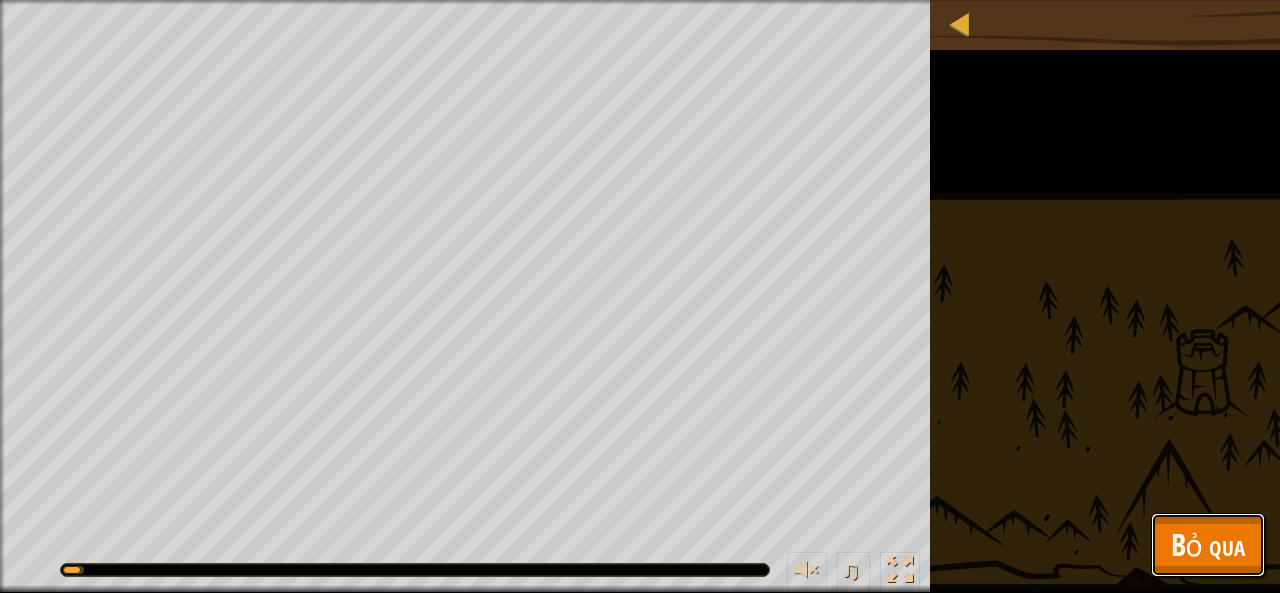 click on "Bỏ qua" at bounding box center [1208, 545] 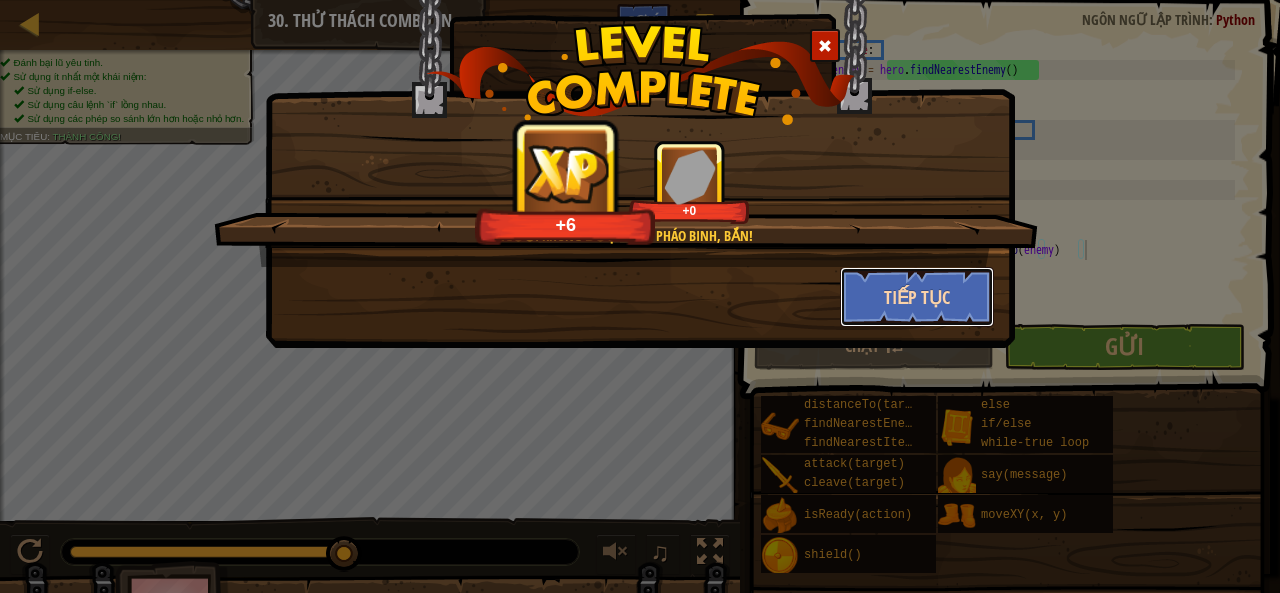 click on "Tiếp tục" at bounding box center [917, 297] 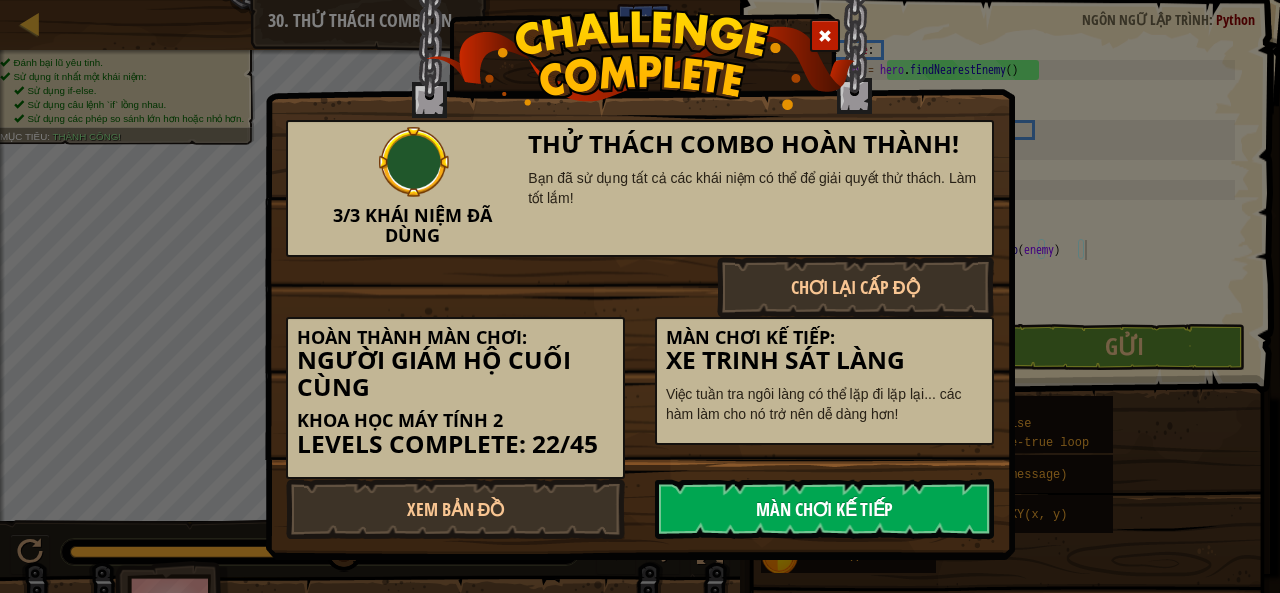 click on "Màn chơi kế tiếp" at bounding box center (824, 509) 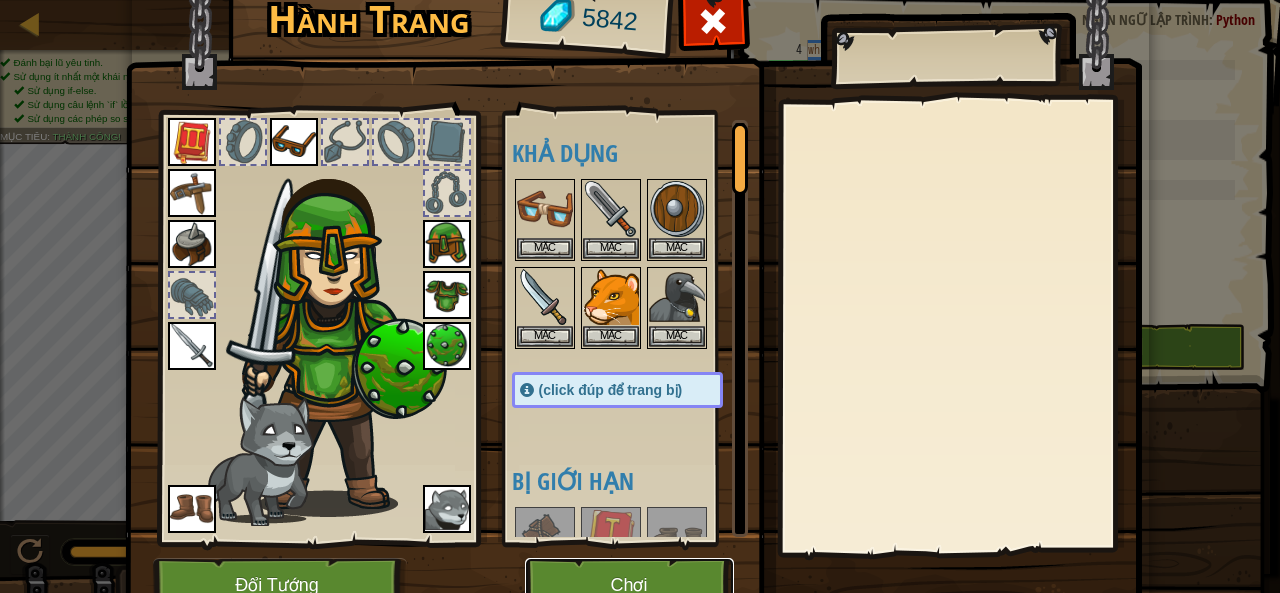 click on "Chơi" at bounding box center (629, 585) 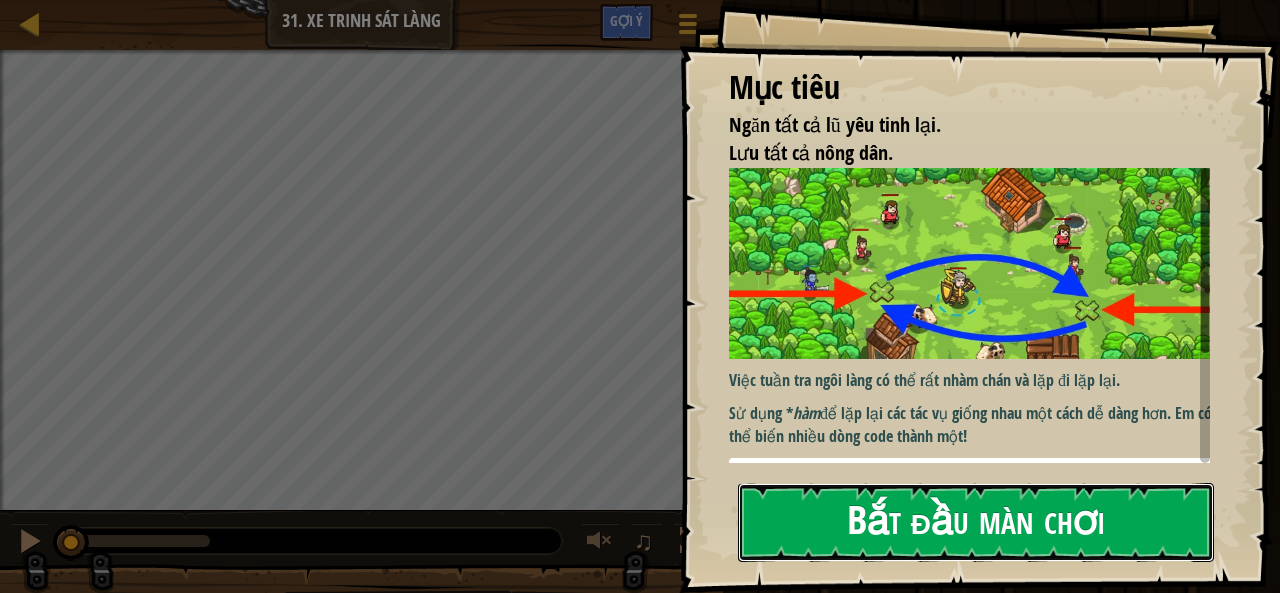 click on "Bắt đầu màn chơi" at bounding box center [976, 522] 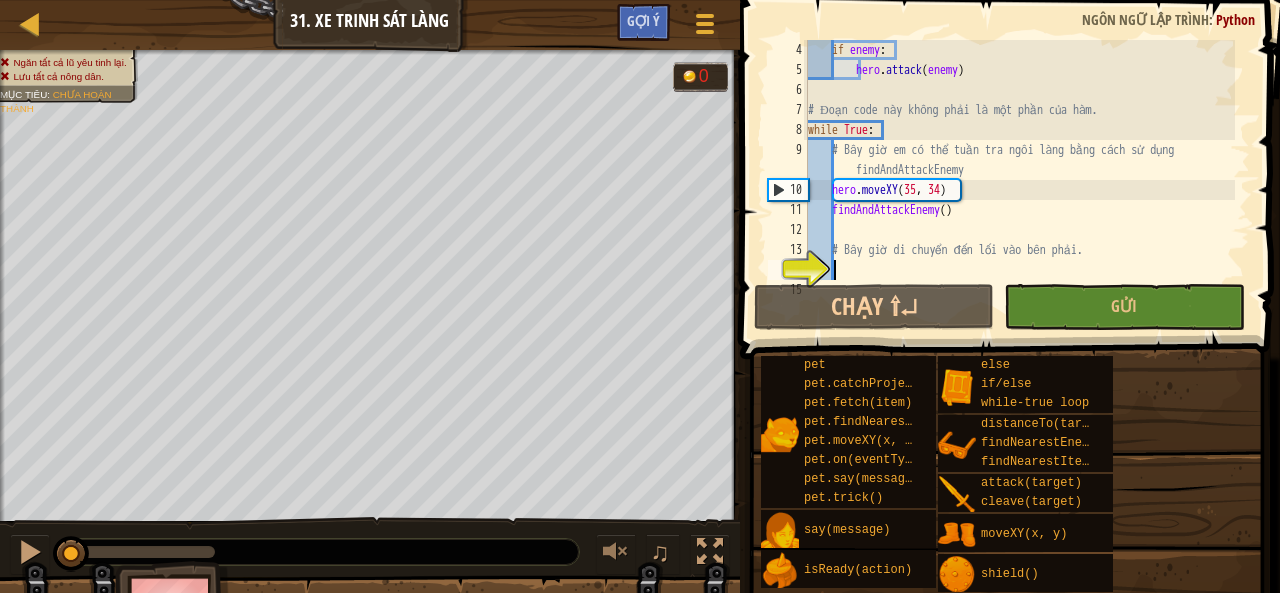scroll, scrollTop: 120, scrollLeft: 0, axis: vertical 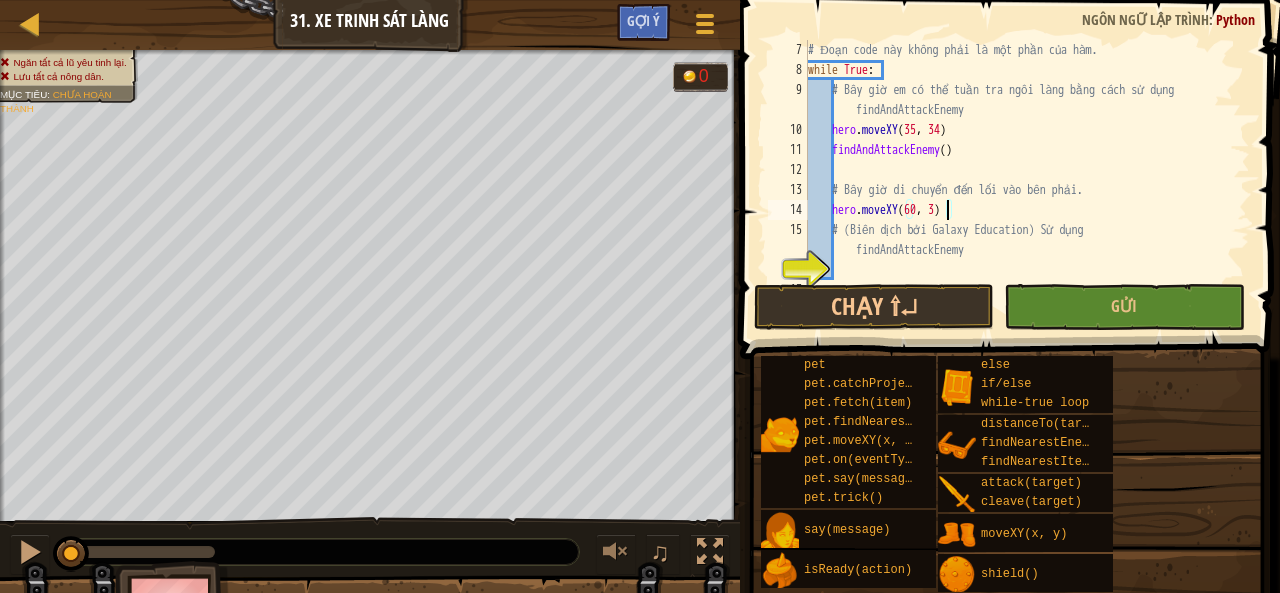 type on "hero.moveXY(60, 31)" 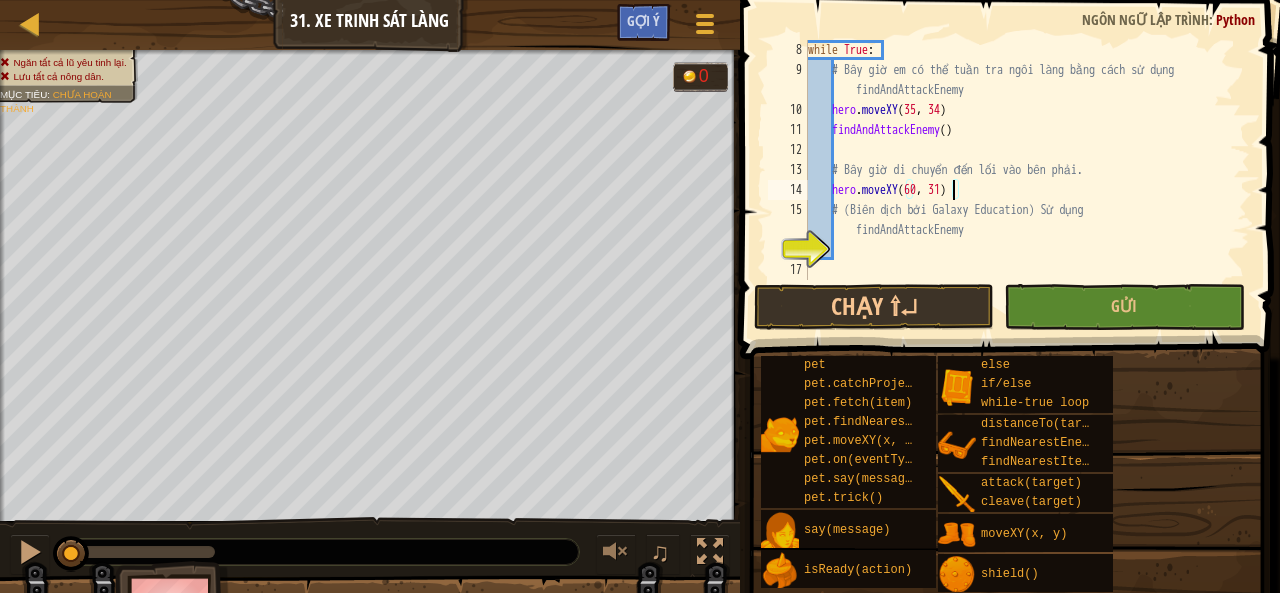 scroll, scrollTop: 140, scrollLeft: 0, axis: vertical 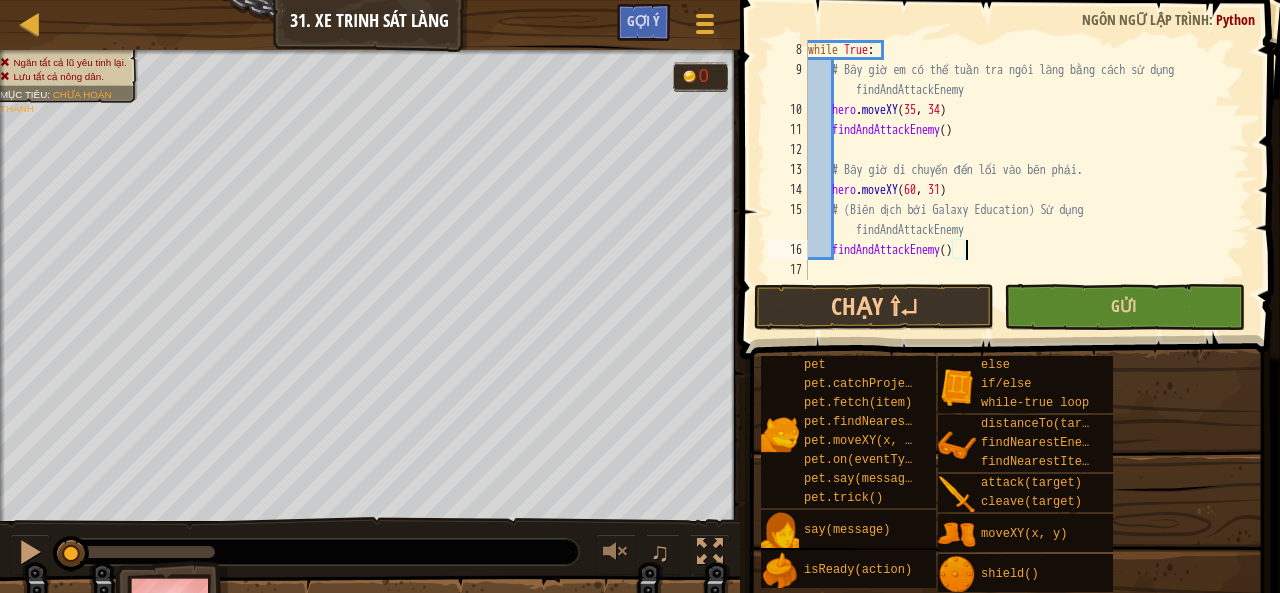 type on "findAndAttackEnemy()" 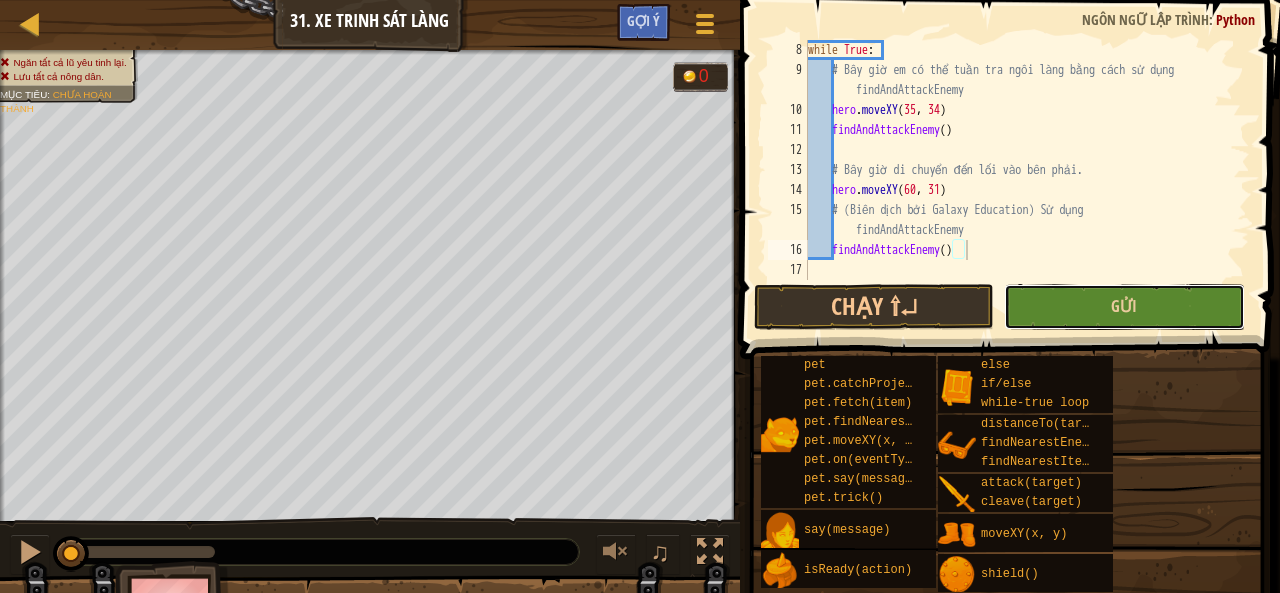 click on "Gửi" at bounding box center (1124, 307) 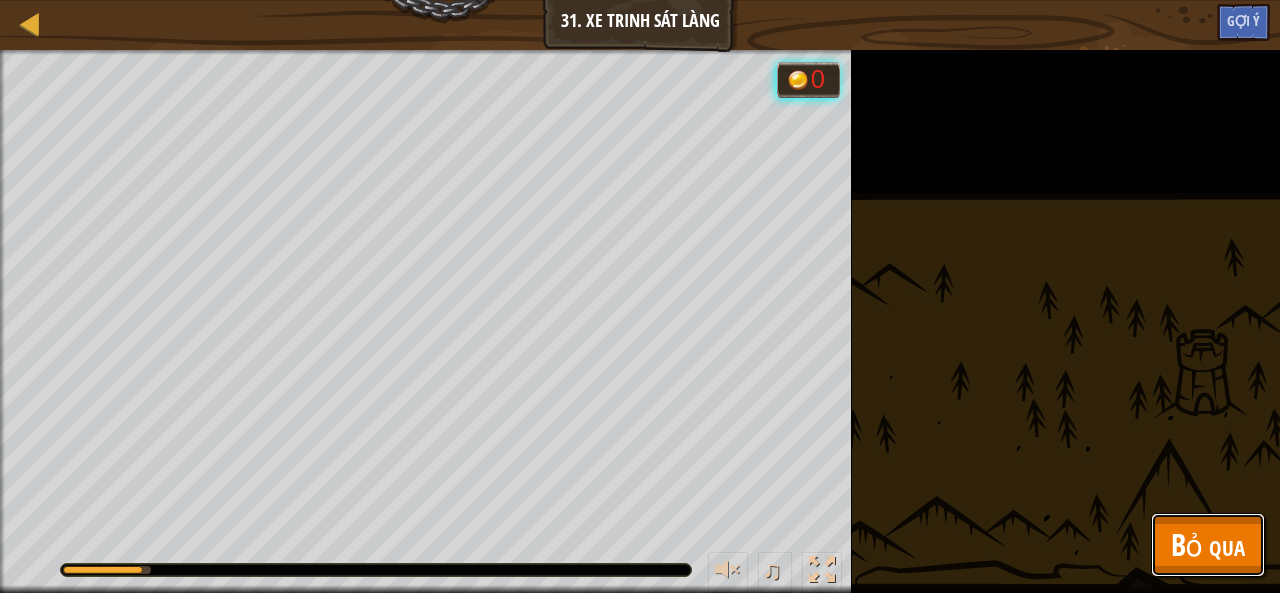 click on "Bỏ qua" at bounding box center [1208, 544] 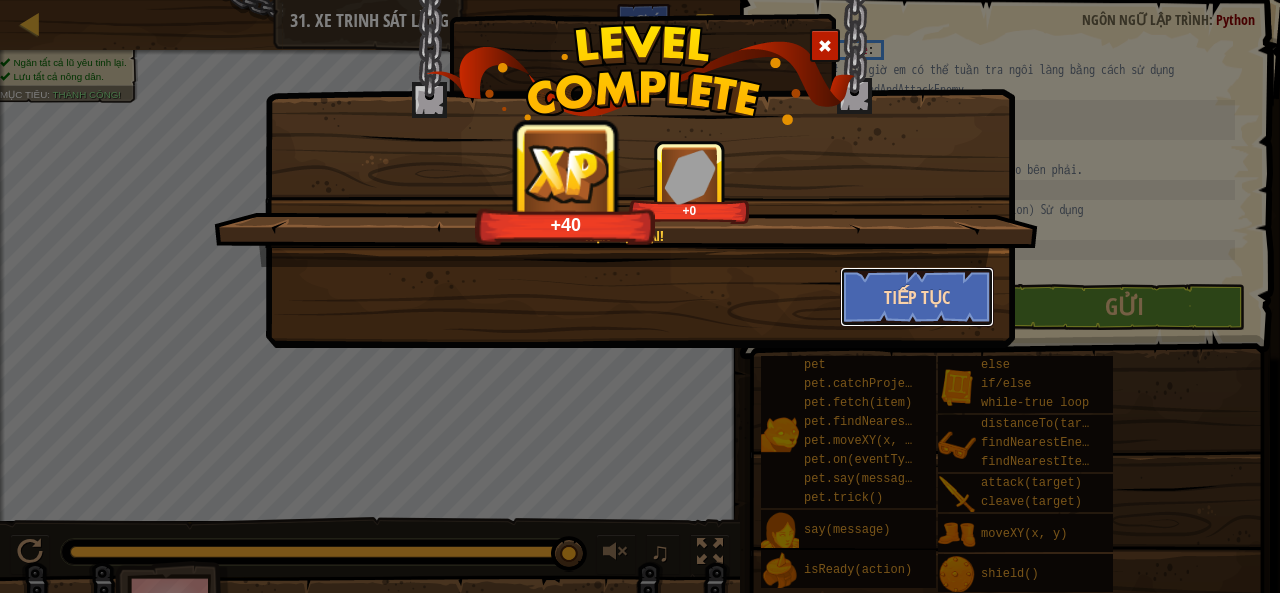click on "Tiếp tục" at bounding box center [917, 297] 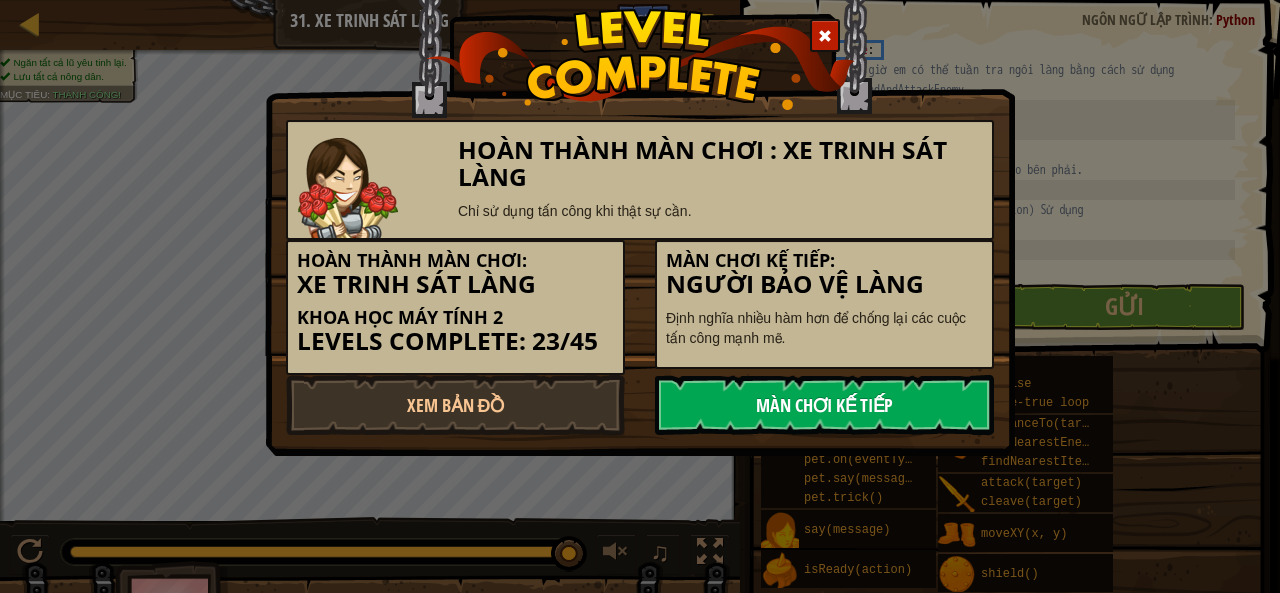 click on "Màn chơi kế tiếp" at bounding box center [824, 405] 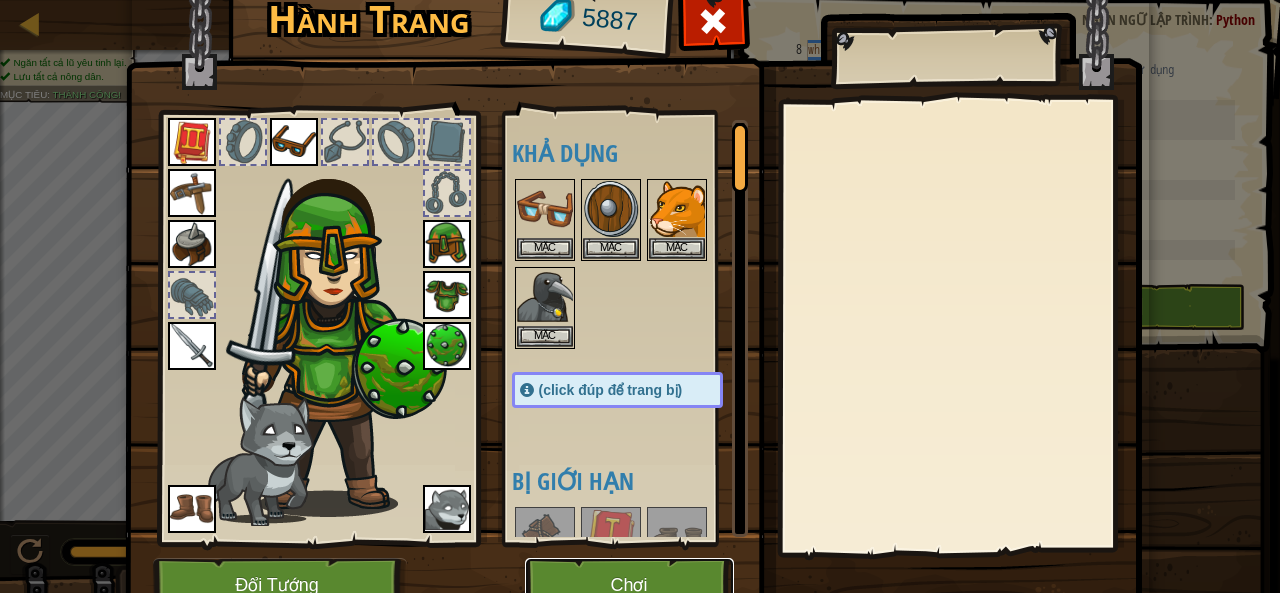 click on "Chơi" at bounding box center [629, 585] 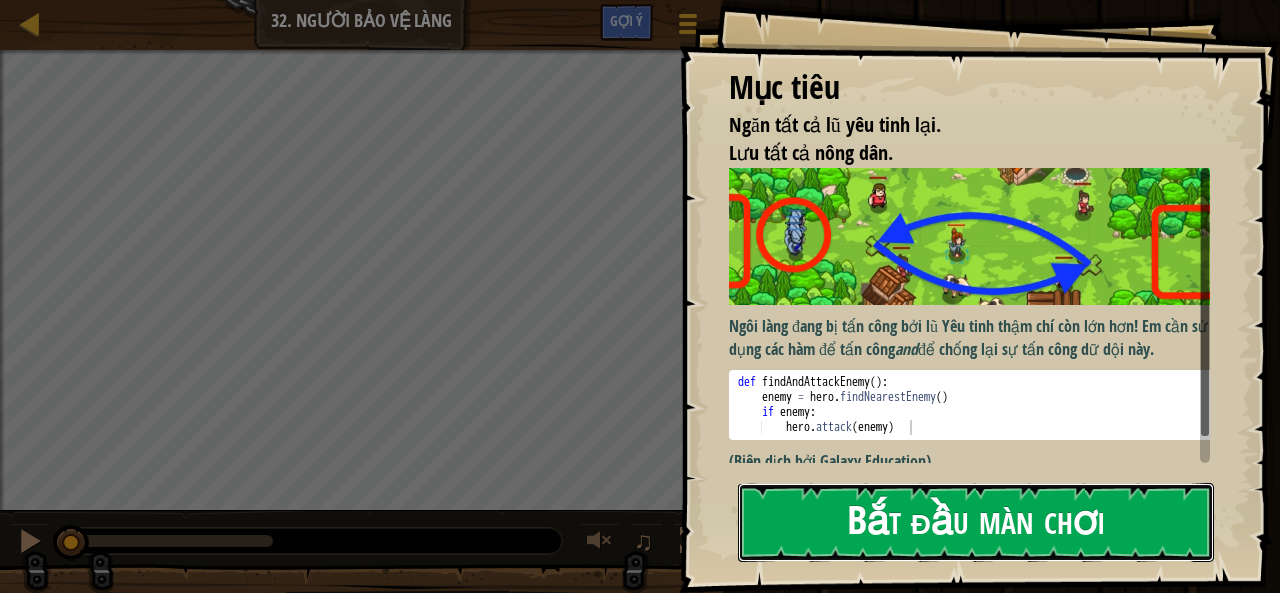 click on "Bắt đầu màn chơi" at bounding box center [976, 522] 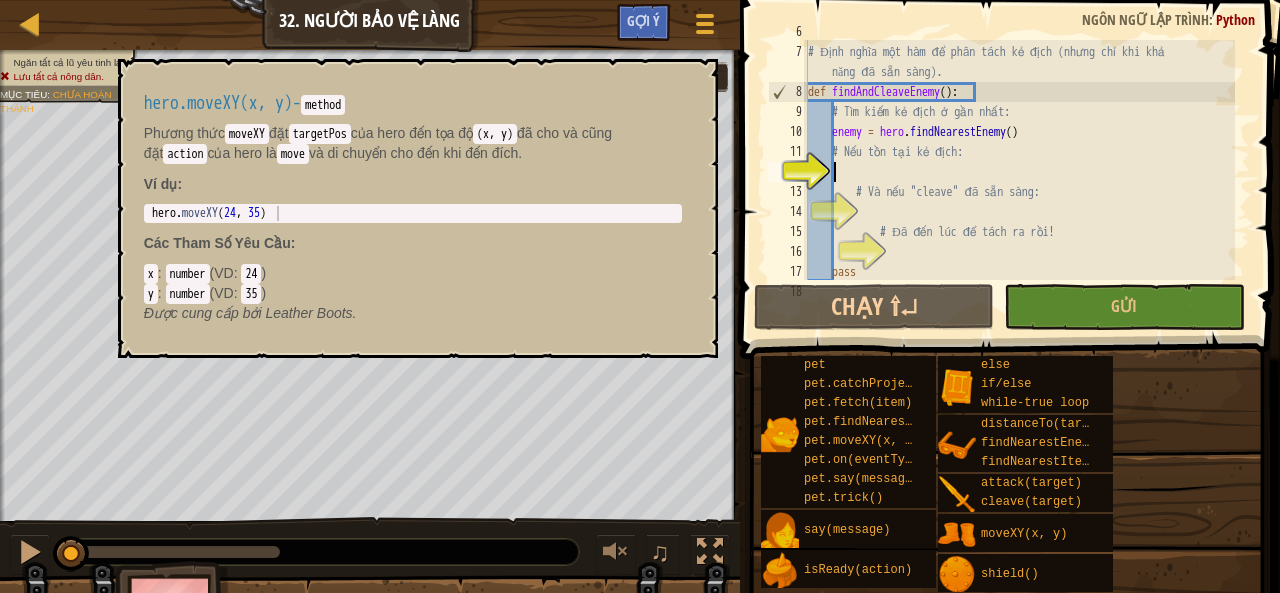 scroll, scrollTop: 120, scrollLeft: 0, axis: vertical 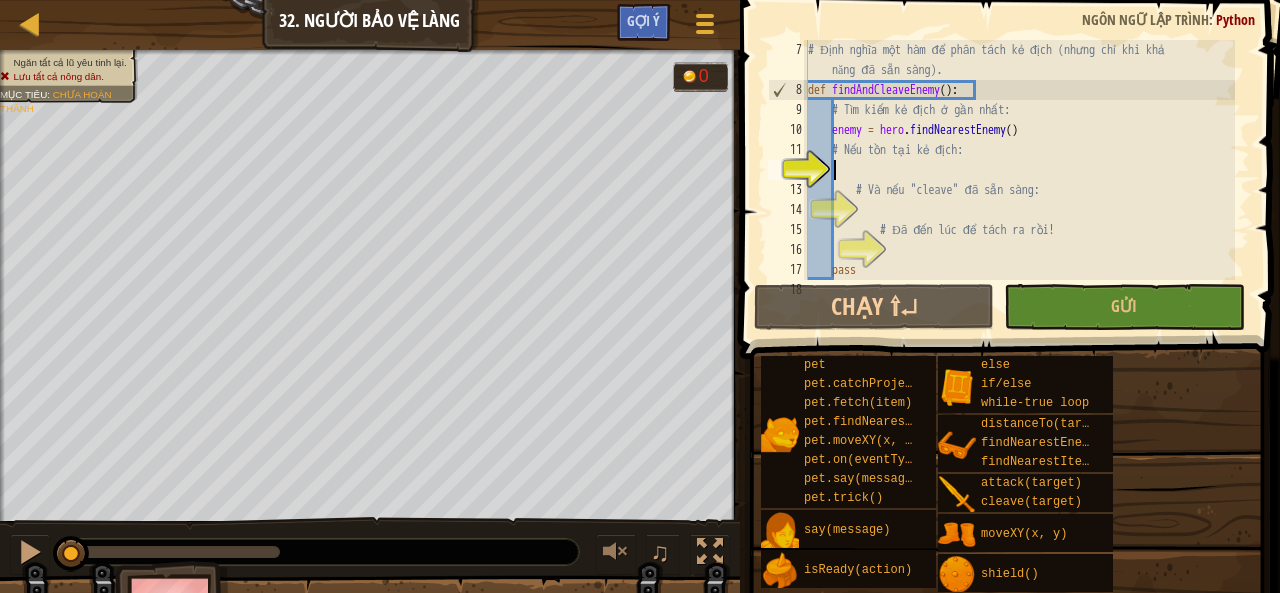 click on "# Định nghĩa một hàm để phân tách kẻ địch (nhưng chỉ khi khả       năng đã sẵn sàng).  def   findAndCleaveEnemy ( ) :      # Tìm kiếm kẻ địch ở gần nhất:      enemy   =   hero . findNearestEnemy ( )      # Nếu tồn tại kẻ địch:                # Và nếu "cleave" đã sẵn sàng:                        # Đã đến lúc để tách ra rồi!                   pass" at bounding box center [1019, 190] 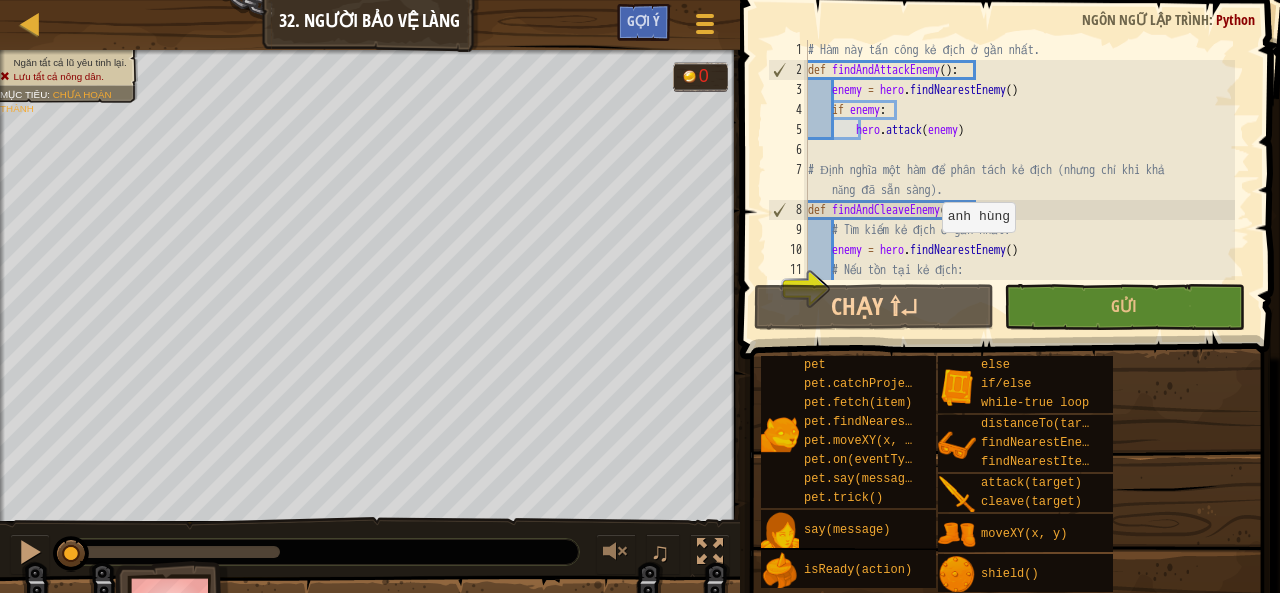 scroll, scrollTop: 120, scrollLeft: 0, axis: vertical 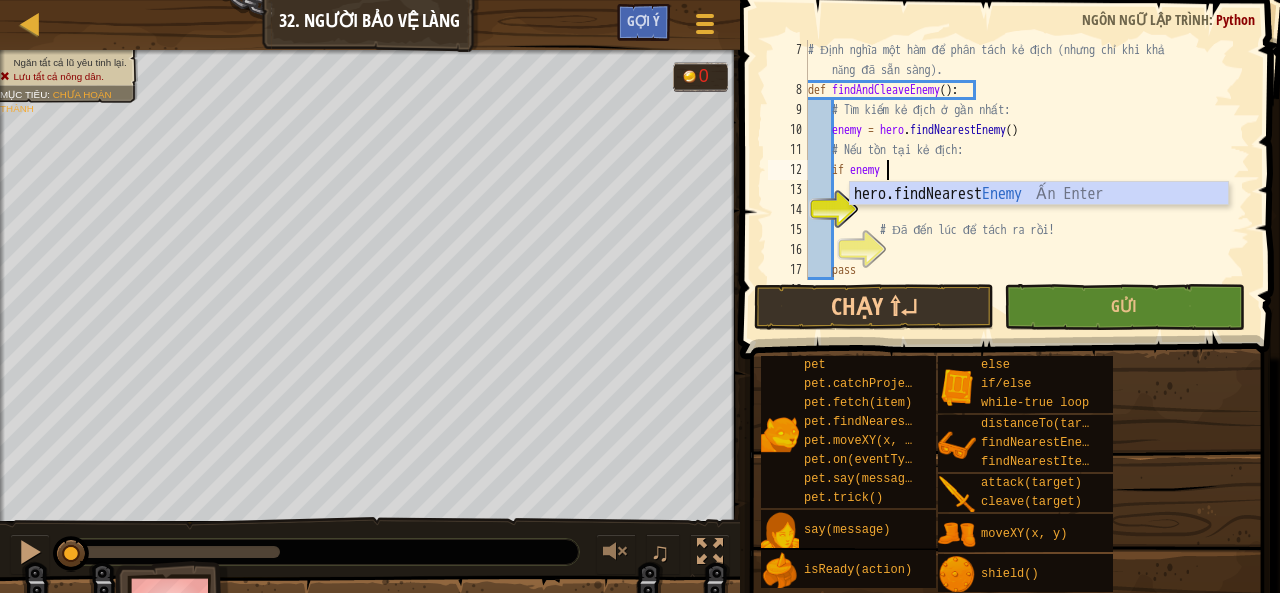 type on "if enemy:" 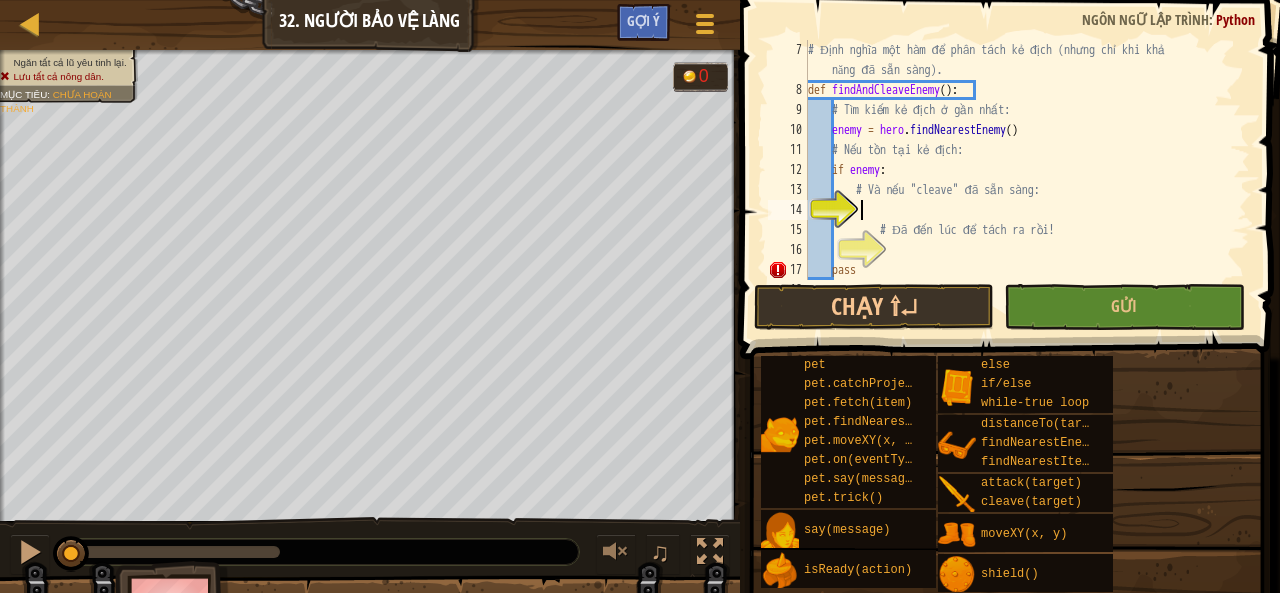 click on "# Định nghĩa một hàm để phân tách kẻ địch (nhưng chỉ khi khả       năng đã sẵn sàng).  def   findAndCleaveEnemy ( ) :      # Tìm kiếm kẻ địch ở gần nhất:      enemy   =   hero . findNearestEnemy ( )      # Nếu tồn tại kẻ địch:       if   enemy :          # Và nếu "cleave" đã sẵn sàng:                        # Đã đến lúc để tách ra rồi!                   pass" at bounding box center [1019, 190] 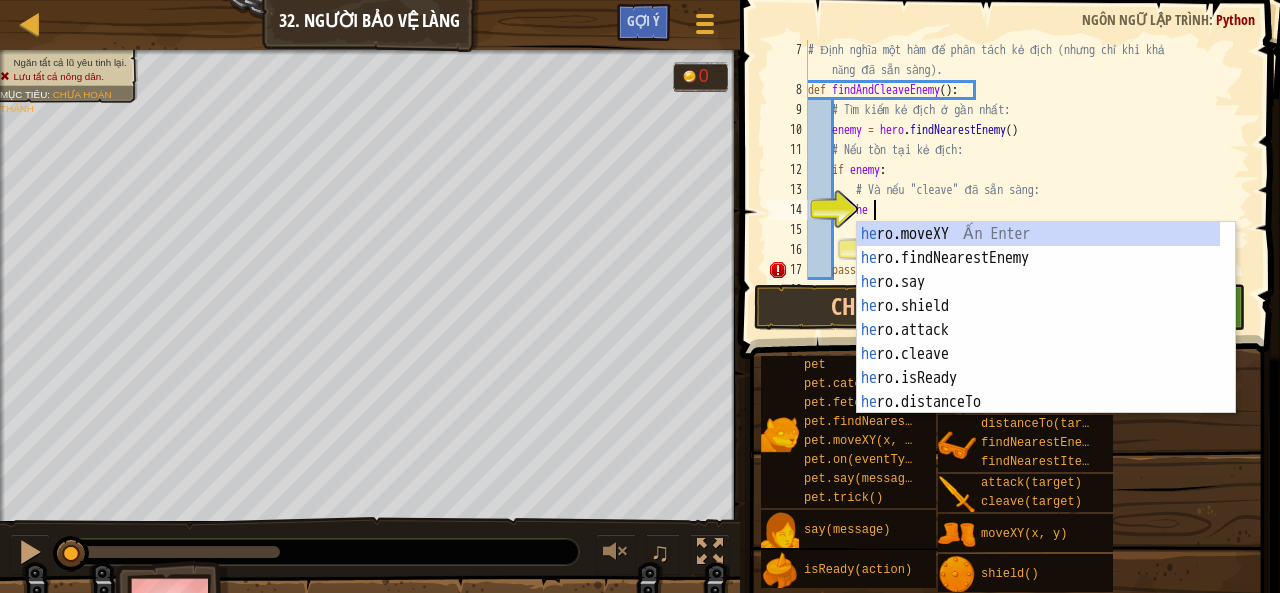 scroll, scrollTop: 9, scrollLeft: 5, axis: both 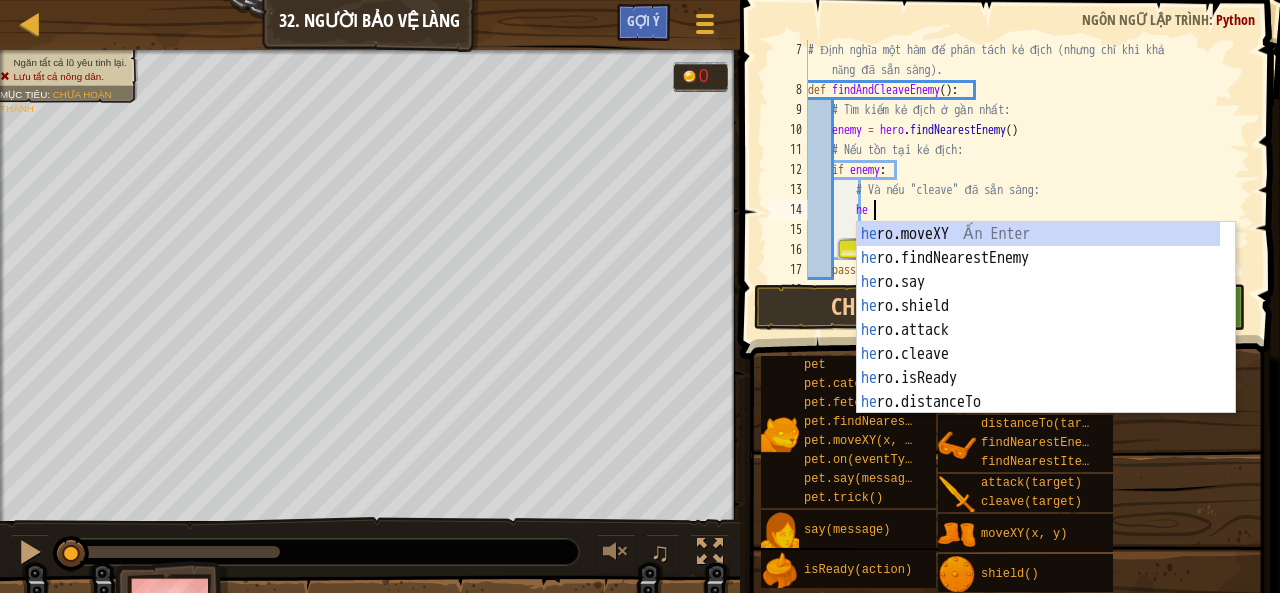 type on "h" 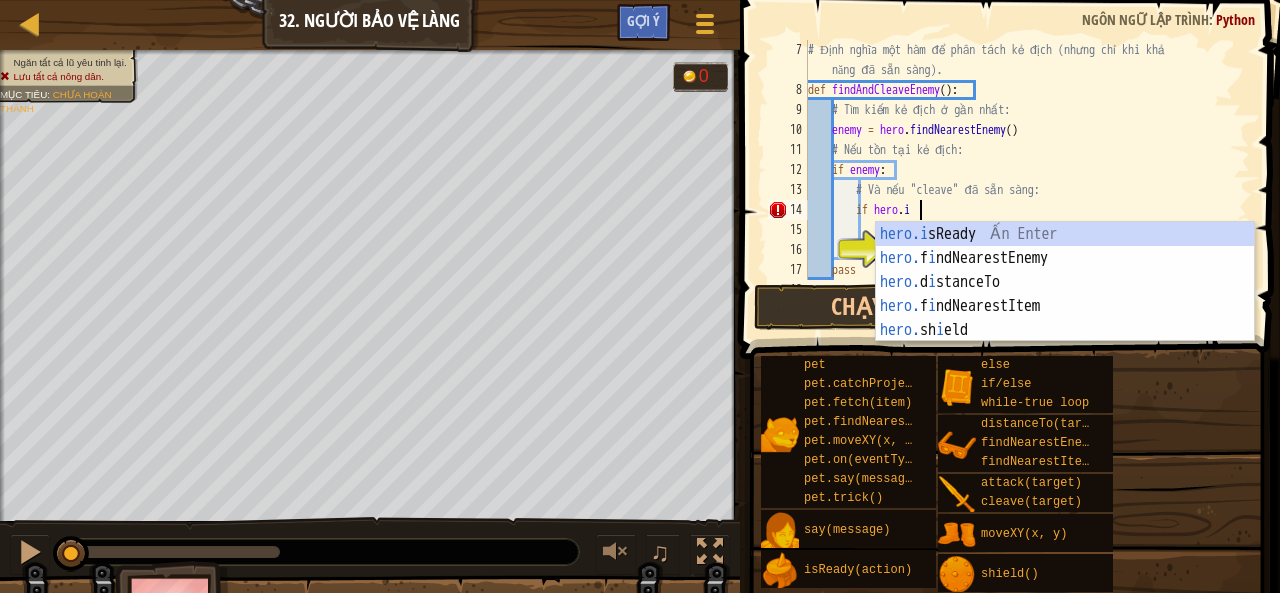 scroll, scrollTop: 9, scrollLeft: 8, axis: both 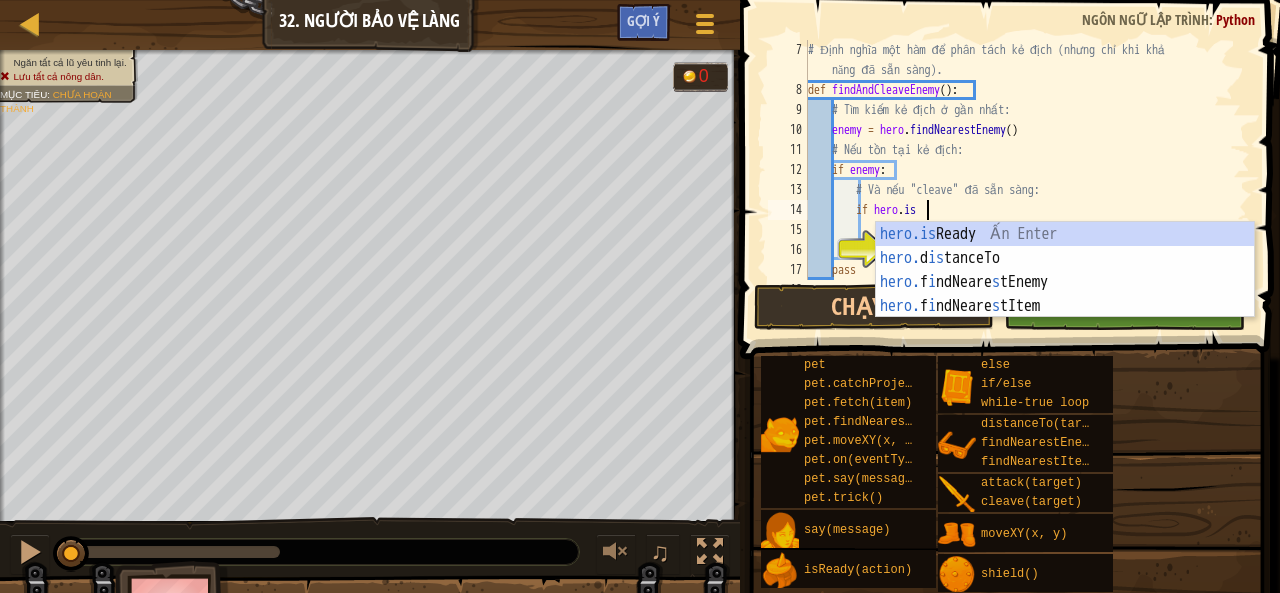 type on "if hero.isReady("cleave")" 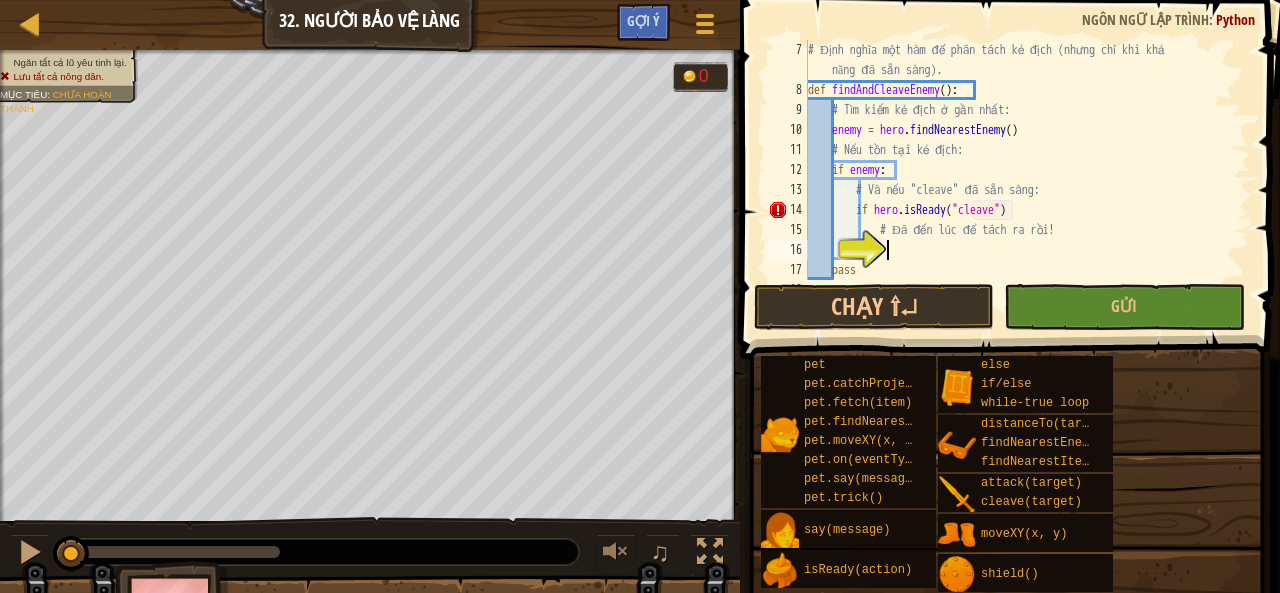 click on "# Định nghĩa một hàm để phân tách kẻ địch (nhưng chỉ khi khả       năng đã sẵn sàng).  def   findAndCleaveEnemy ( ) :      # Tìm kiếm kẻ địch ở gần nhất:      enemy   =   hero . findNearestEnemy ( )      # Nếu tồn tại kẻ địch:       if   enemy :          # Và nếu "cleave" đã sẵn sàng:           if   hero . isReady ( "cleave" )              # Đã đến lúc để tách ra rồi!                   pass" at bounding box center [1019, 190] 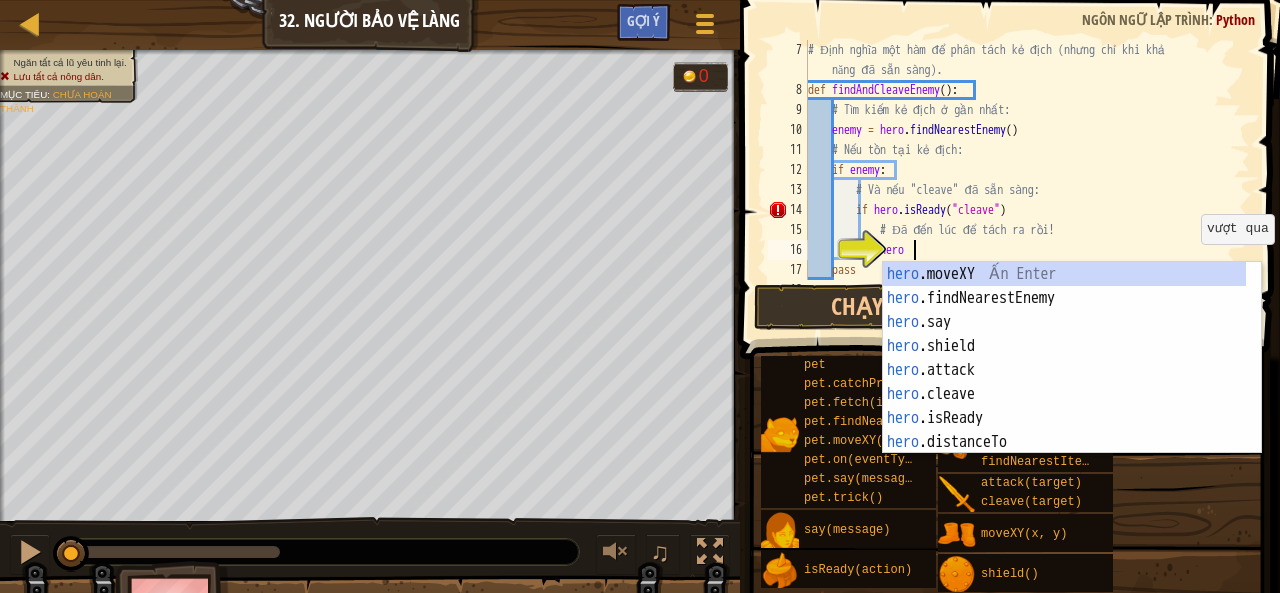 scroll, scrollTop: 9, scrollLeft: 8, axis: both 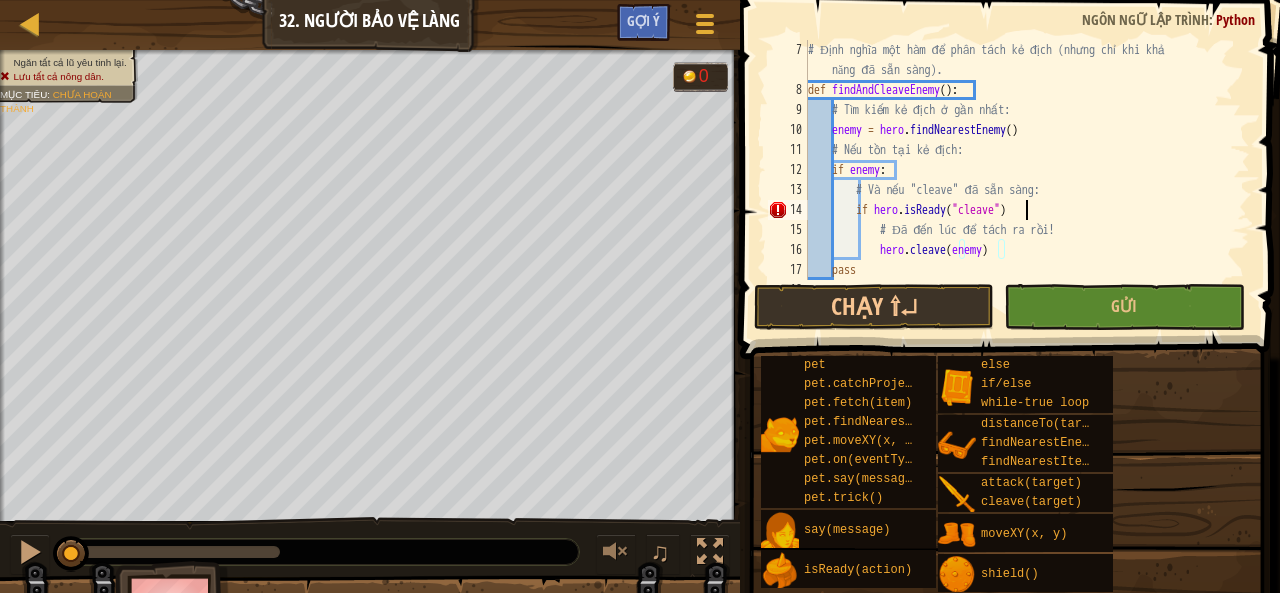 click on "# Định nghĩa một hàm để phân tách kẻ địch (nhưng chỉ khi khả       năng đã sẵn sàng).  def   findAndCleaveEnemy ( ) :      # Tìm kiếm kẻ địch ở gần nhất:      enemy   =   hero . findNearestEnemy ( )      # Nếu tồn tại kẻ địch:       if   enemy :          # Và nếu "cleave" đã sẵn sàng:           if   hero . isReady ( "cleave" )              # Đã đến lúc để tách ra rồi!              hero . cleave ( enemy )      pass" at bounding box center [1019, 190] 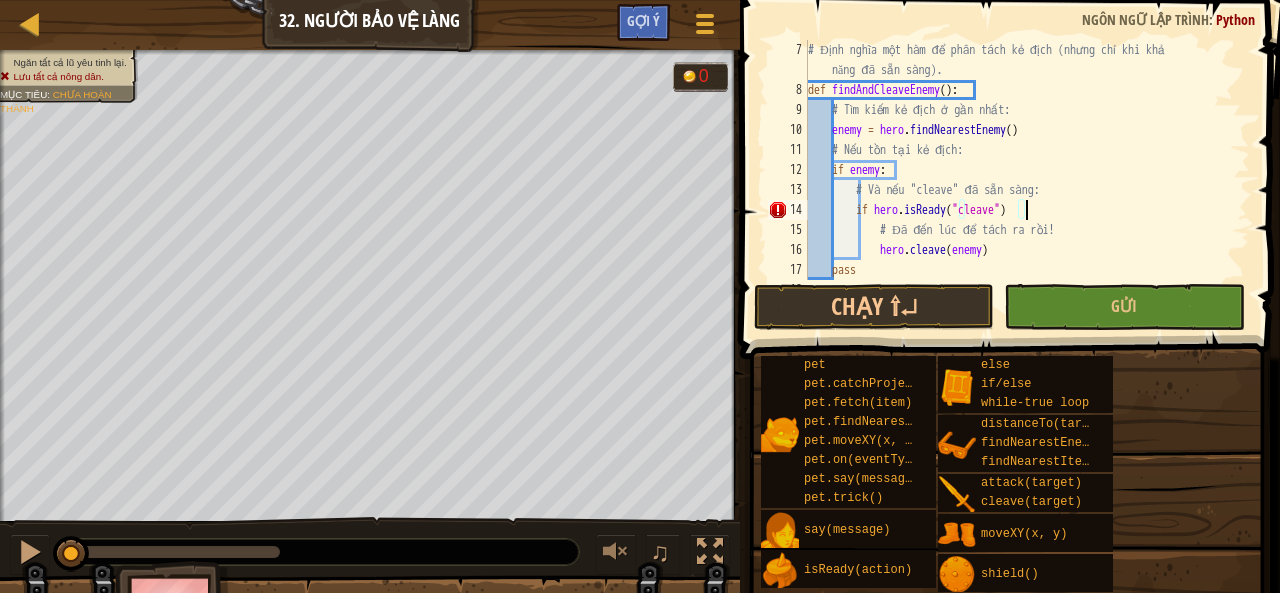 scroll, scrollTop: 9, scrollLeft: 18, axis: both 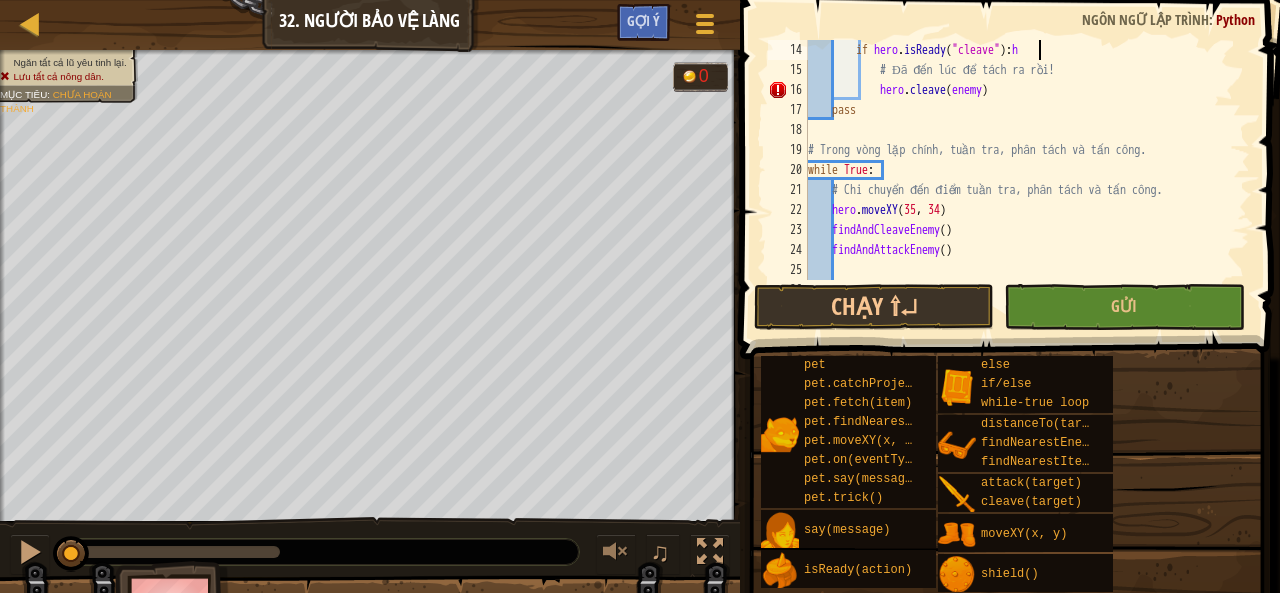 type on "if hero.isReady("cleave"):" 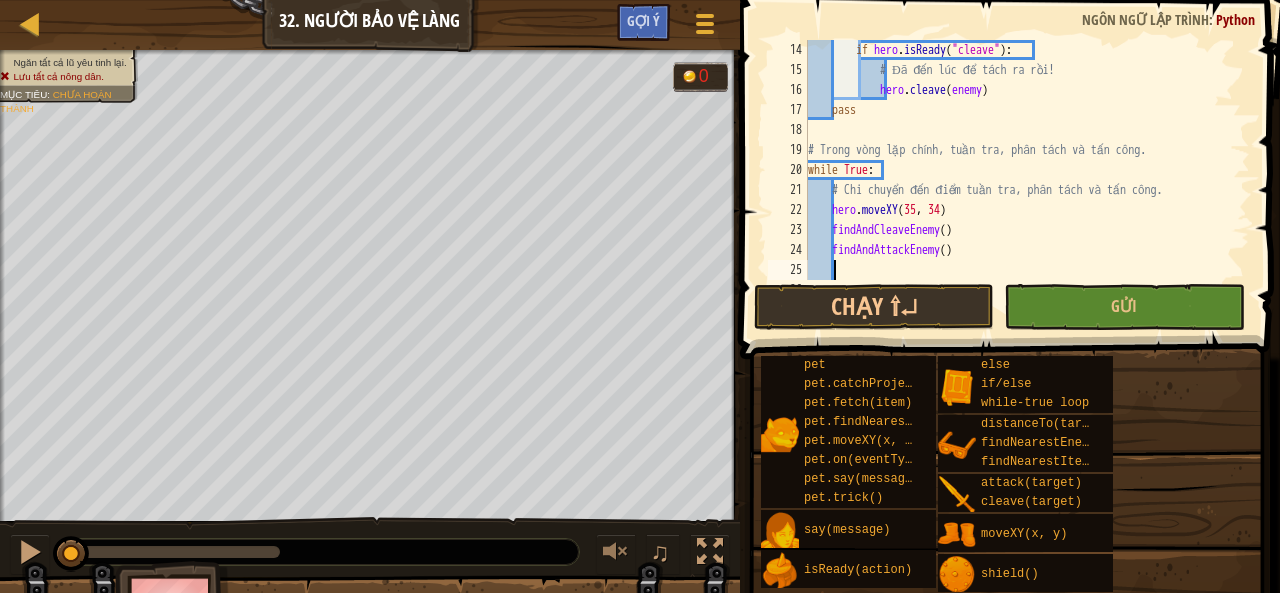 click on "if   hero . isReady ( "cleave" ) :              # Đã đến lúc để tách ra rồi!              hero . cleave ( enemy )      pass # Trong vòng lặp chính, tuần tra, phân tách và tấn công.  while   True :      # Chi chuyển đến điểm tuần tra, phân tách và tấn công.       hero . moveXY ( 35 ,   34 )      findAndCleaveEnemy ( )      findAndAttackEnemy ( )           # Di chuyển qua điểm khác:" at bounding box center [1019, 180] 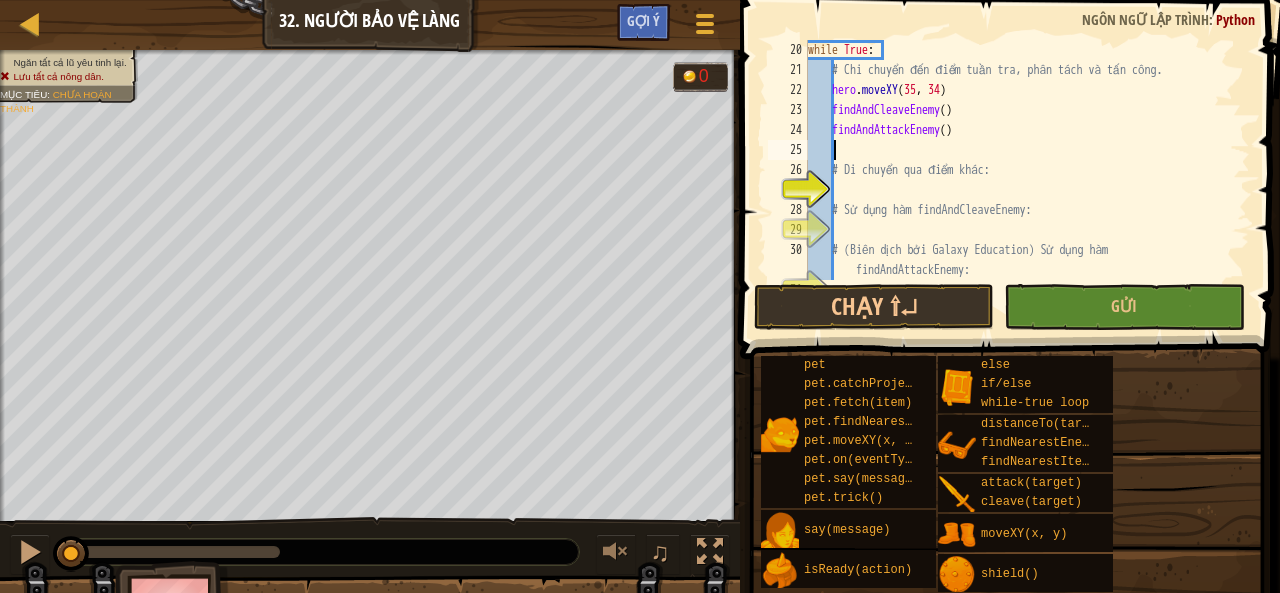 scroll, scrollTop: 400, scrollLeft: 0, axis: vertical 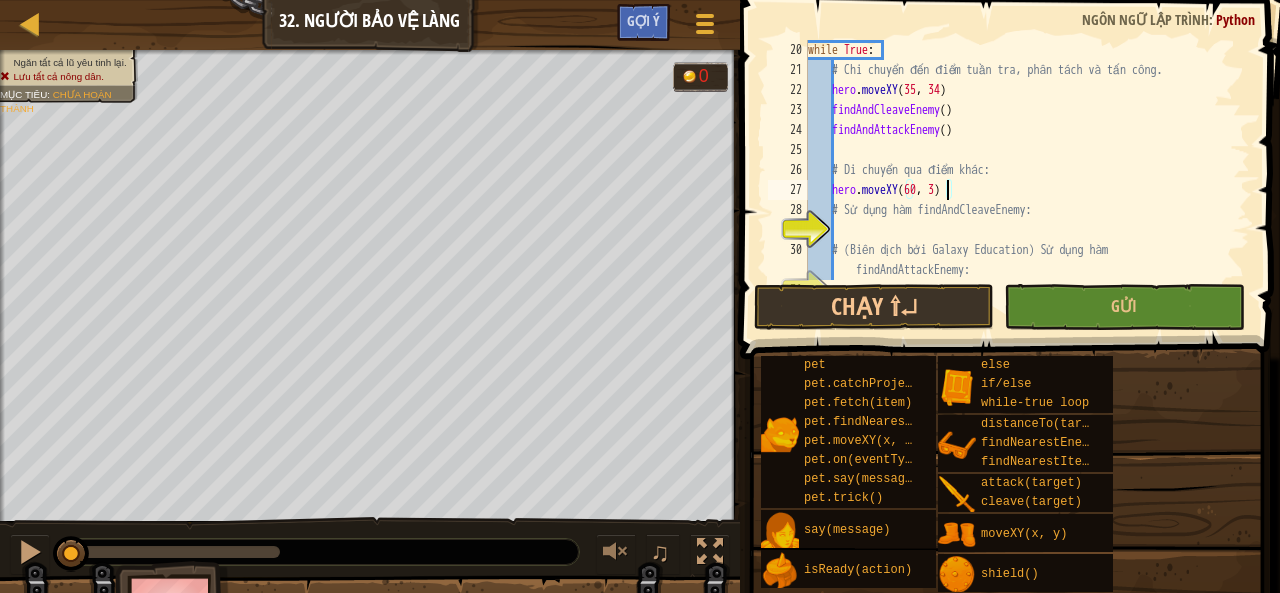 type on "hero.moveXY(60, 31)" 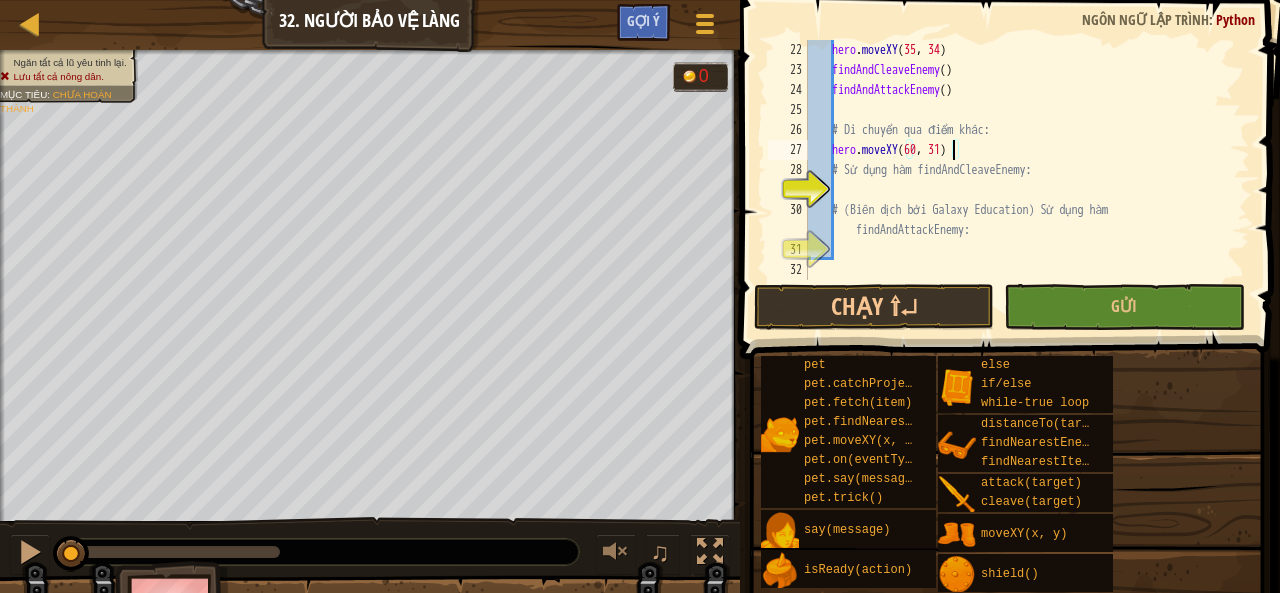scroll, scrollTop: 440, scrollLeft: 0, axis: vertical 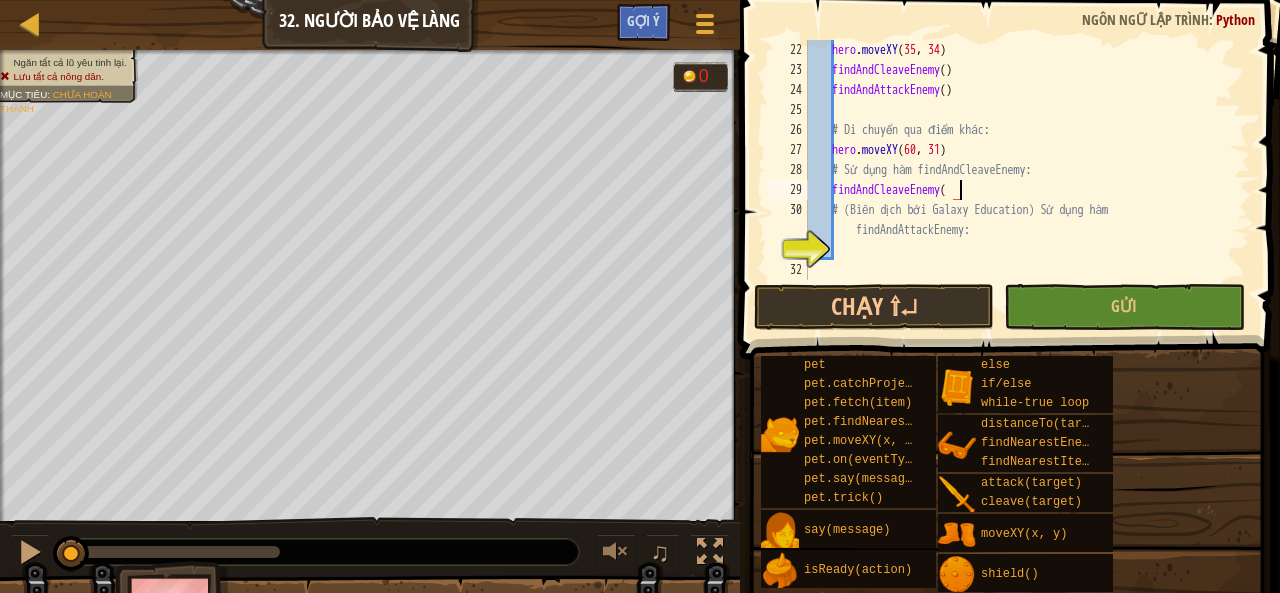 type on "findAndCleaveEnemy()" 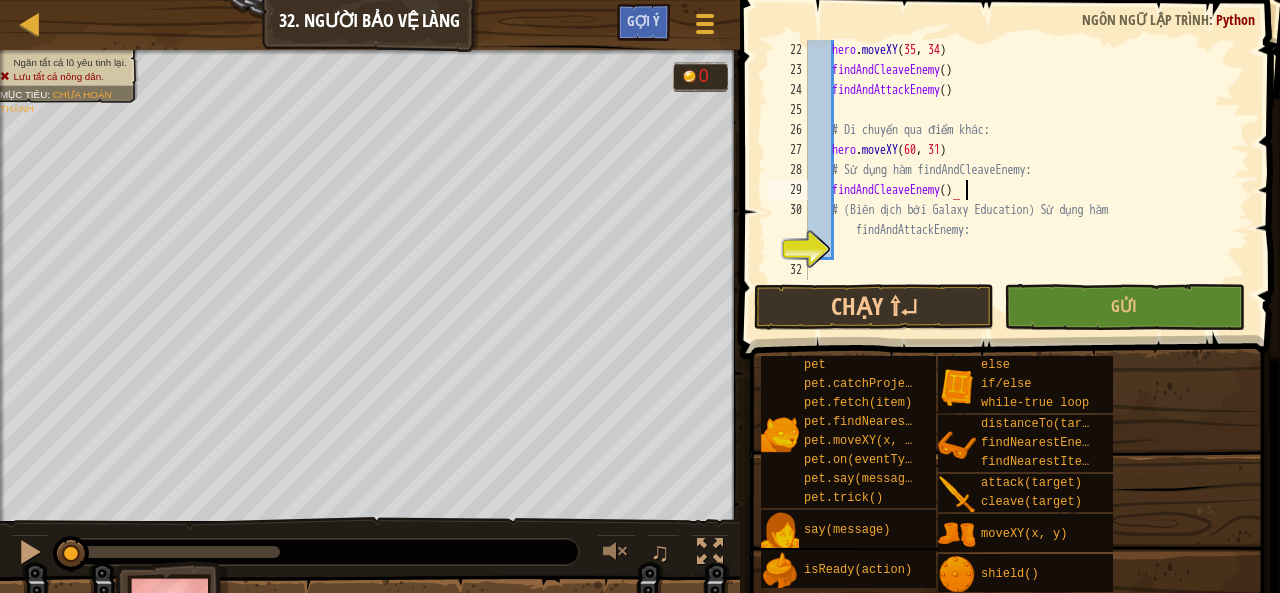 scroll, scrollTop: 9, scrollLeft: 12, axis: both 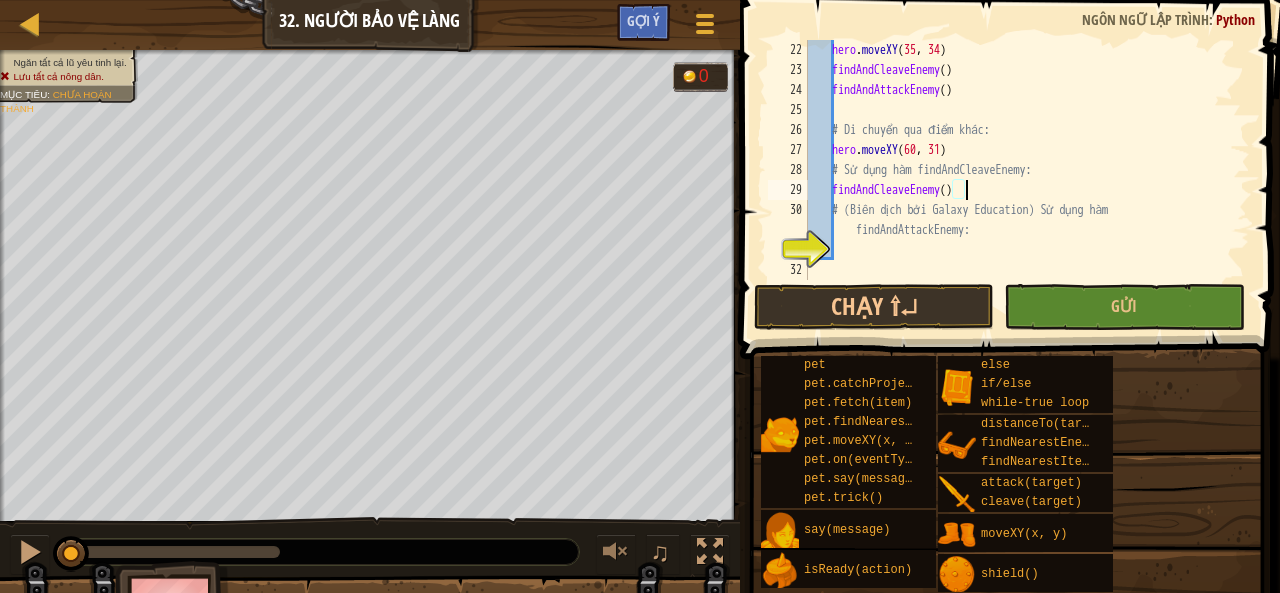 click on "hero . moveXY ( 35 ,   34 )      findAndCleaveEnemy ( )      findAndAttackEnemy ( )           # Di chuyển qua điểm khác:       hero . moveXY ( 60 ,   31 )      # Sử dụng hàm findAndCleaveEnemy:        findAndCleaveEnemy ( )      # (Biên dịch bởi Galaxy Education) Sử dụng hàm           findAndAttackEnemy:" at bounding box center [1019, 180] 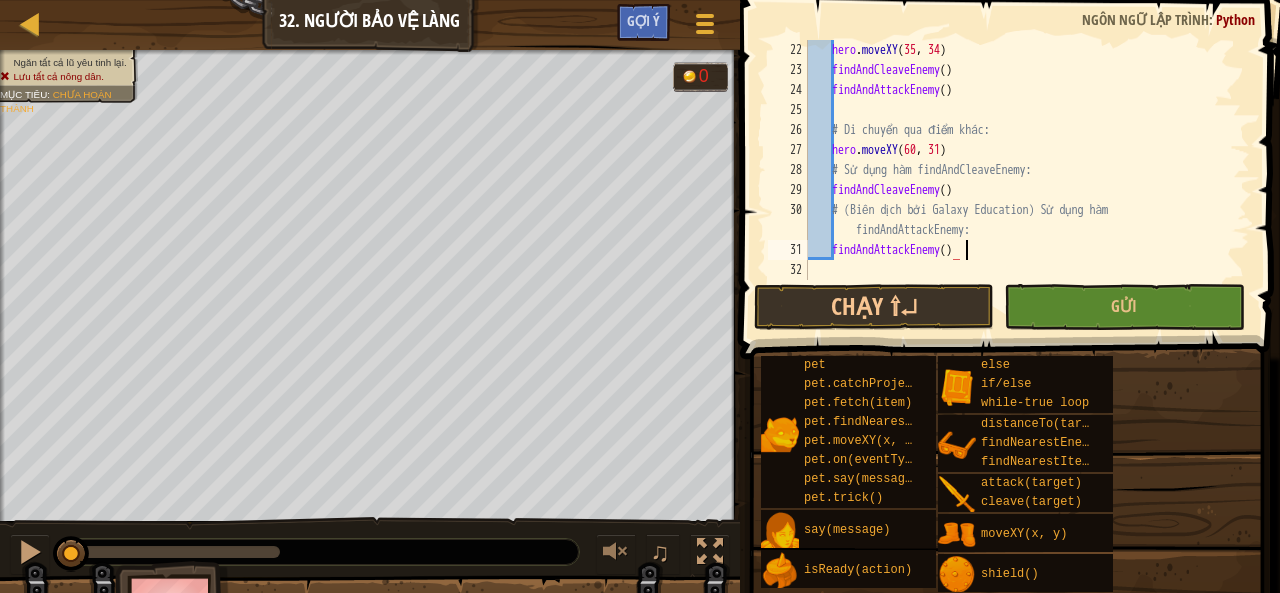 scroll, scrollTop: 9, scrollLeft: 12, axis: both 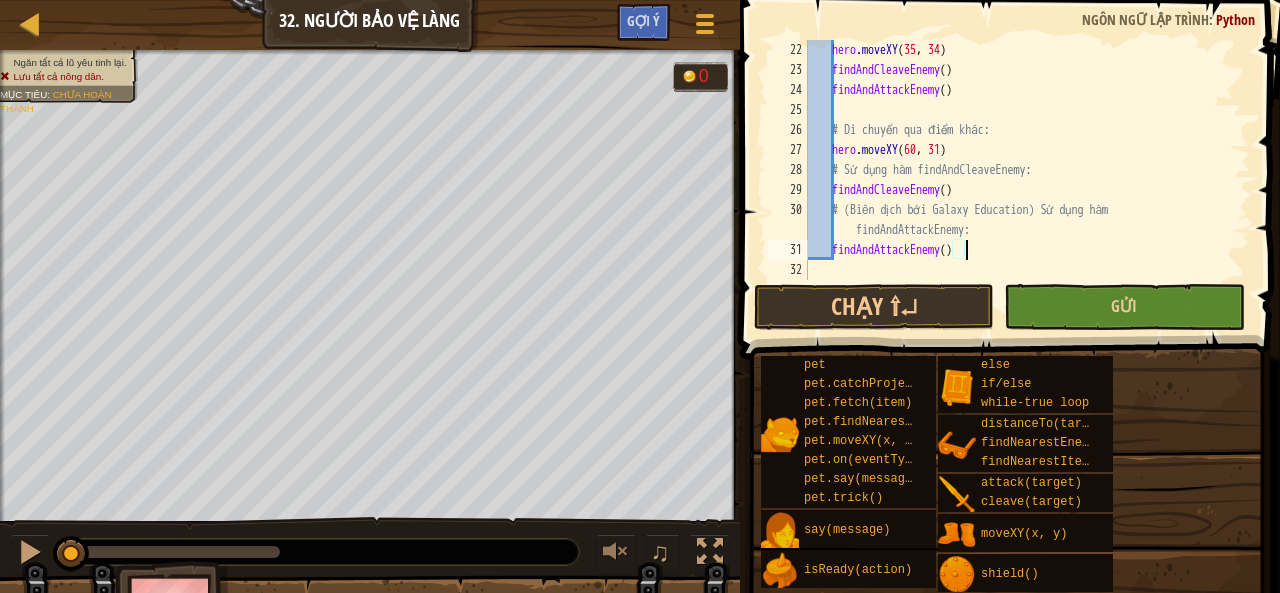 type on "findAndAttackEnemy()" 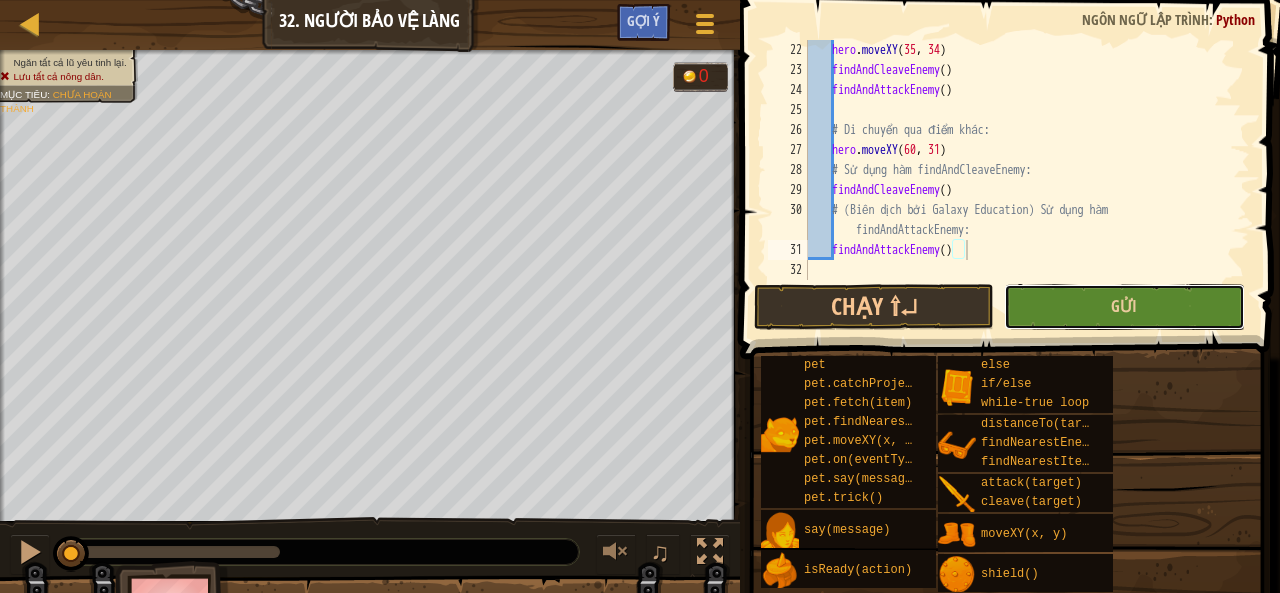 click on "Gửi" at bounding box center [1124, 307] 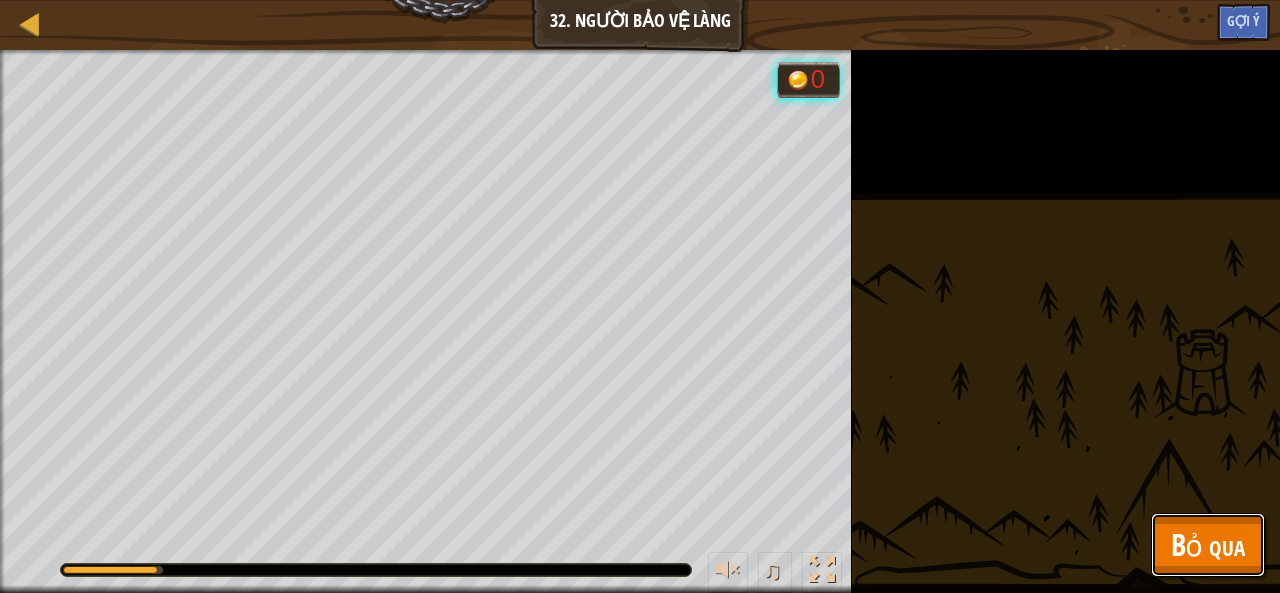 click on "Bỏ qua" at bounding box center (1208, 544) 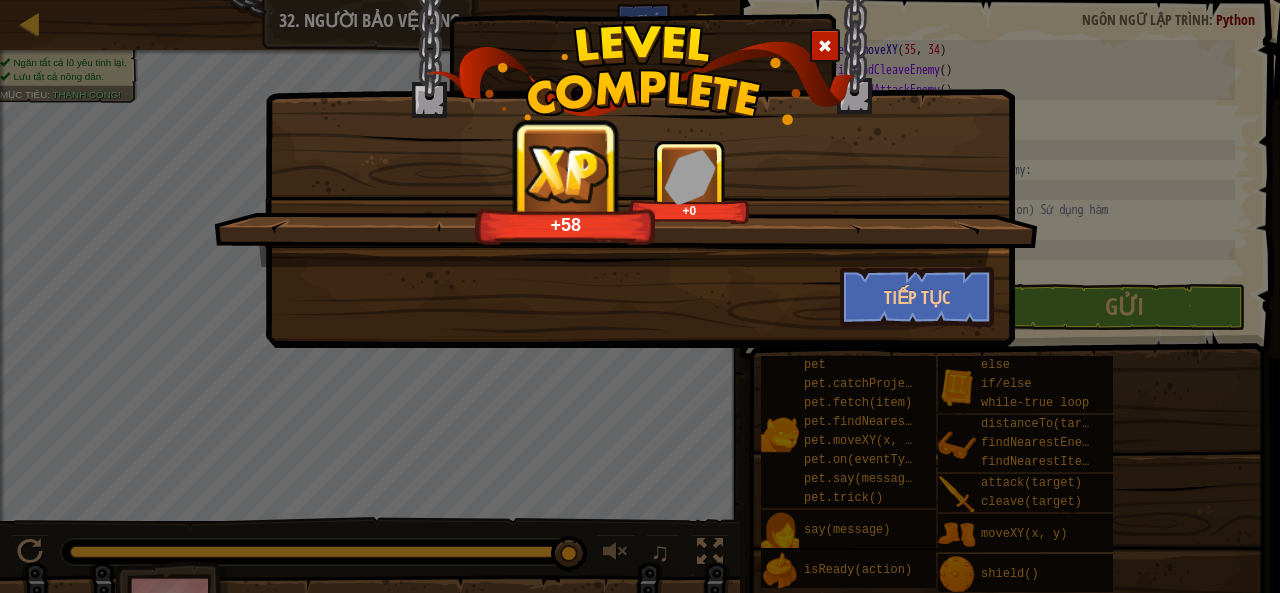 click at bounding box center [825, 46] 